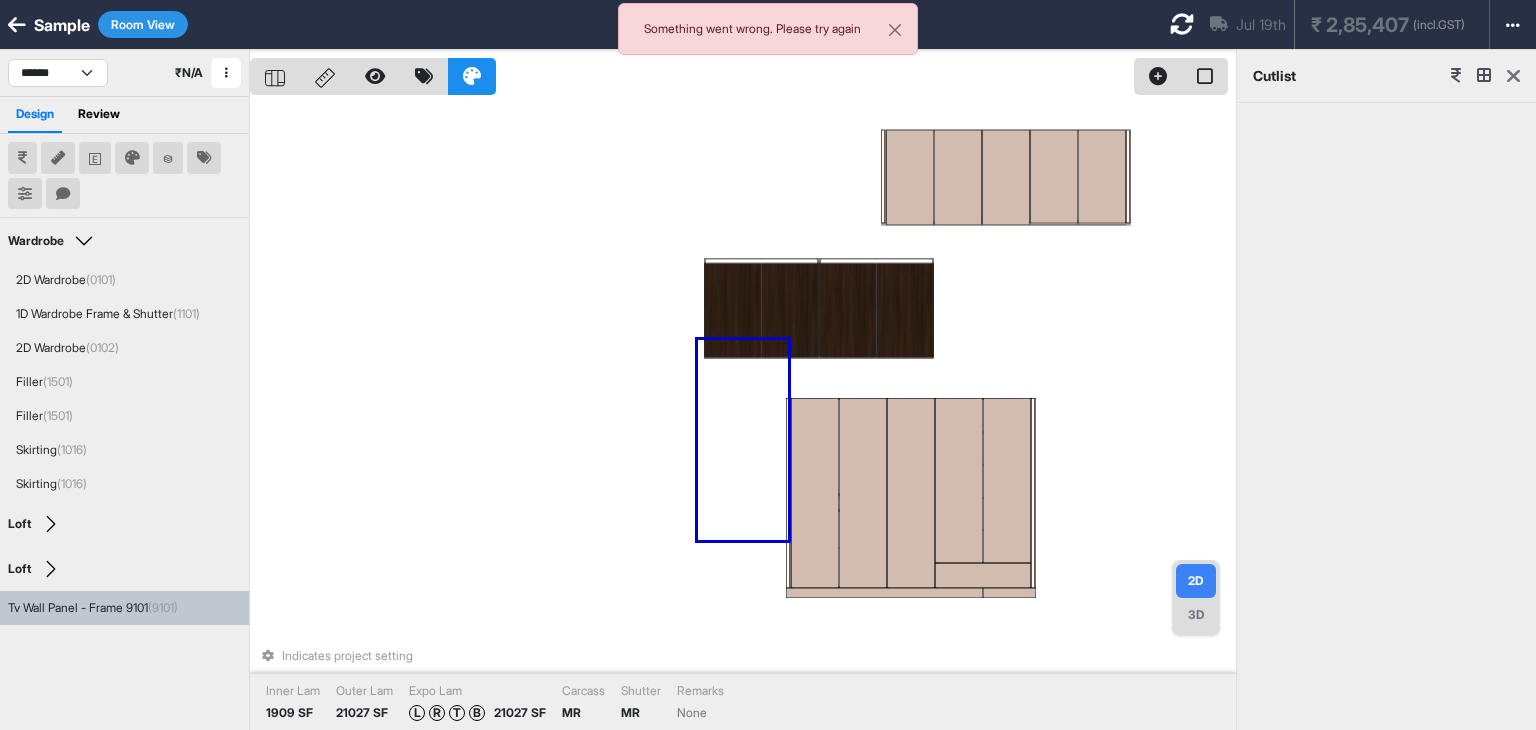 scroll, scrollTop: 0, scrollLeft: 0, axis: both 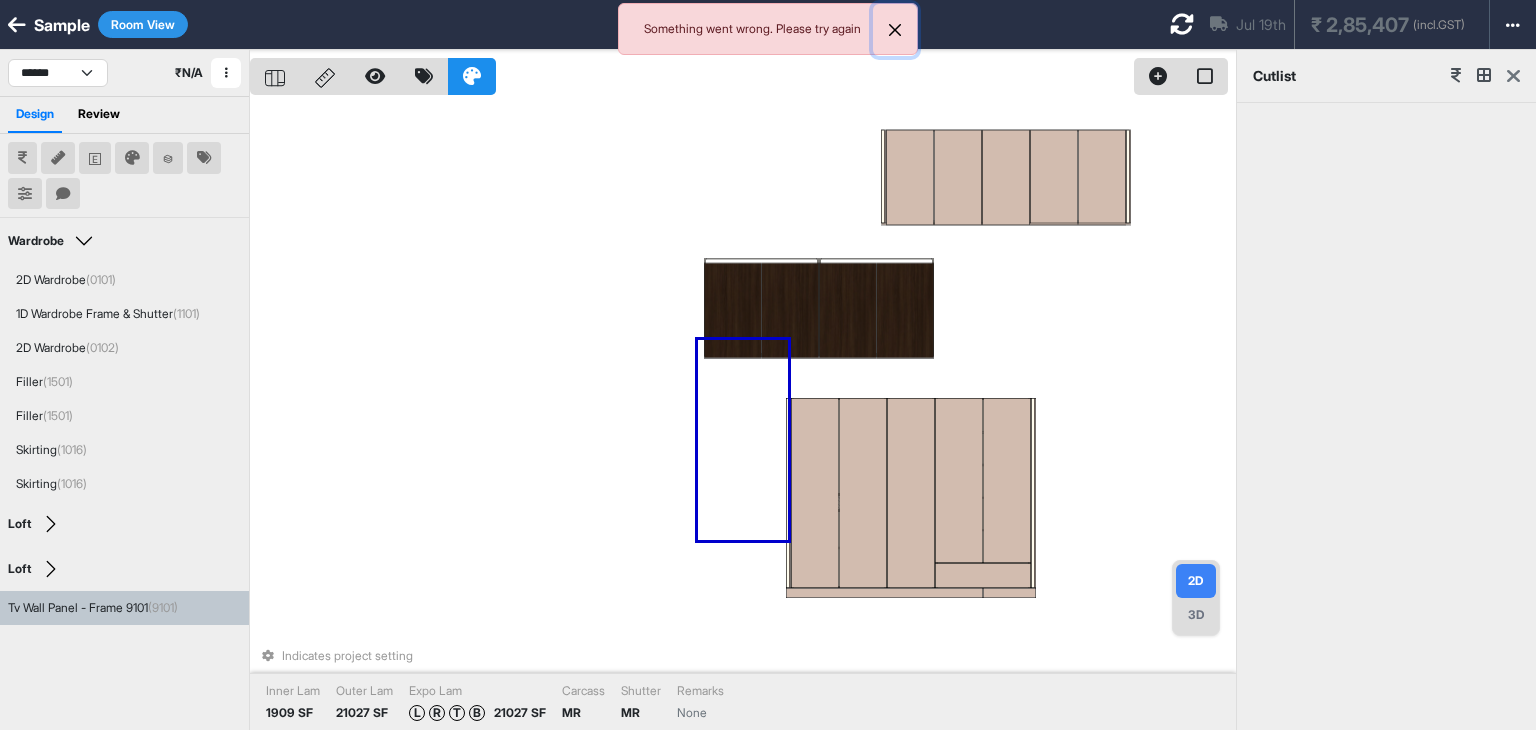 click at bounding box center [895, 30] 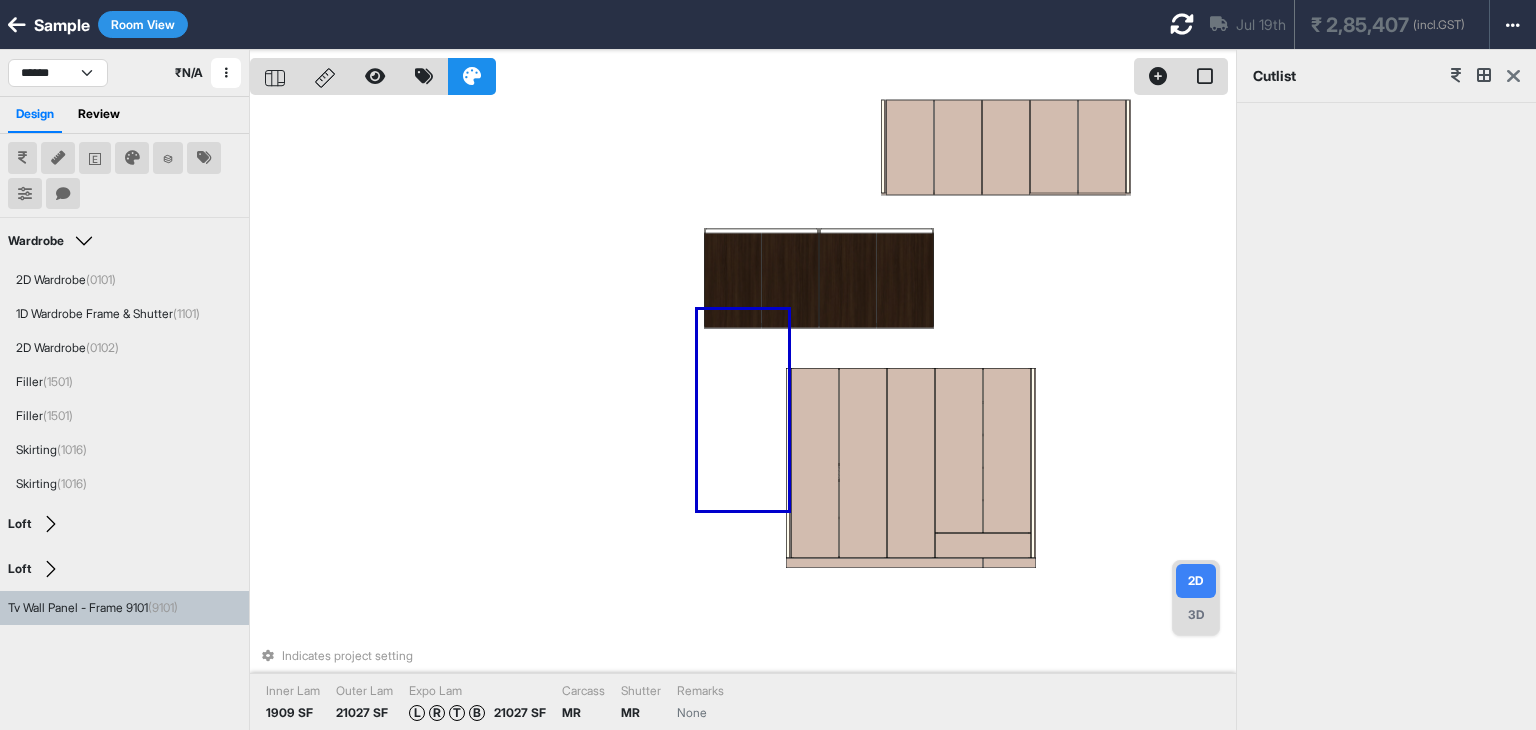 click on "Indicates project setting Inner Lam 1909 SF Outer Lam 21027 SF Expo Lam L R T B 21027 SF Carcass MR Shutter MR Remarks None" at bounding box center [743, 415] 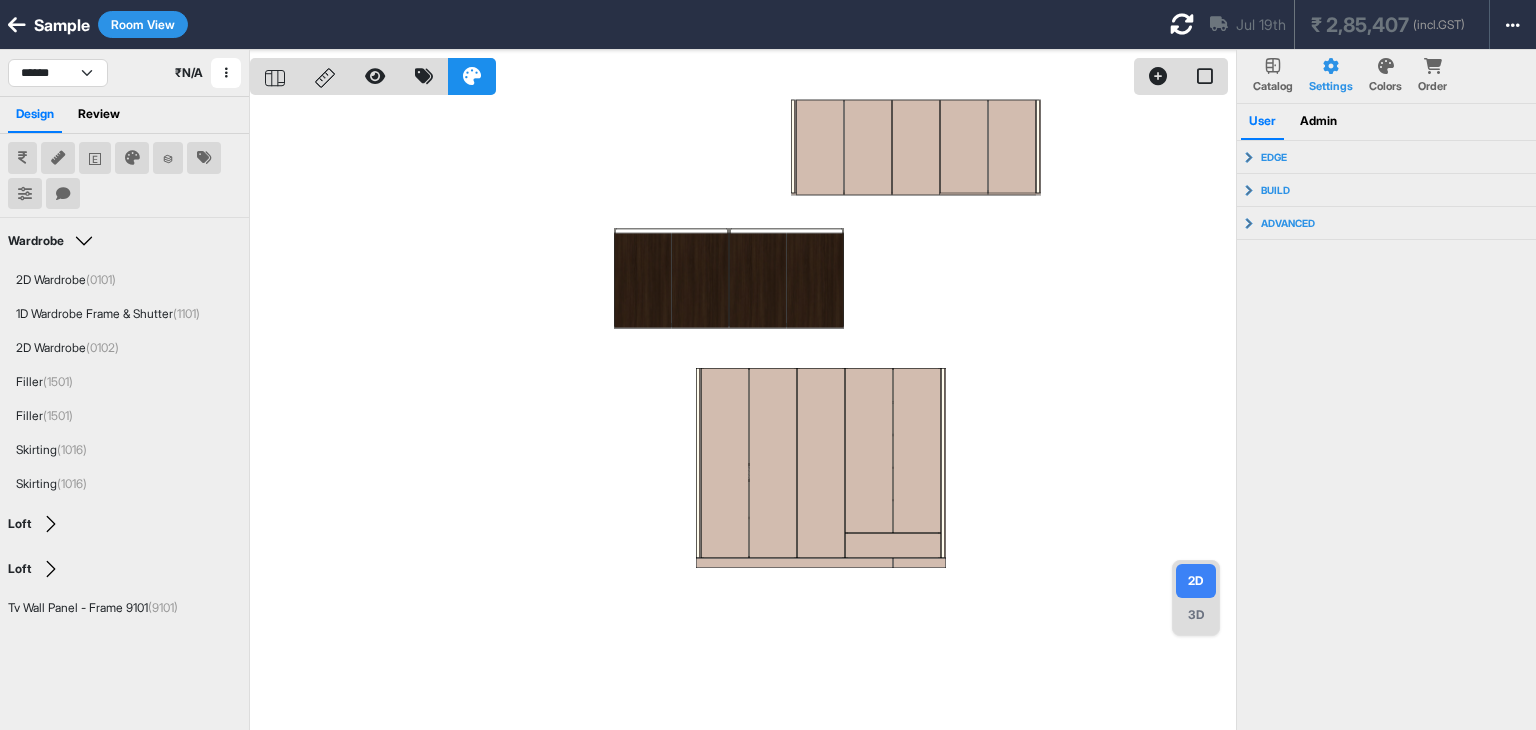 click at bounding box center (743, 415) 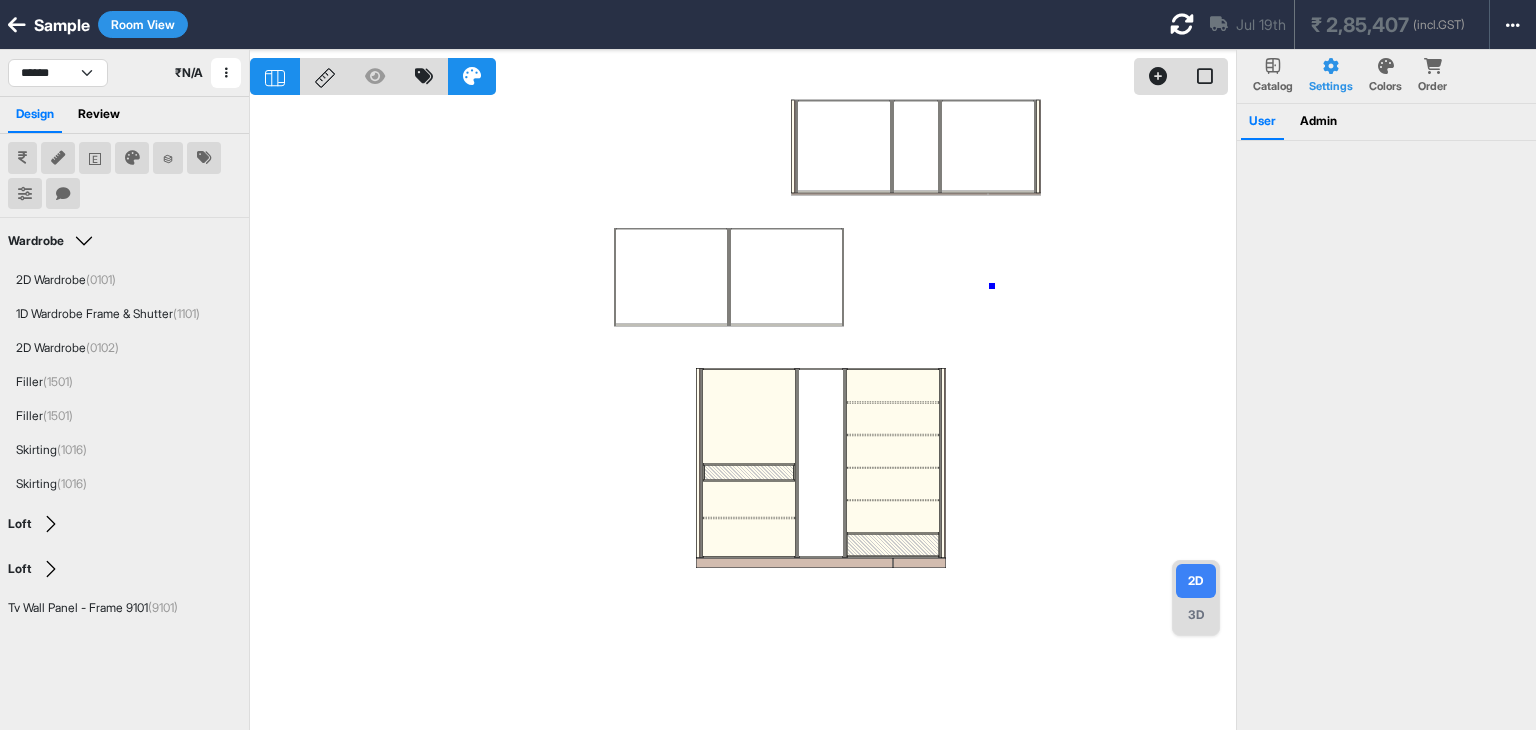 click at bounding box center [743, 415] 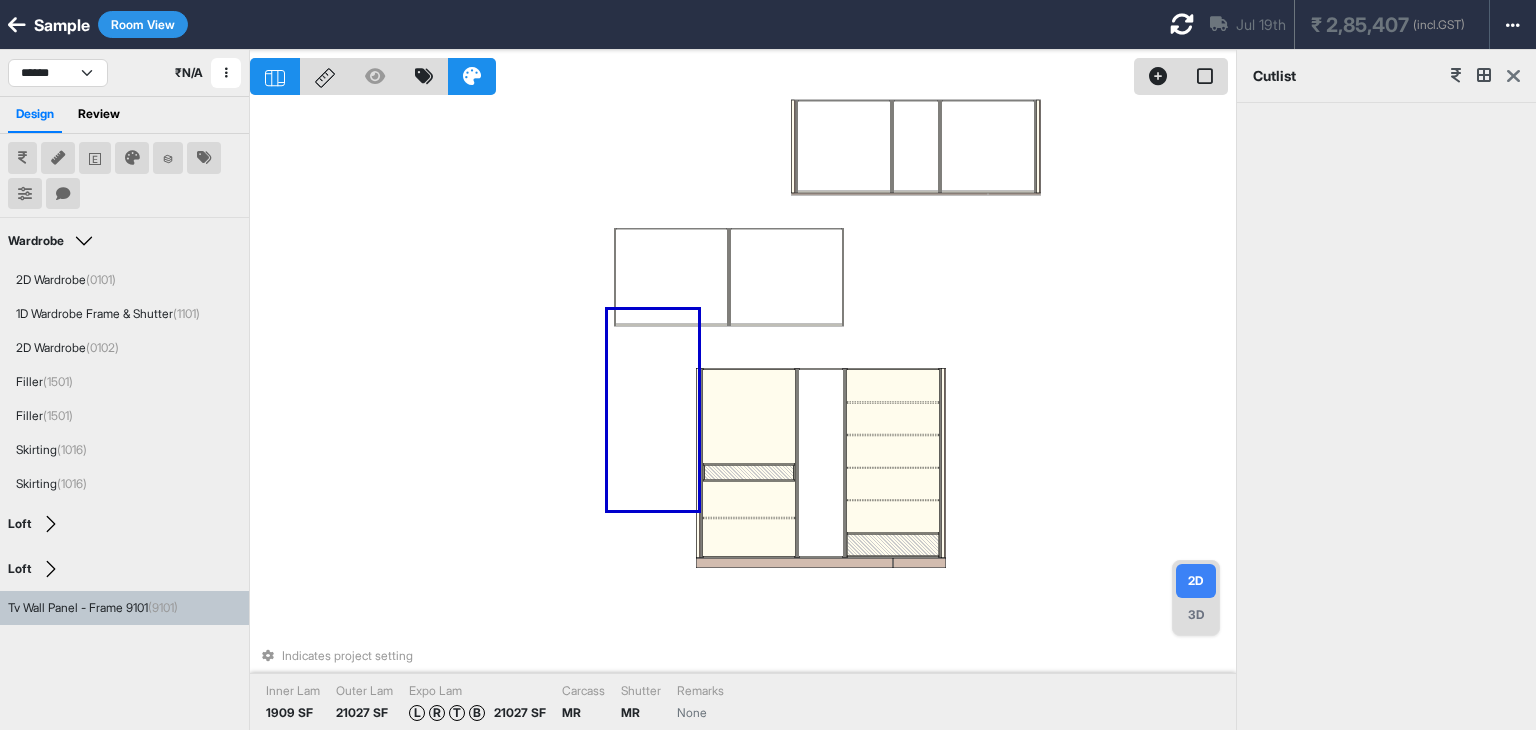 click on "Indicates project setting Inner Lam 1909 SF Outer Lam 21027 SF Expo Lam L R T B 21027 SF Carcass MR Shutter MR Remarks None" at bounding box center (743, 415) 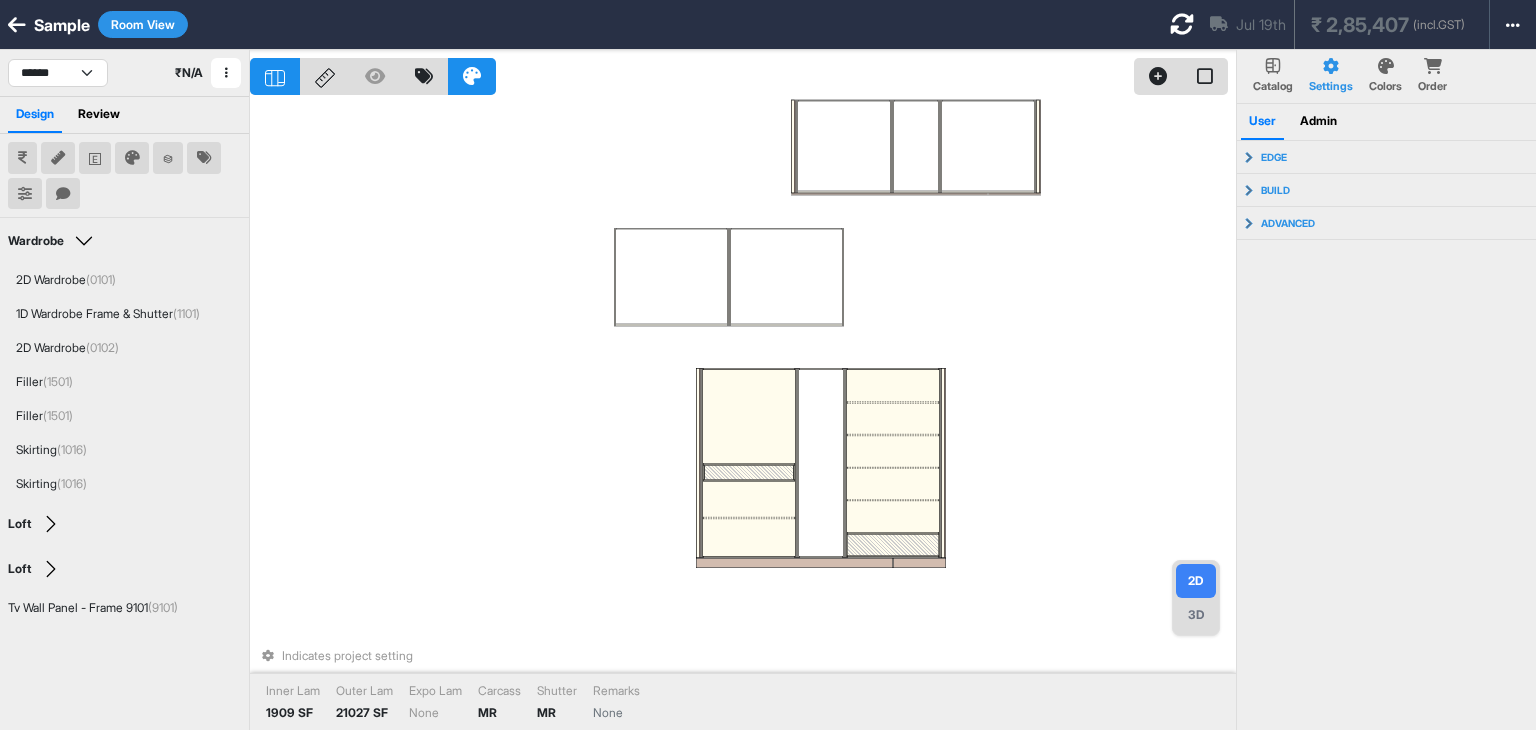 click on "Indicates project setting Inner Lam 1909 SF Outer Lam 21027 SF Expo Lam None Carcass MR Shutter MR Remarks None" at bounding box center (743, 415) 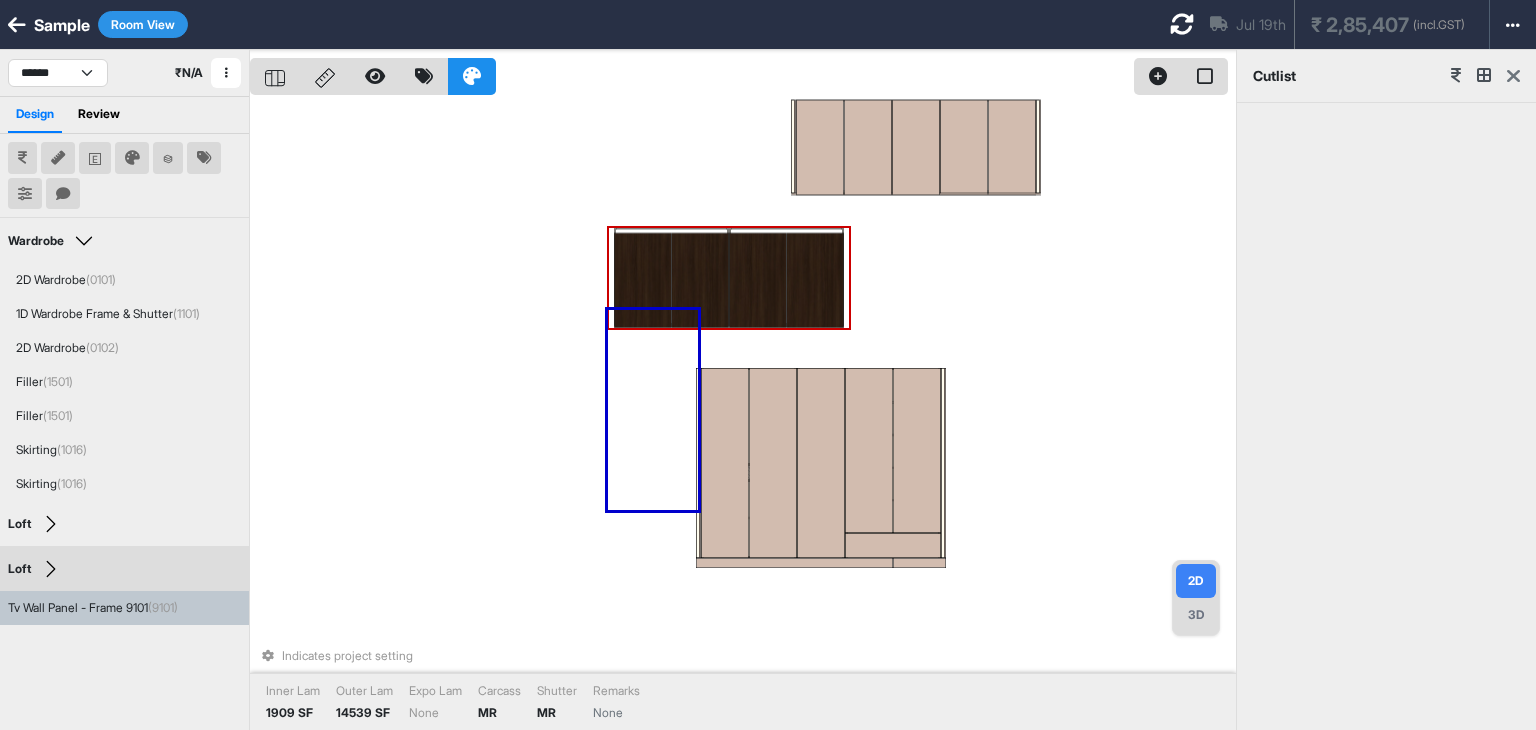click at bounding box center [815, 280] 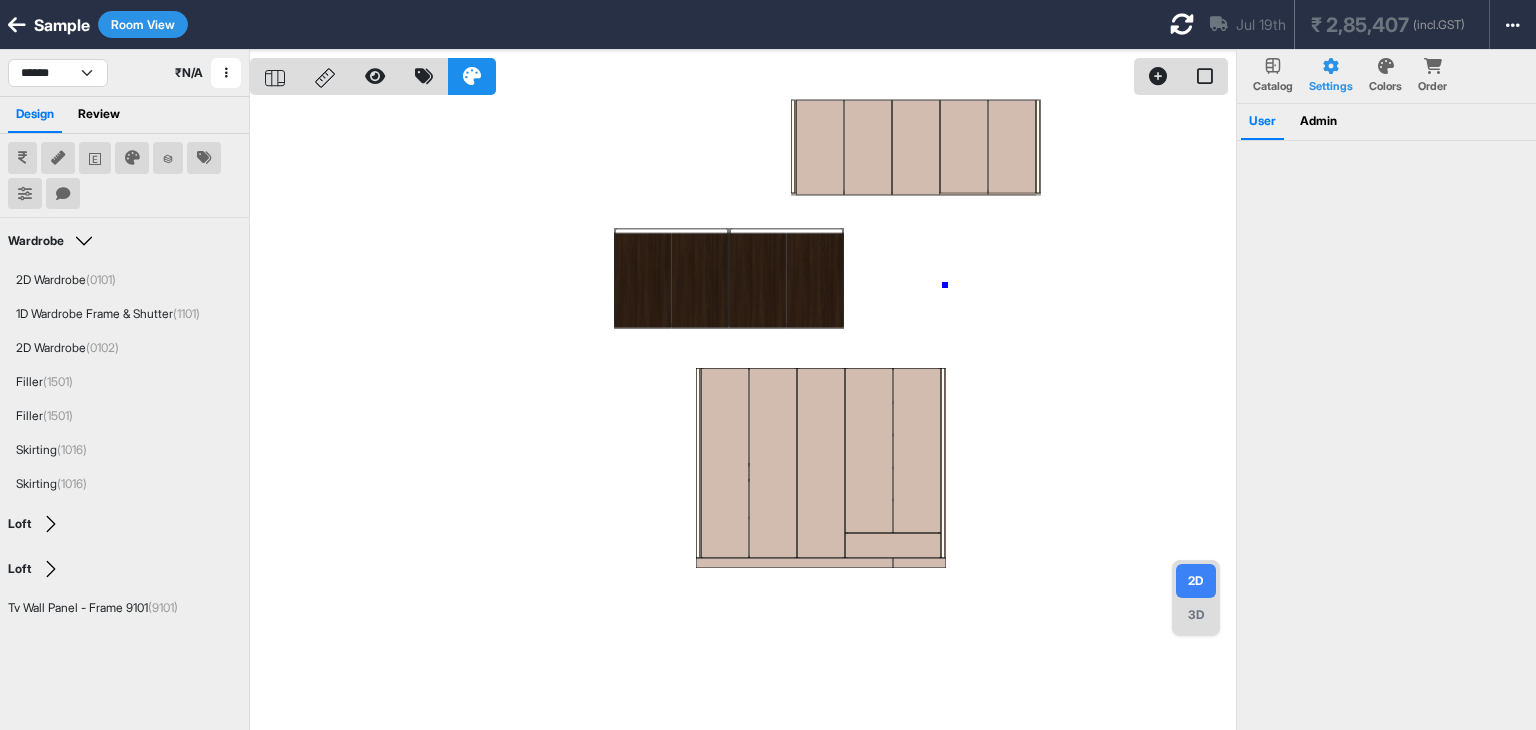 click at bounding box center [743, 415] 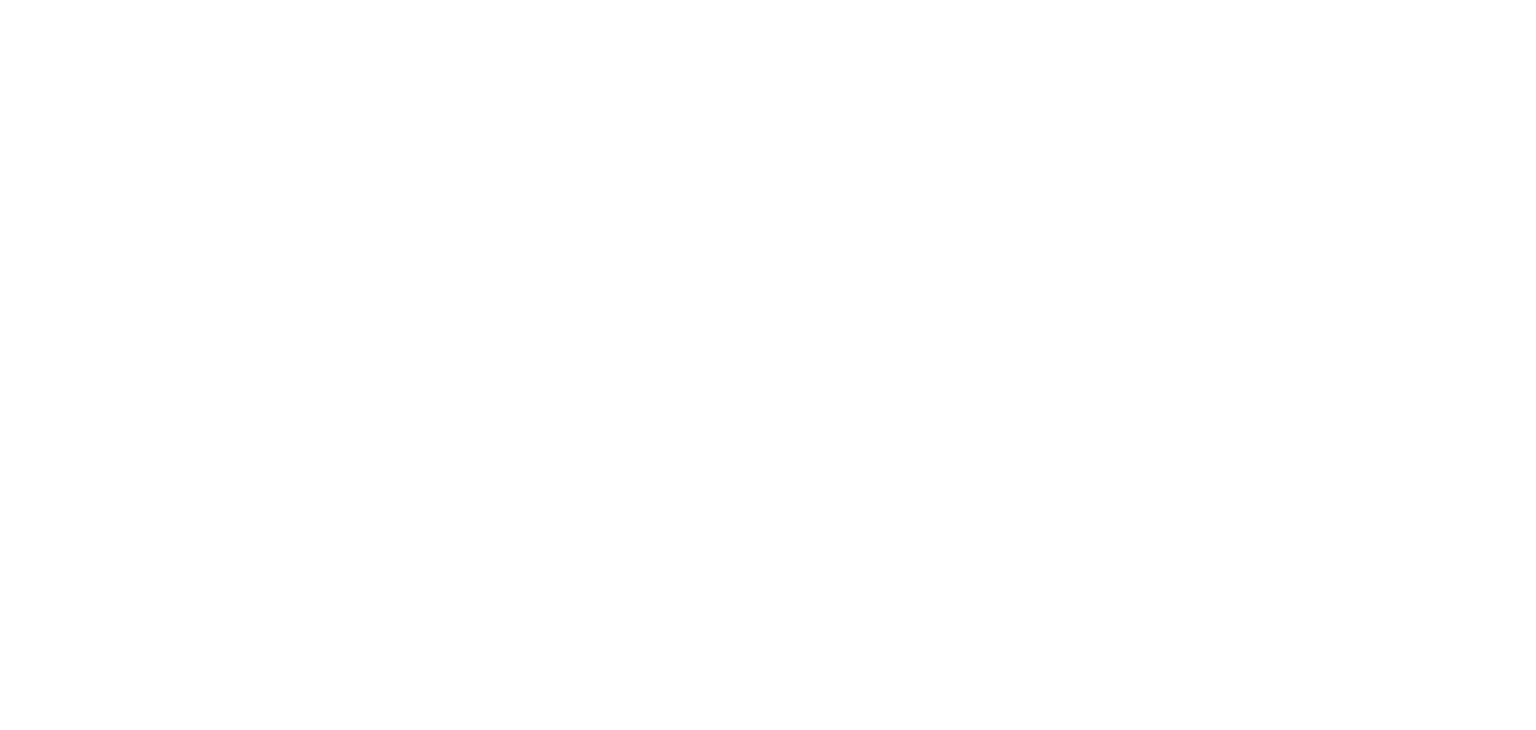 scroll, scrollTop: 0, scrollLeft: 0, axis: both 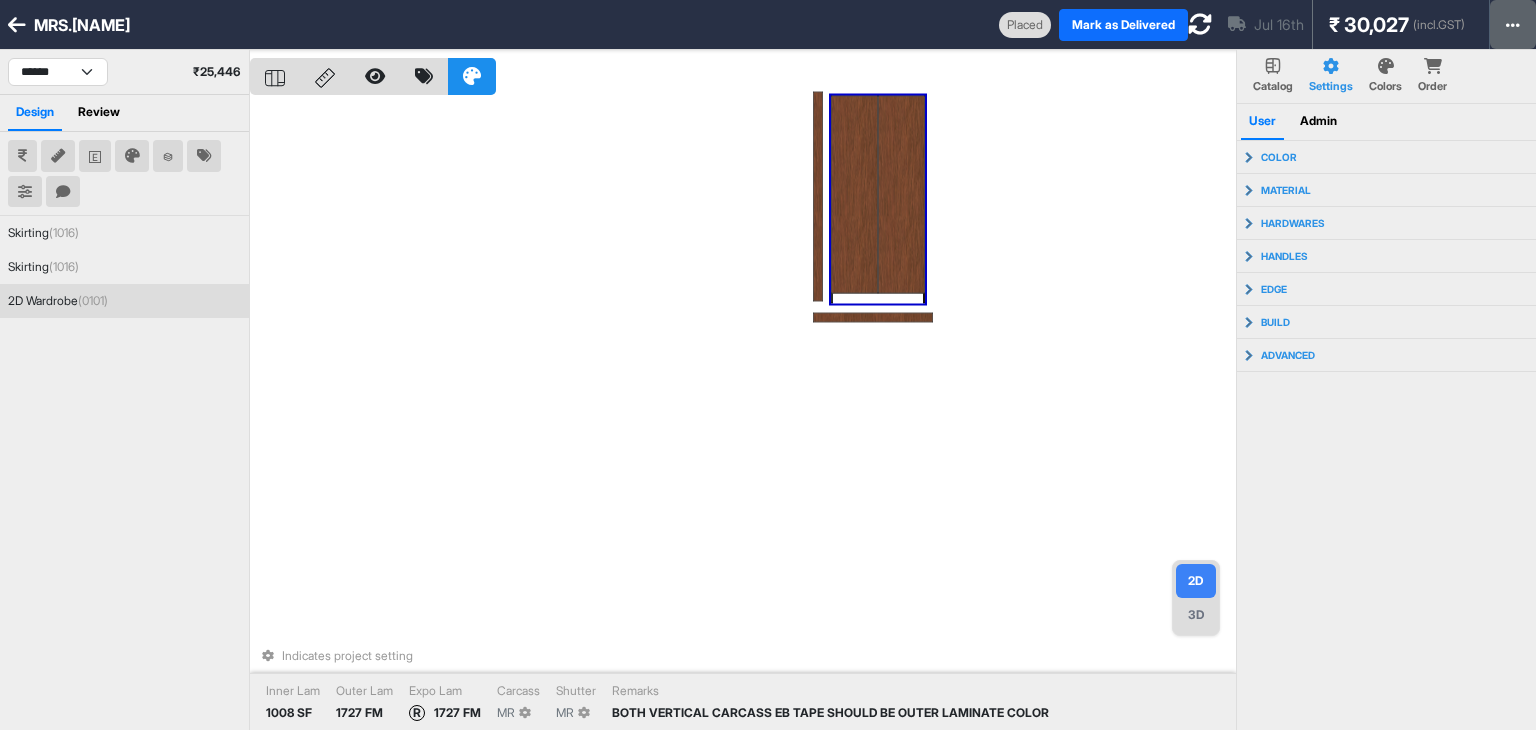 click at bounding box center (1513, 24) 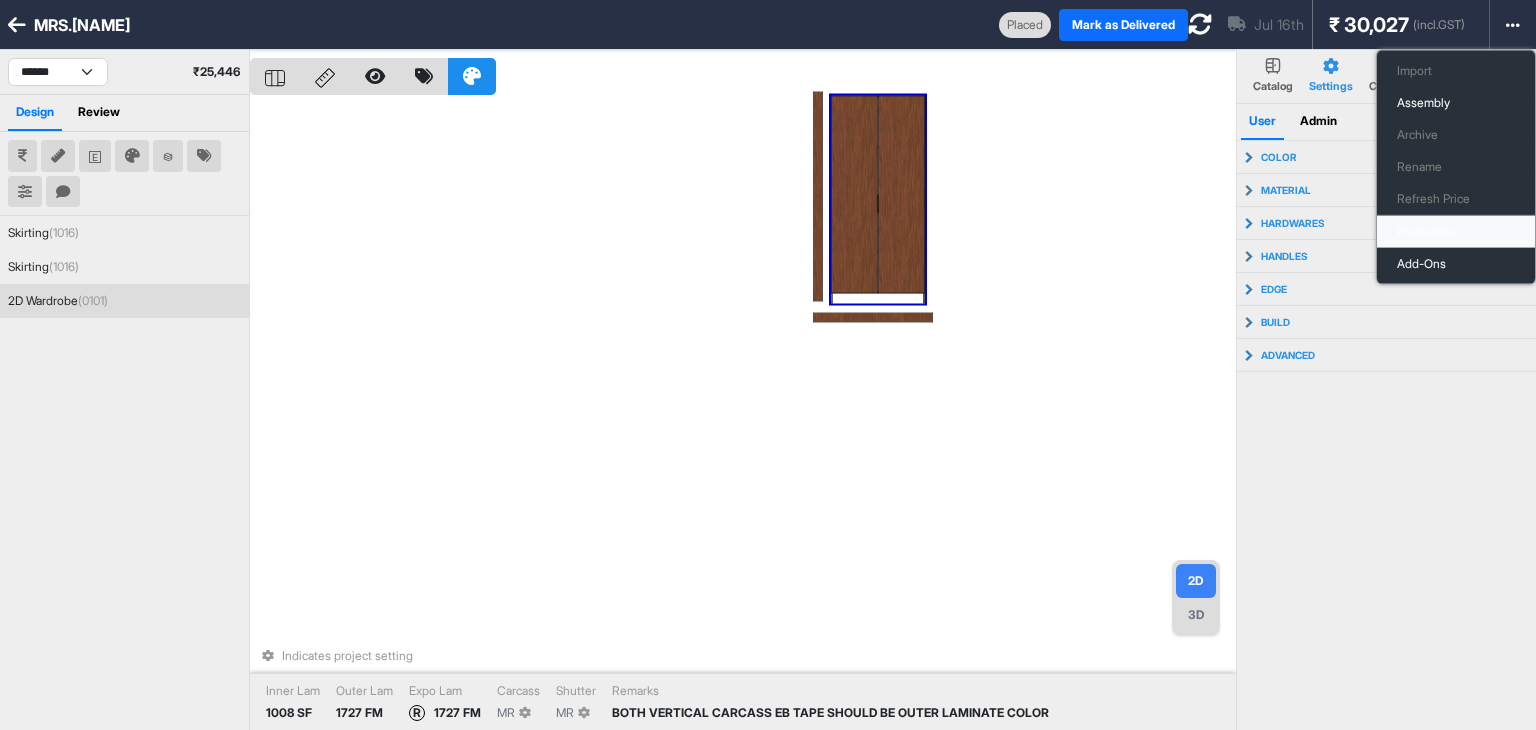 click on "Production" at bounding box center (1456, 232) 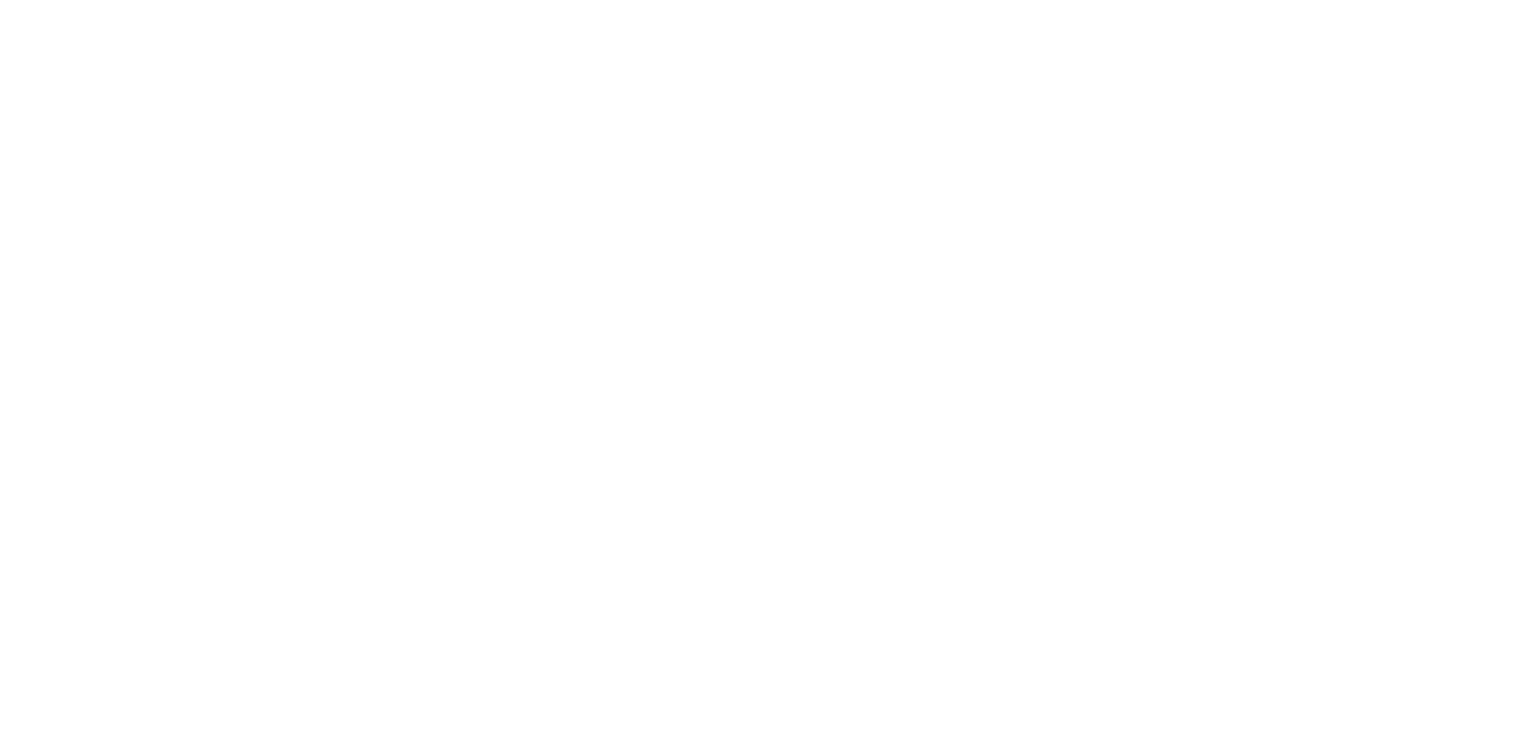scroll, scrollTop: 0, scrollLeft: 0, axis: both 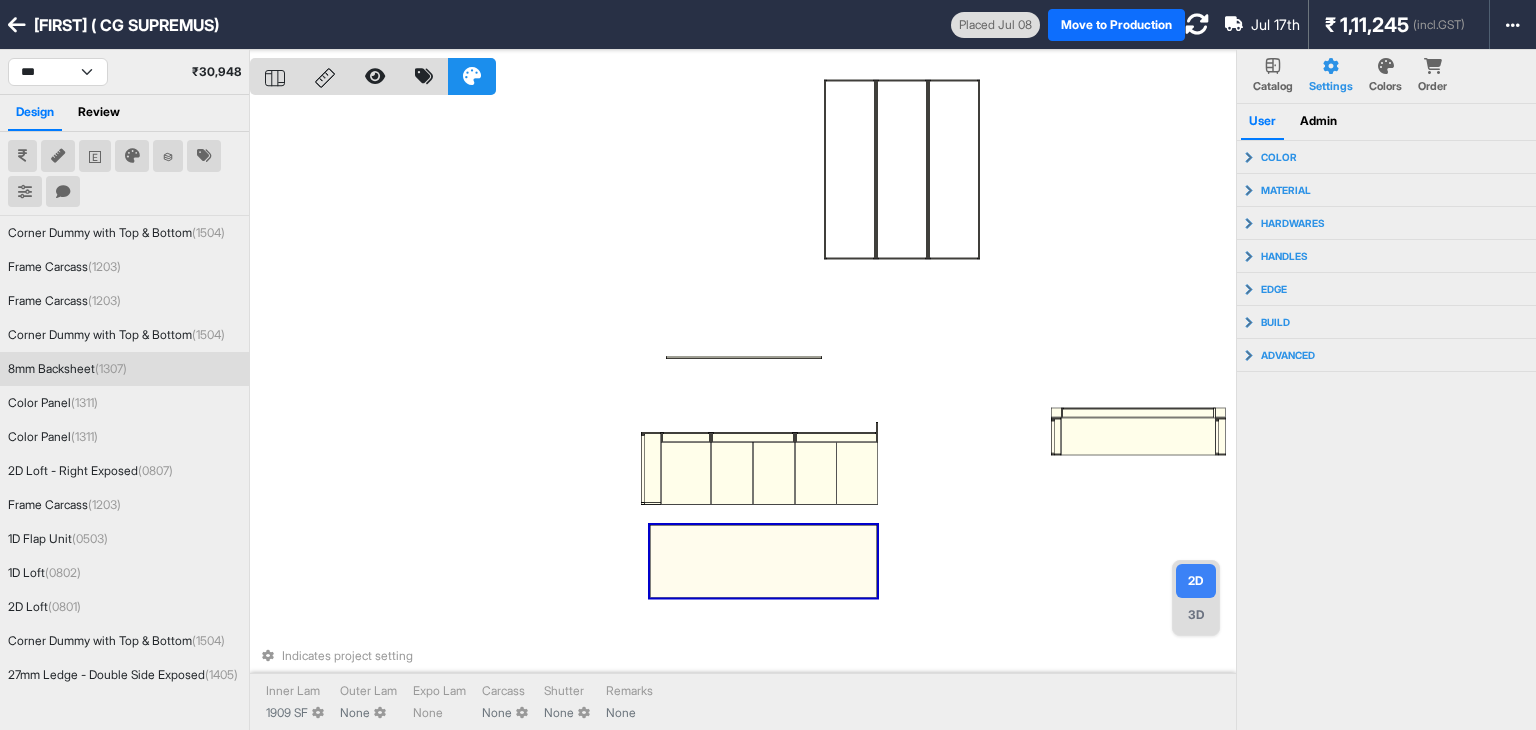 click on "Indicates project setting Inner Lam 1909 SF Outer Lam None Expo Lam None Carcass None Shutter None Remarks None" at bounding box center (743, 415) 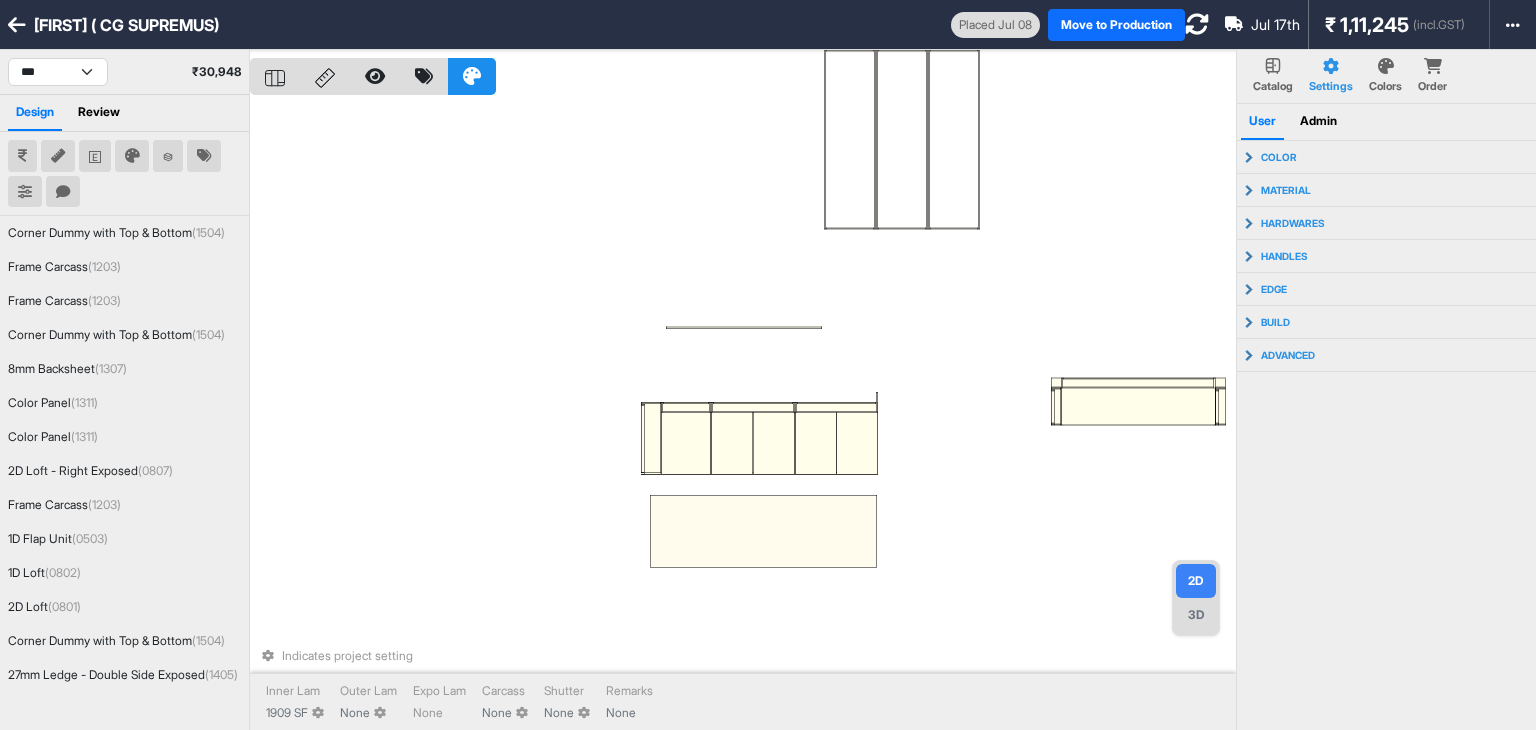 click at bounding box center (1386, 66) 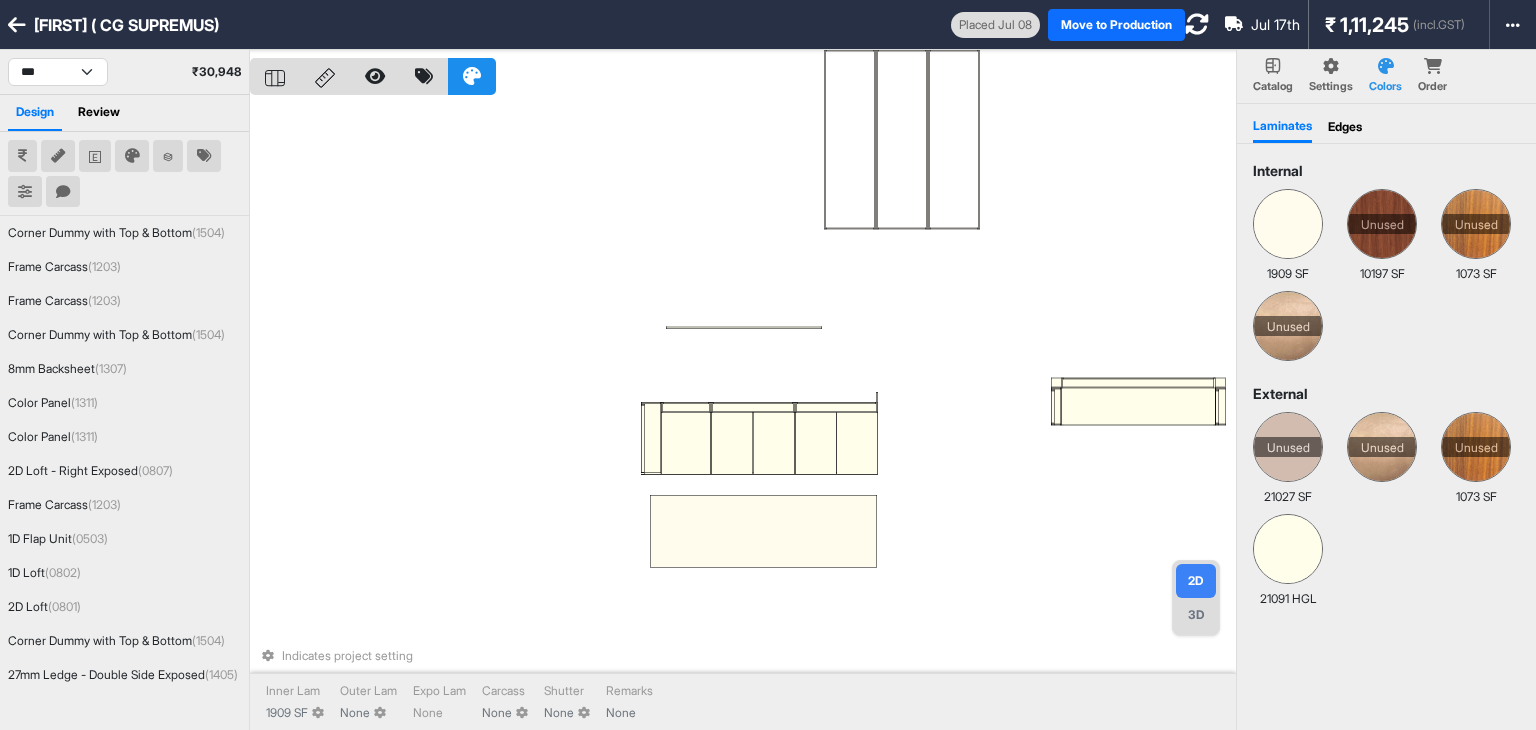 click on "Edges" at bounding box center (1345, 127) 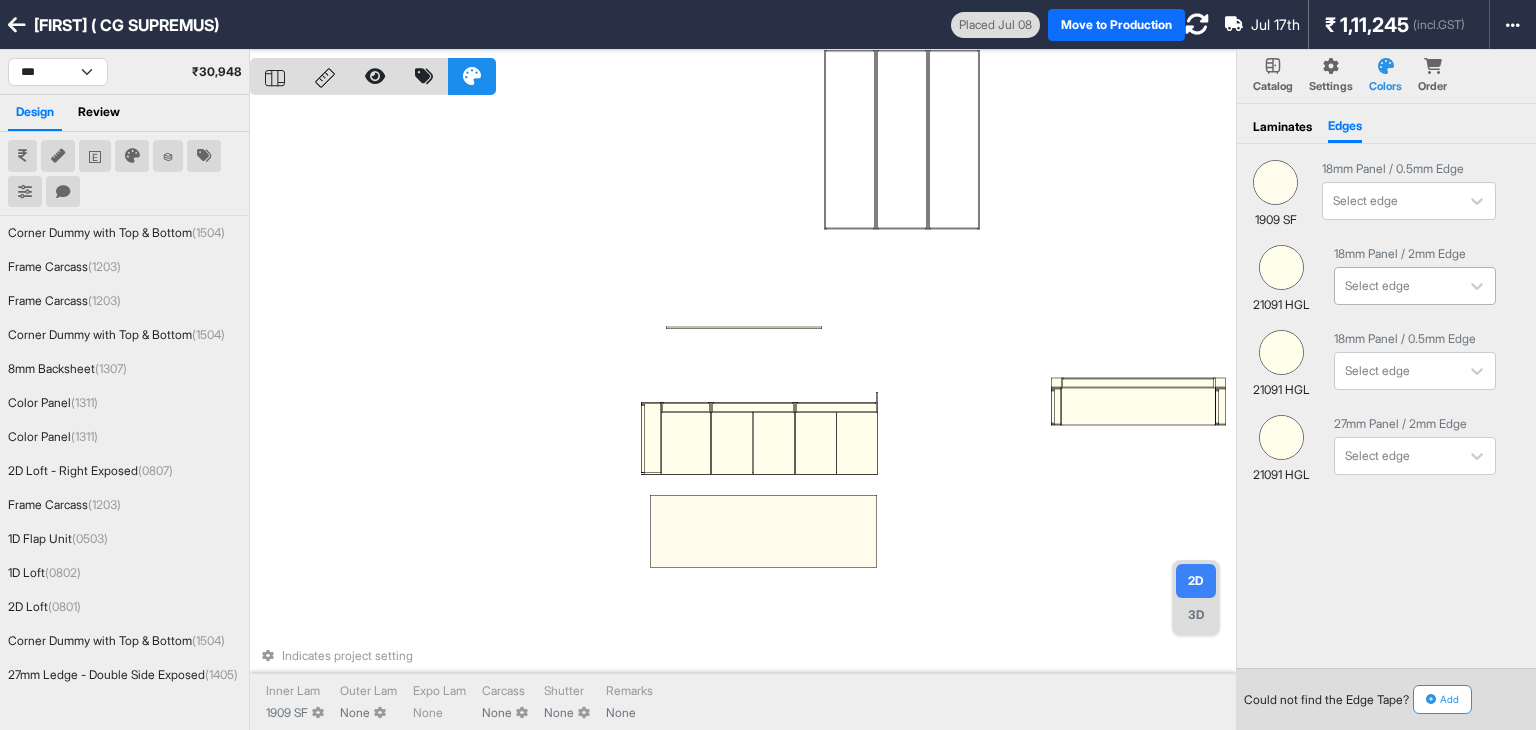 click at bounding box center (1391, 201) 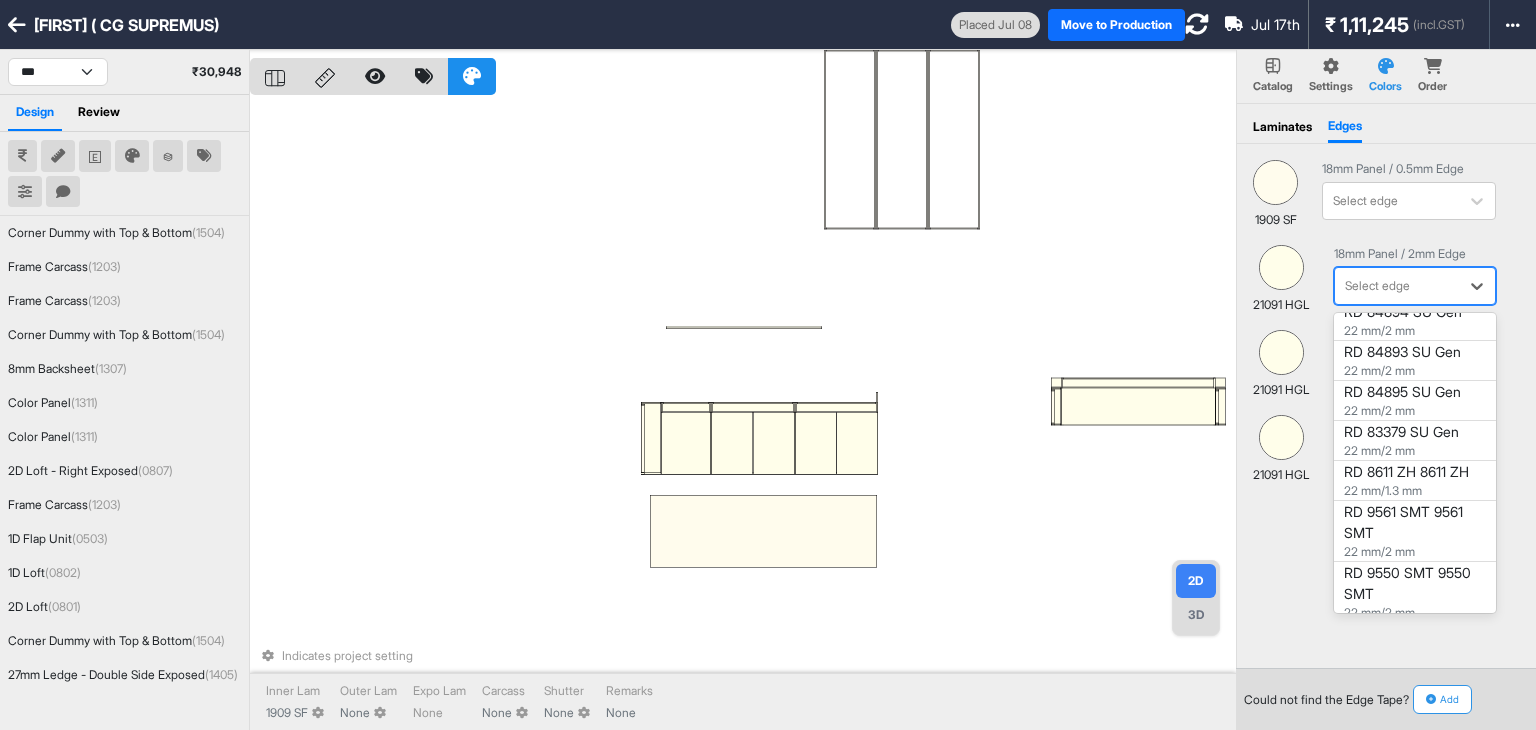 scroll, scrollTop: 500, scrollLeft: 0, axis: vertical 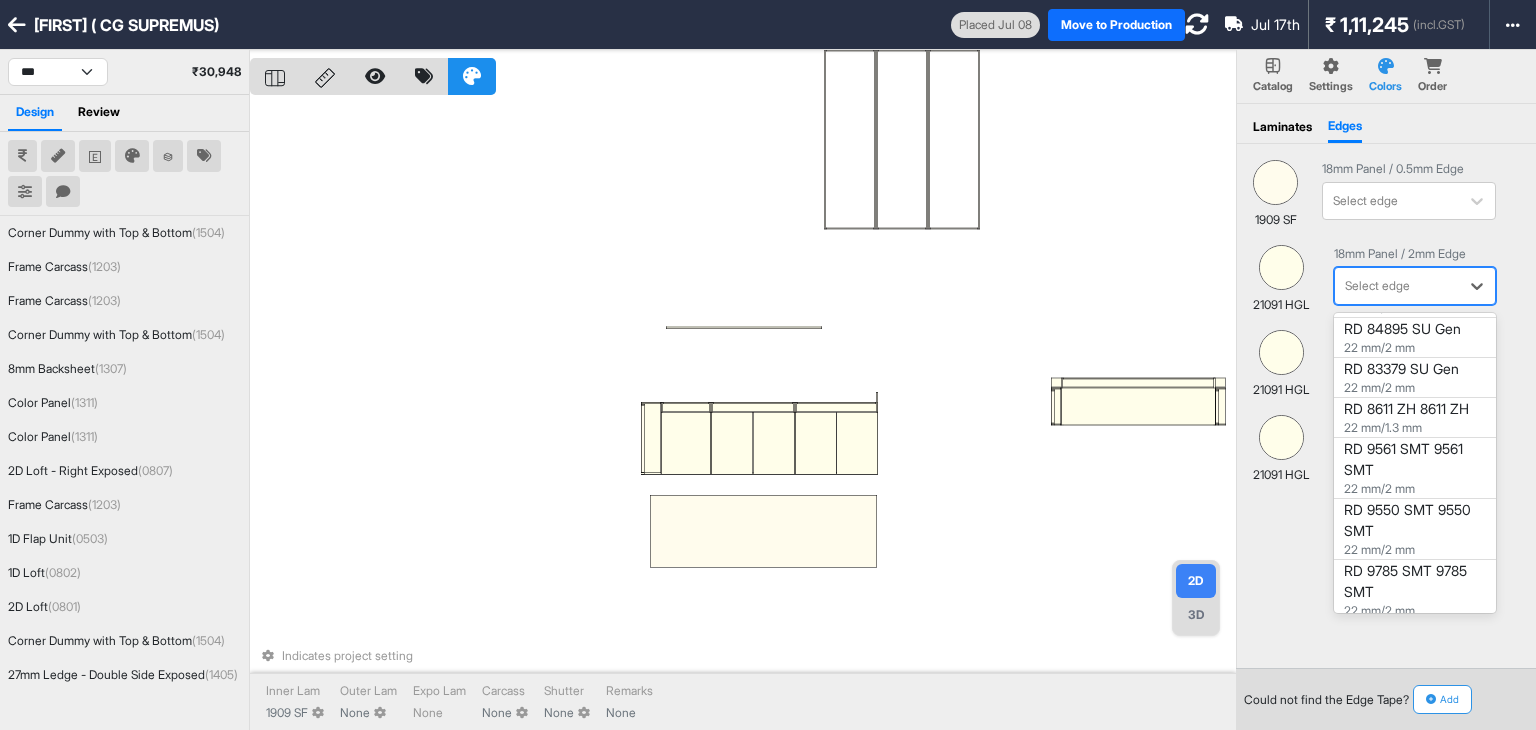click on "RD 8611 ZH 8611 ZH" at bounding box center (1415, 418) 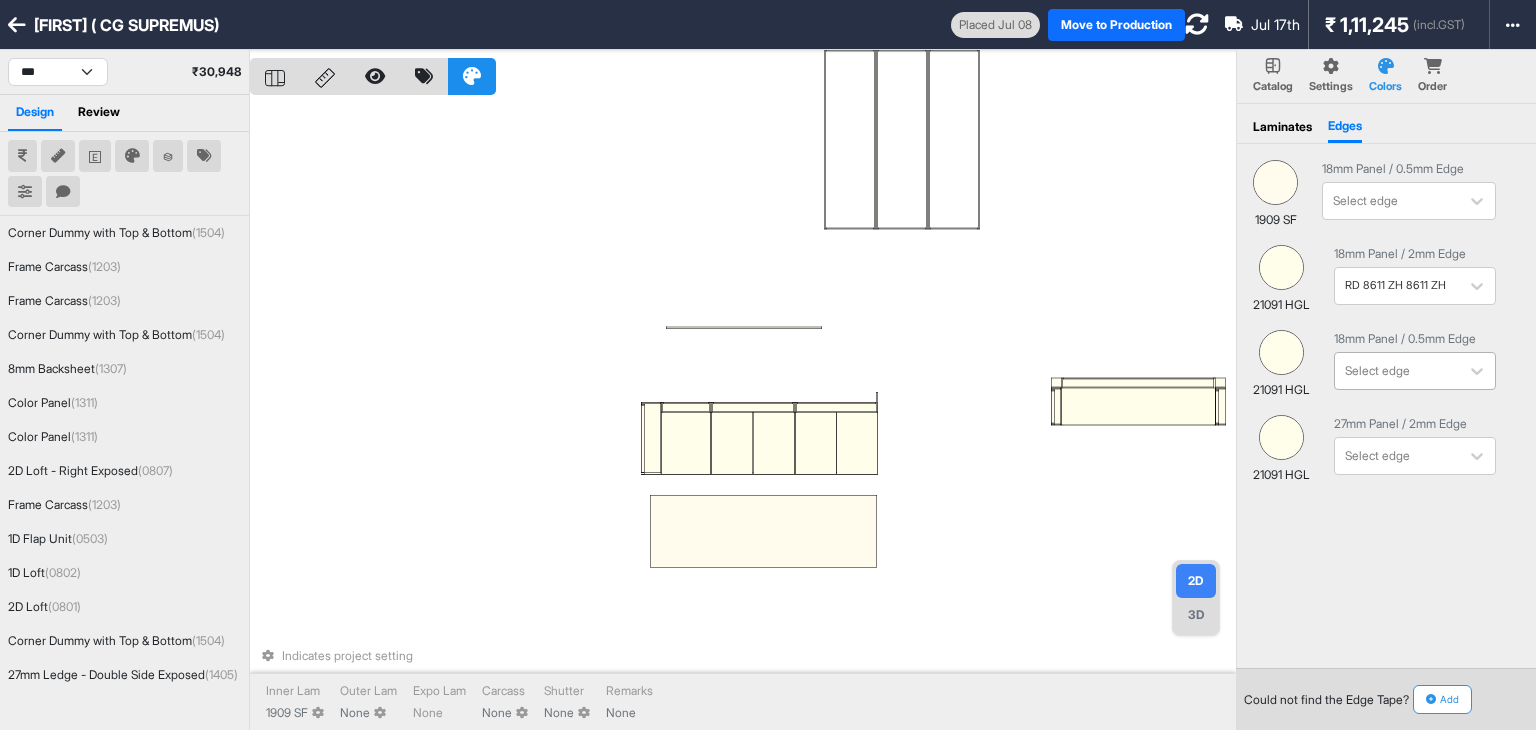 click at bounding box center (1391, 201) 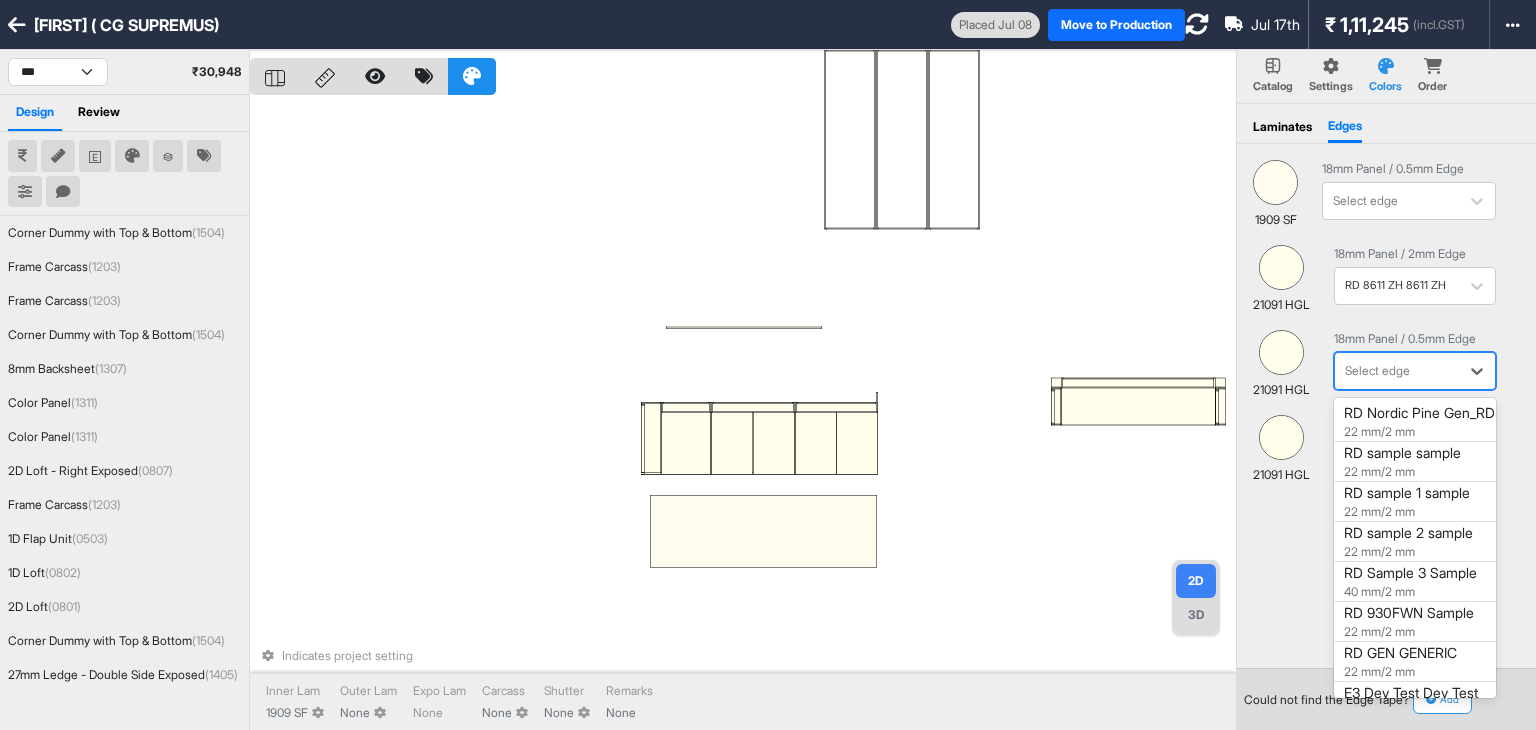 scroll, scrollTop: 400, scrollLeft: 0, axis: vertical 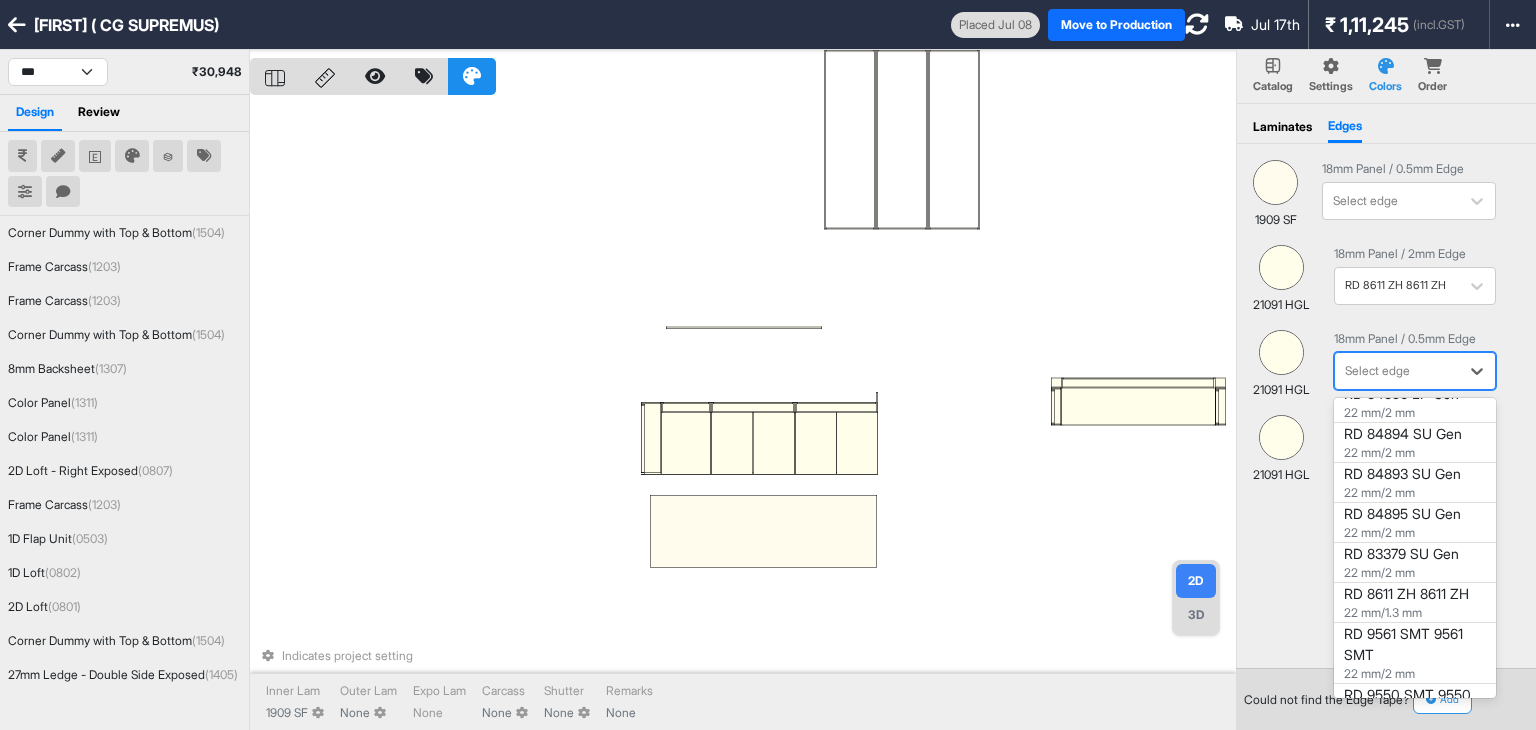click on "RD 8611 ZH 8611 ZH" at bounding box center [1415, 603] 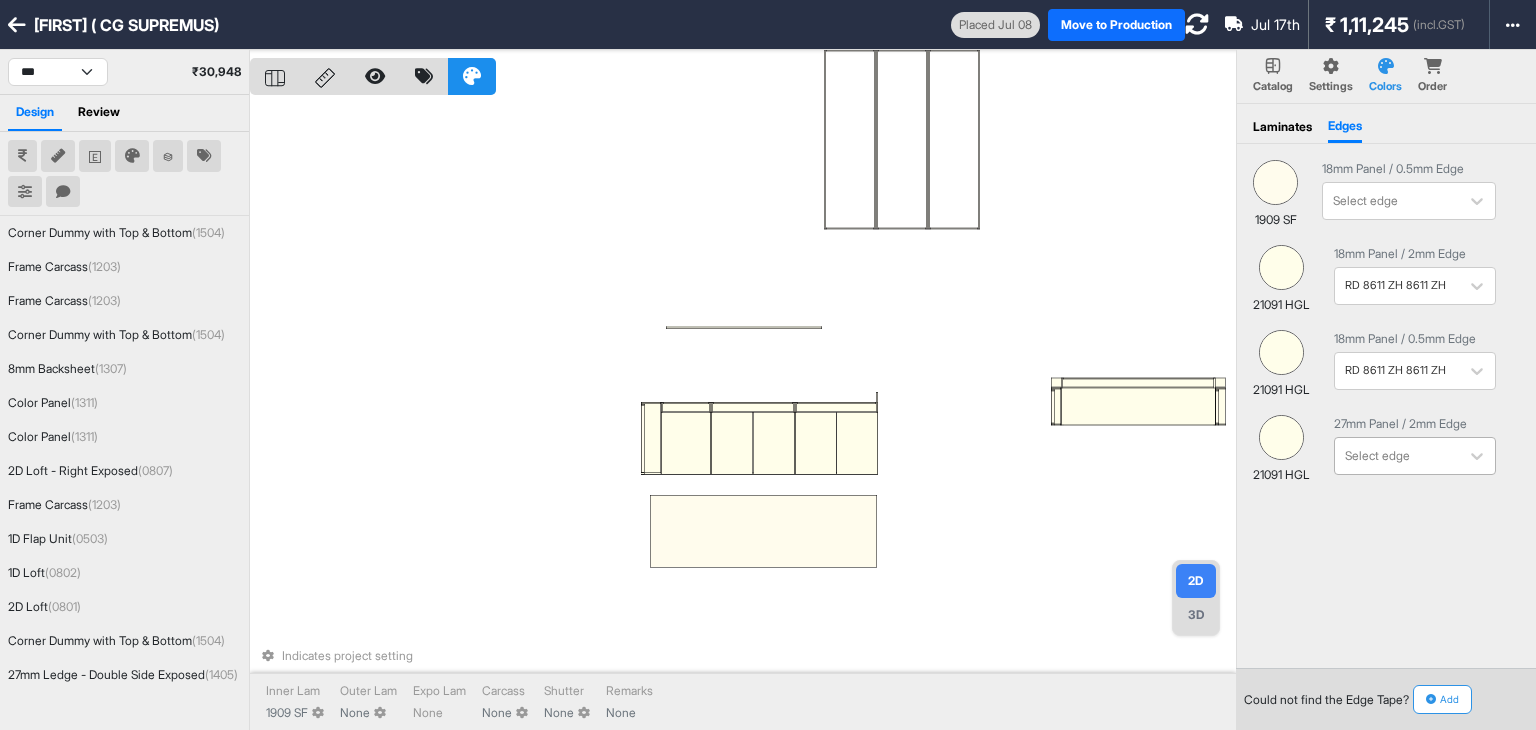 click at bounding box center [1391, 201] 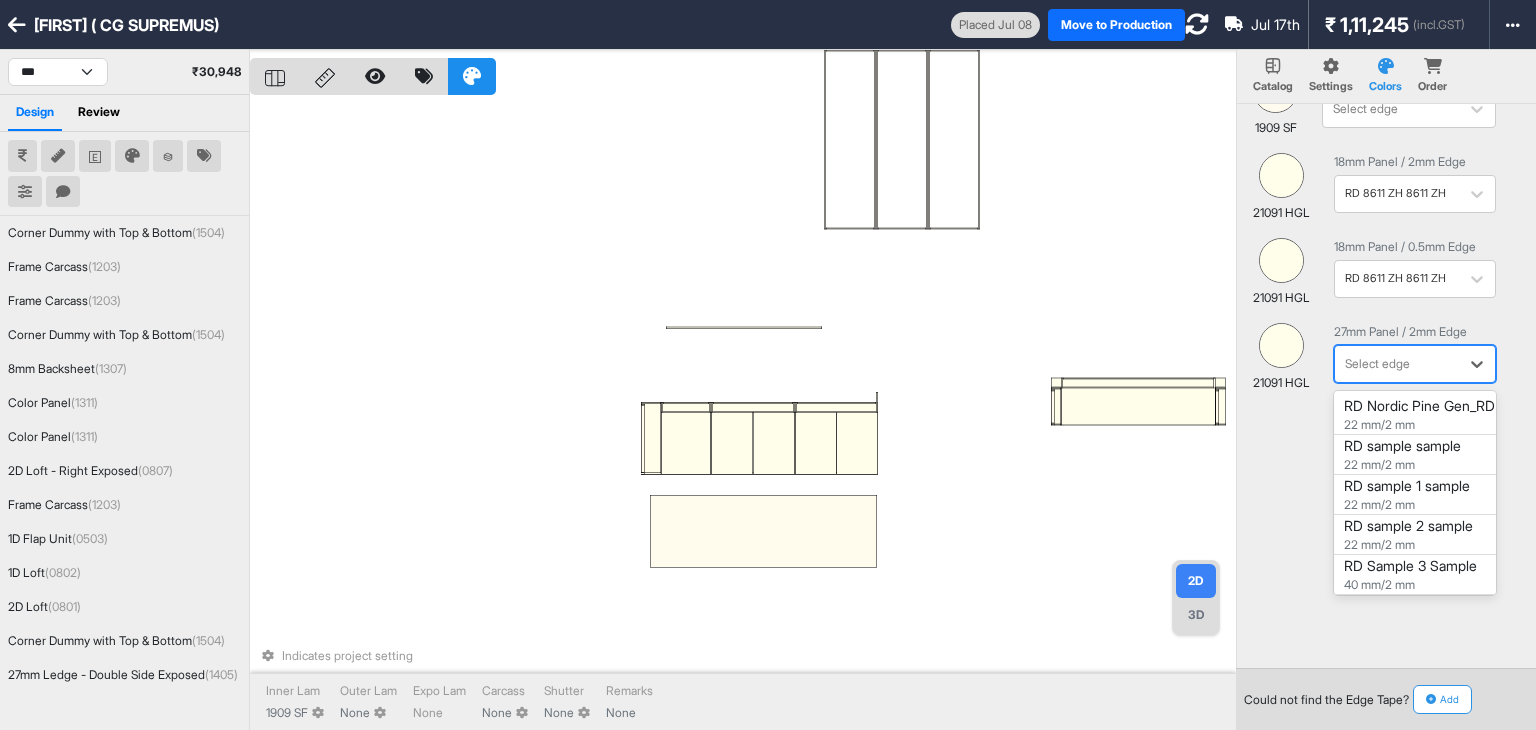 scroll, scrollTop: 119, scrollLeft: 0, axis: vertical 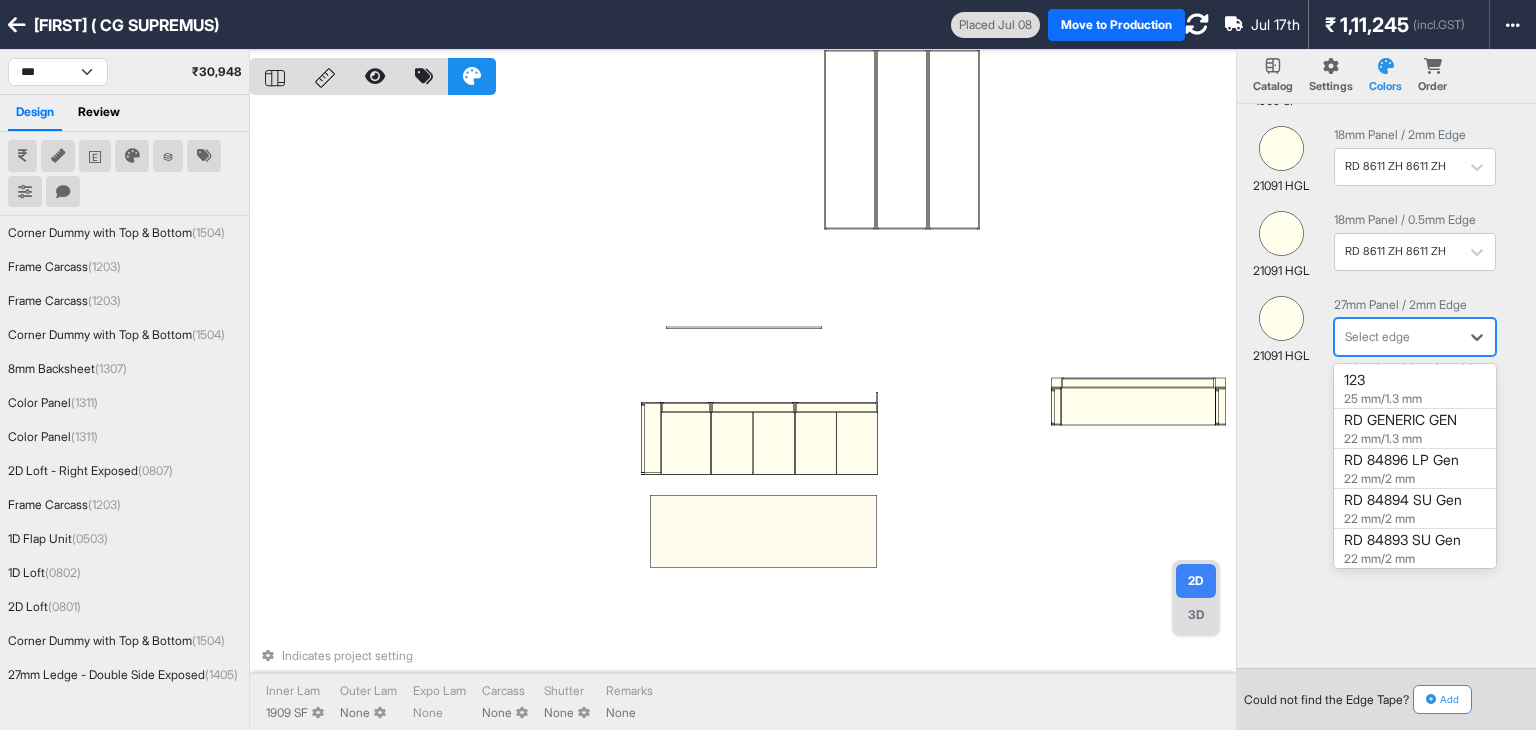 click on "RD GENERIC GEN" at bounding box center [1415, 429] 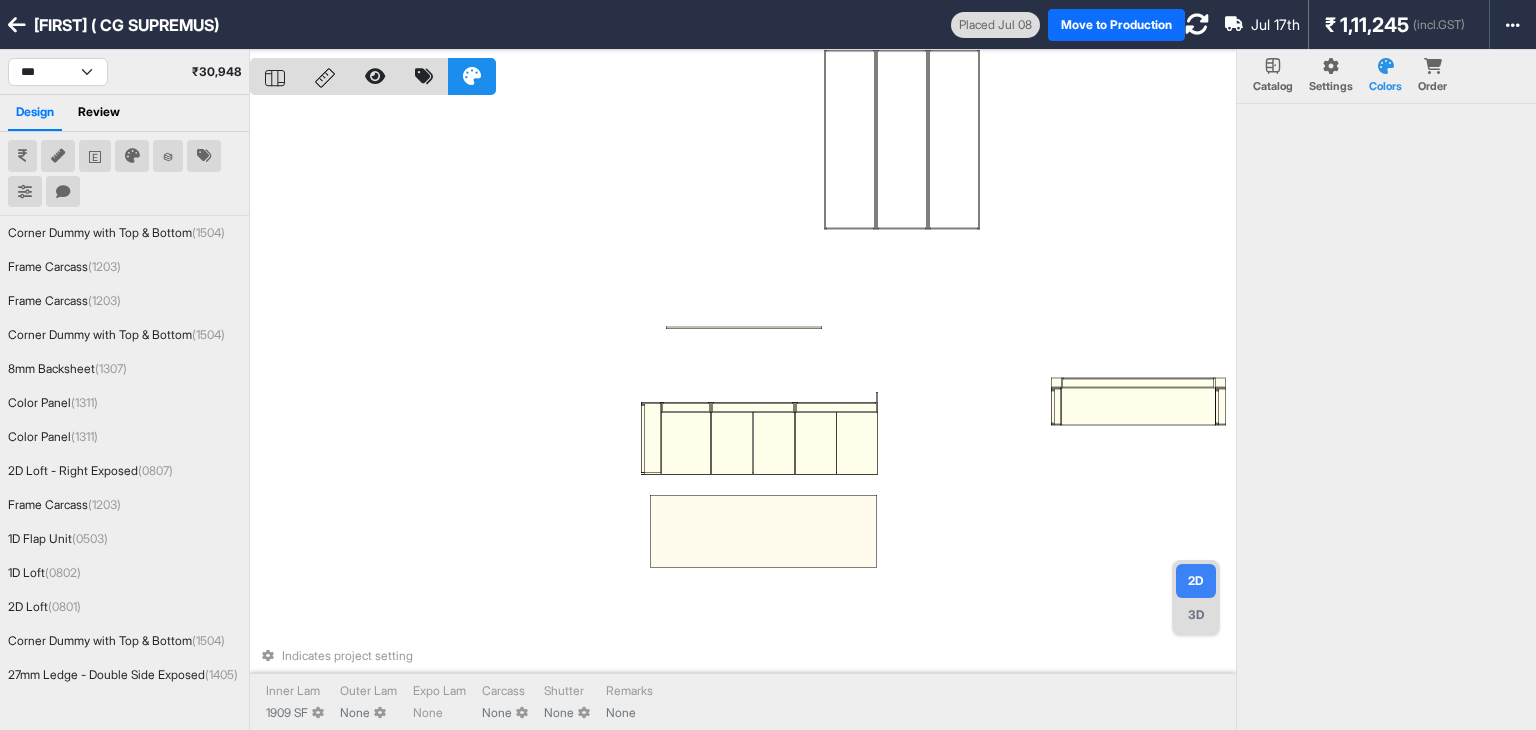 scroll, scrollTop: 0, scrollLeft: 0, axis: both 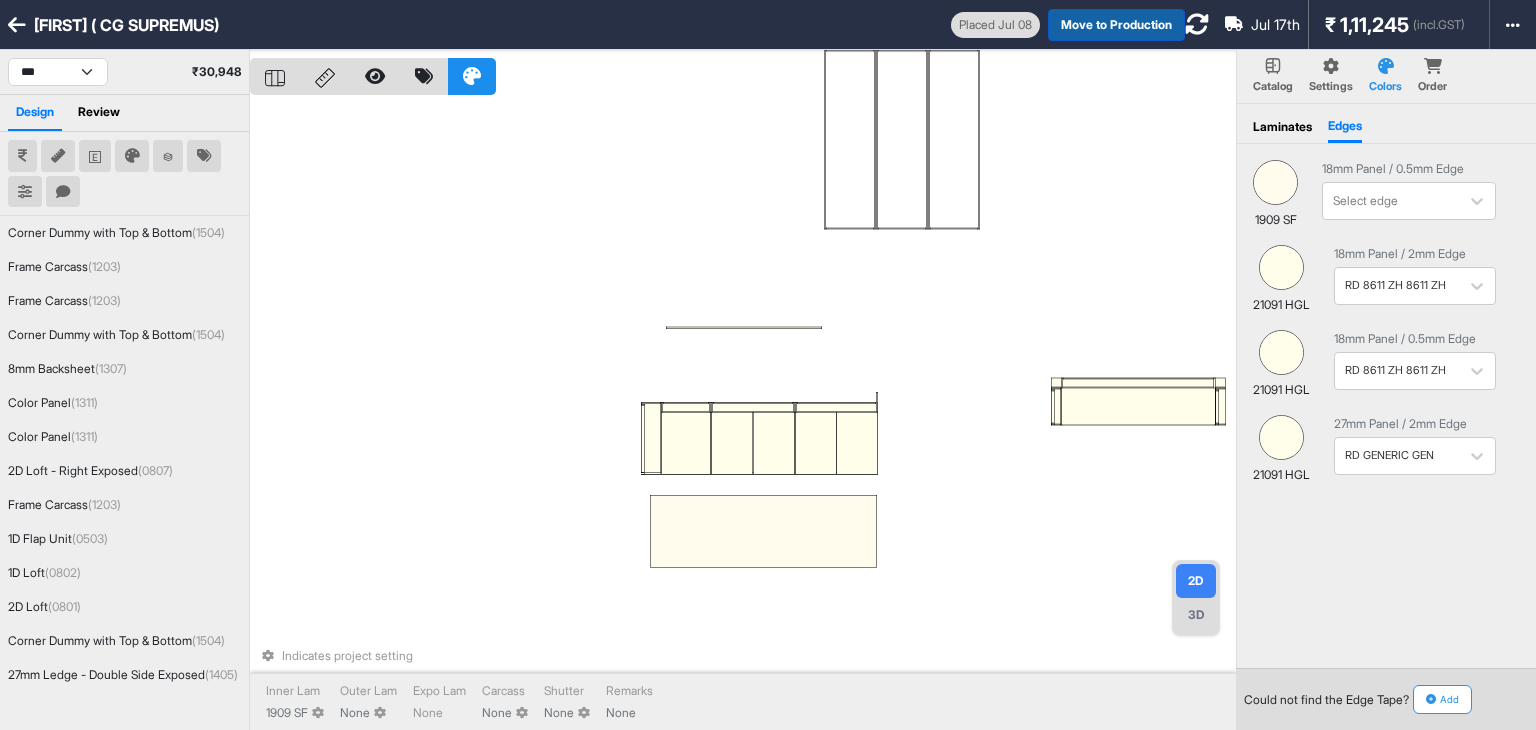 click on "Move to Production" at bounding box center (1116, 25) 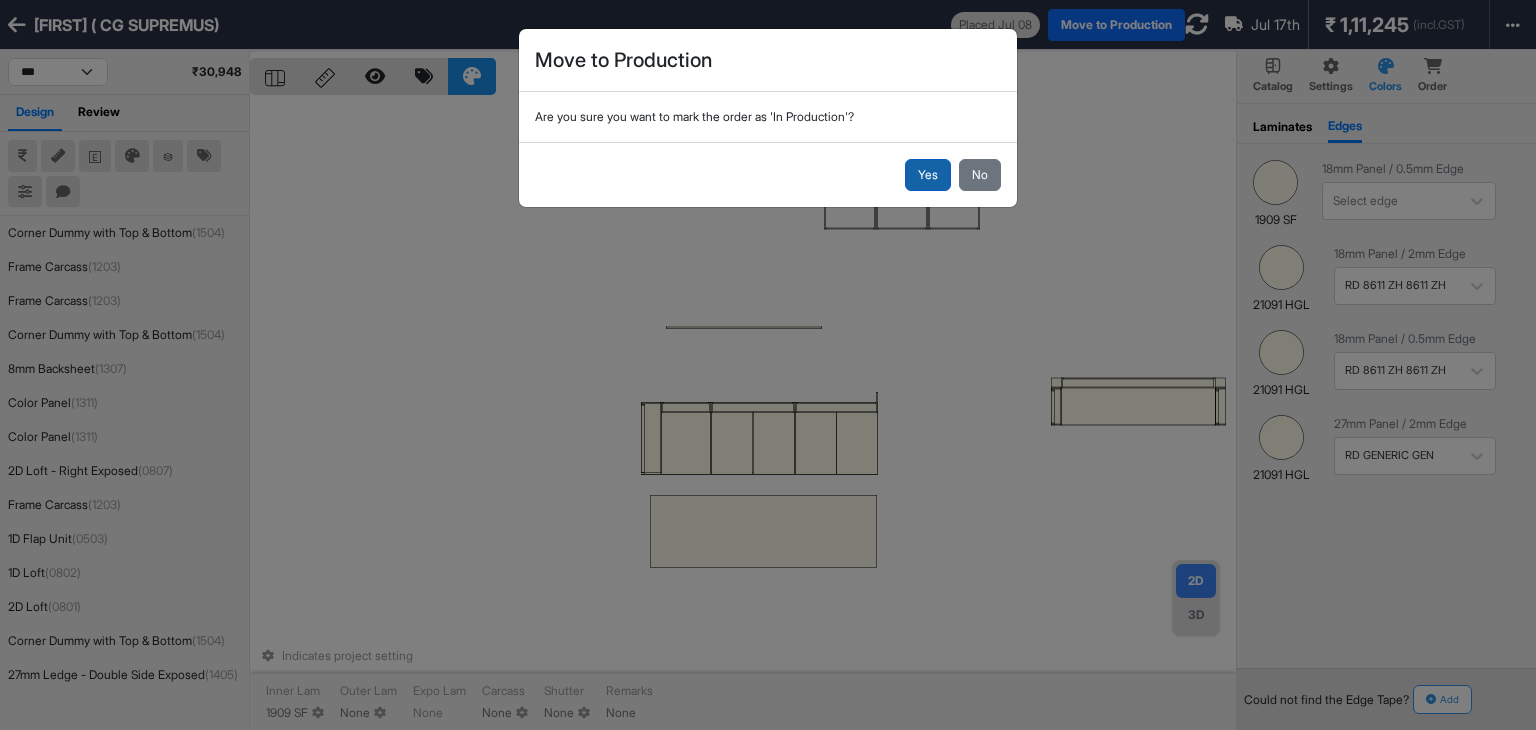 click on "Yes" at bounding box center [928, 175] 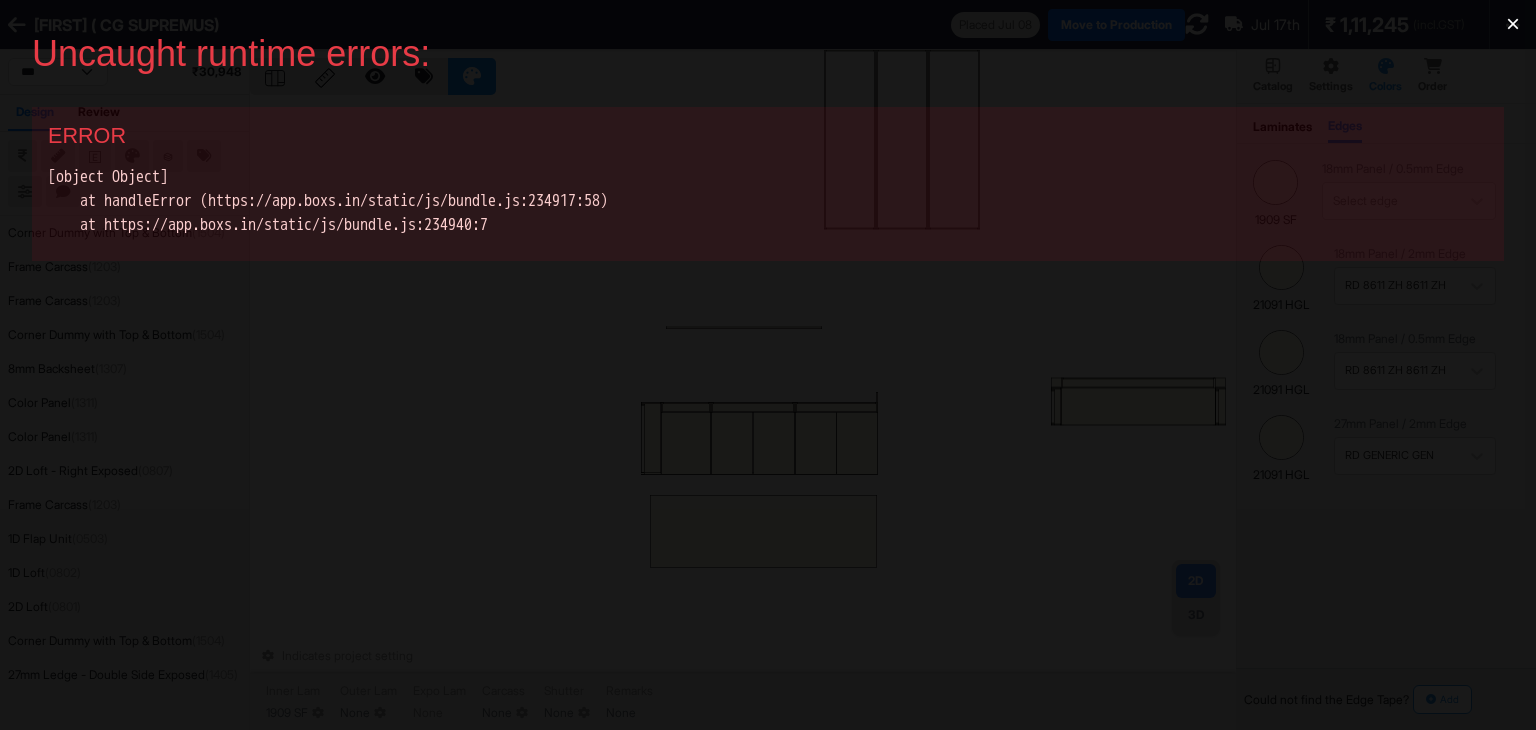 scroll, scrollTop: 0, scrollLeft: 0, axis: both 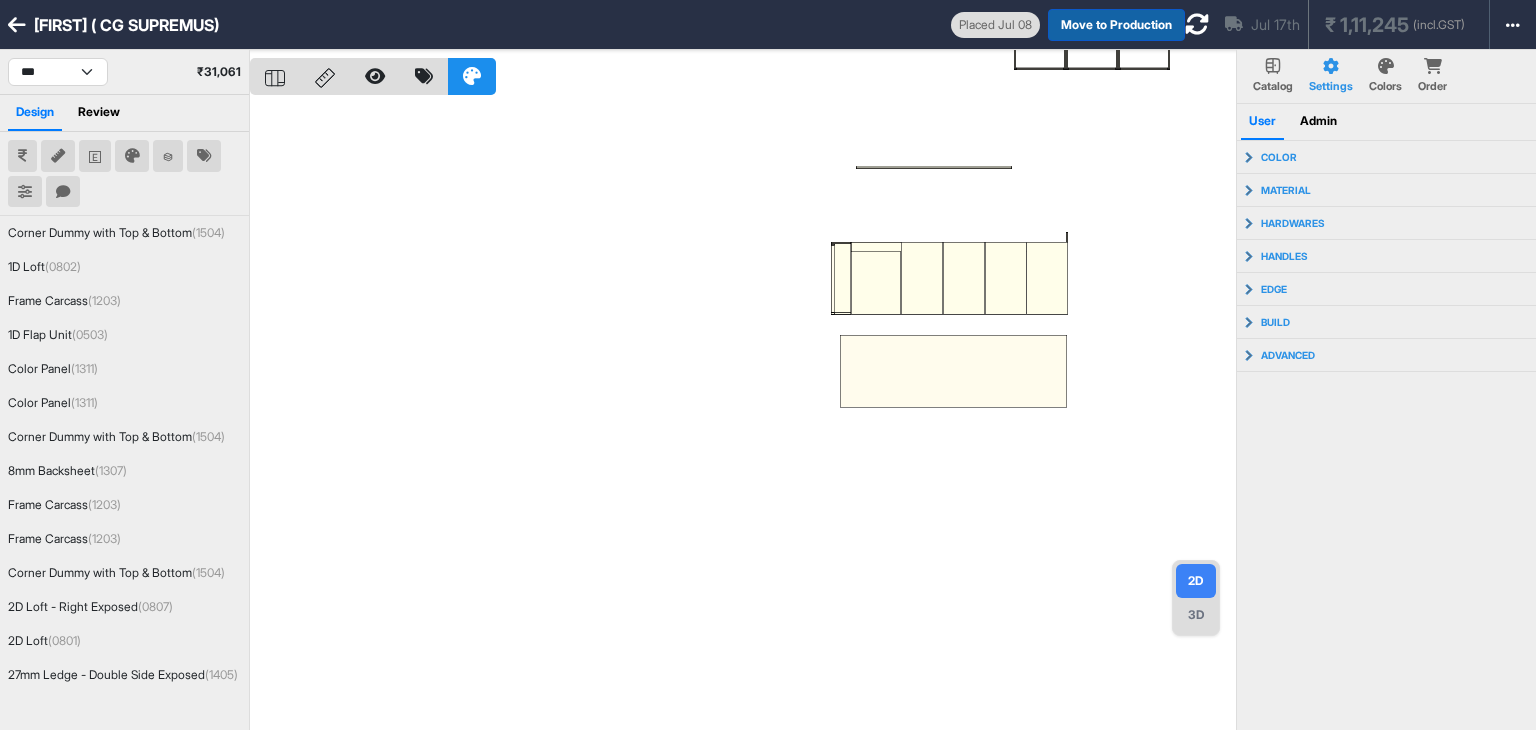click on "Move to Production" at bounding box center (1116, 25) 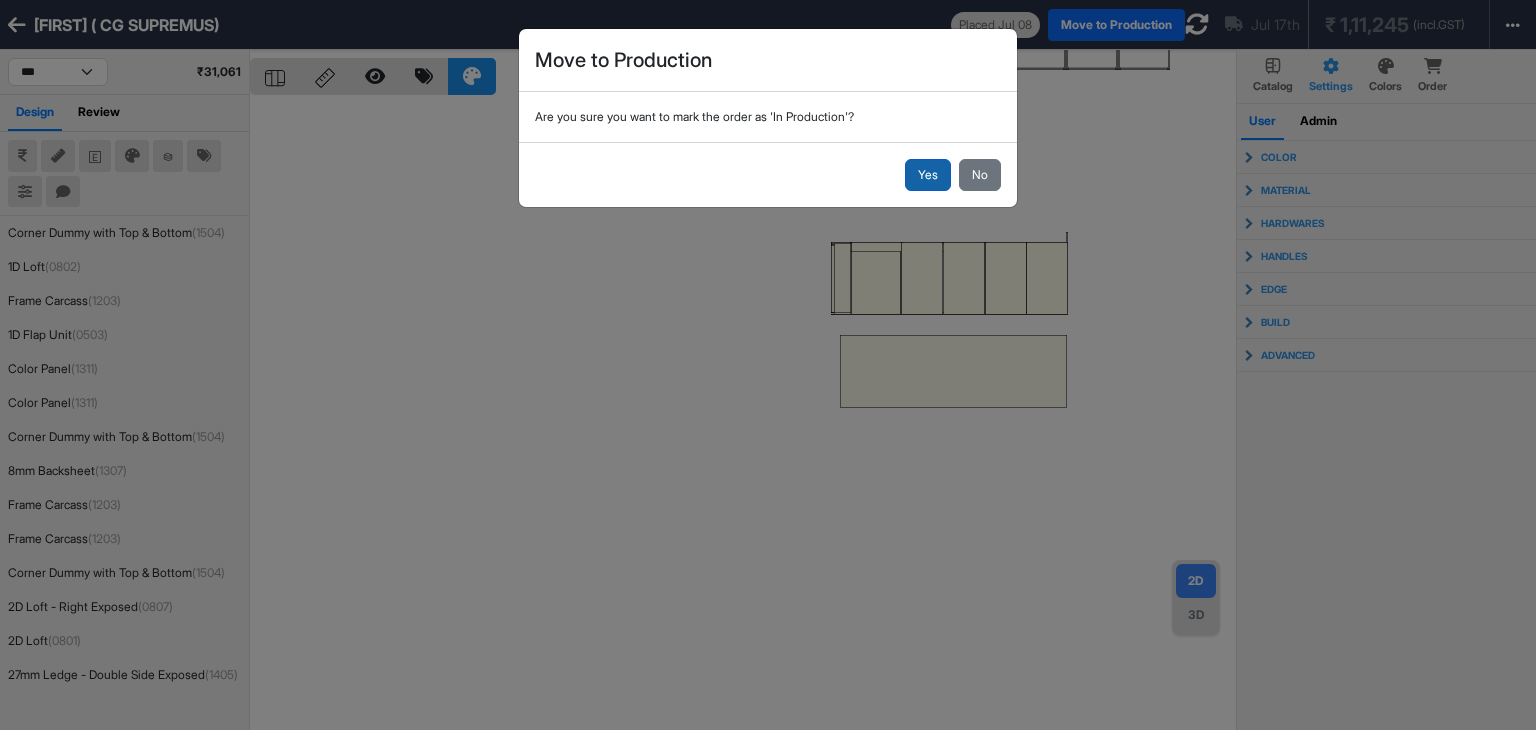 click on "Yes" at bounding box center [928, 175] 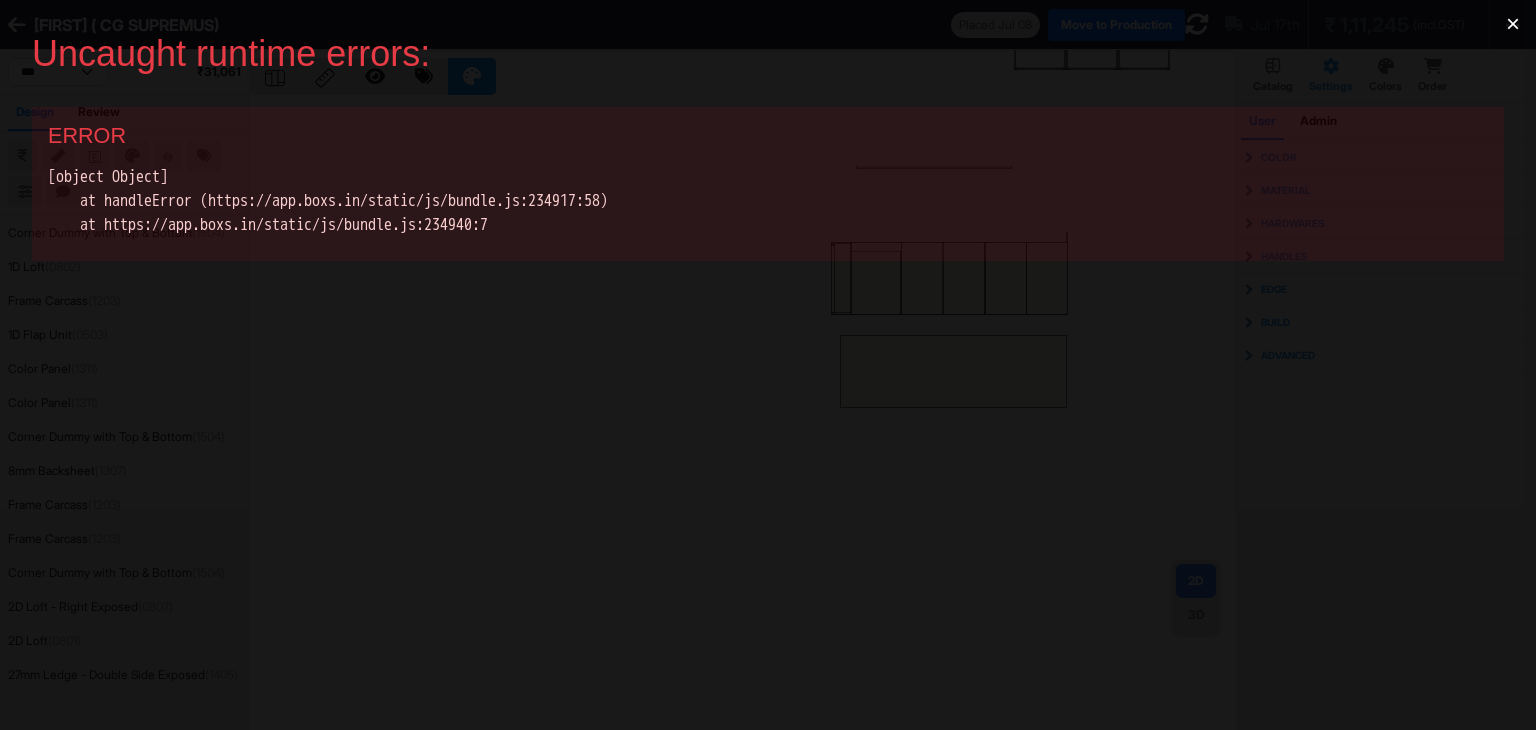 scroll, scrollTop: 0, scrollLeft: 0, axis: both 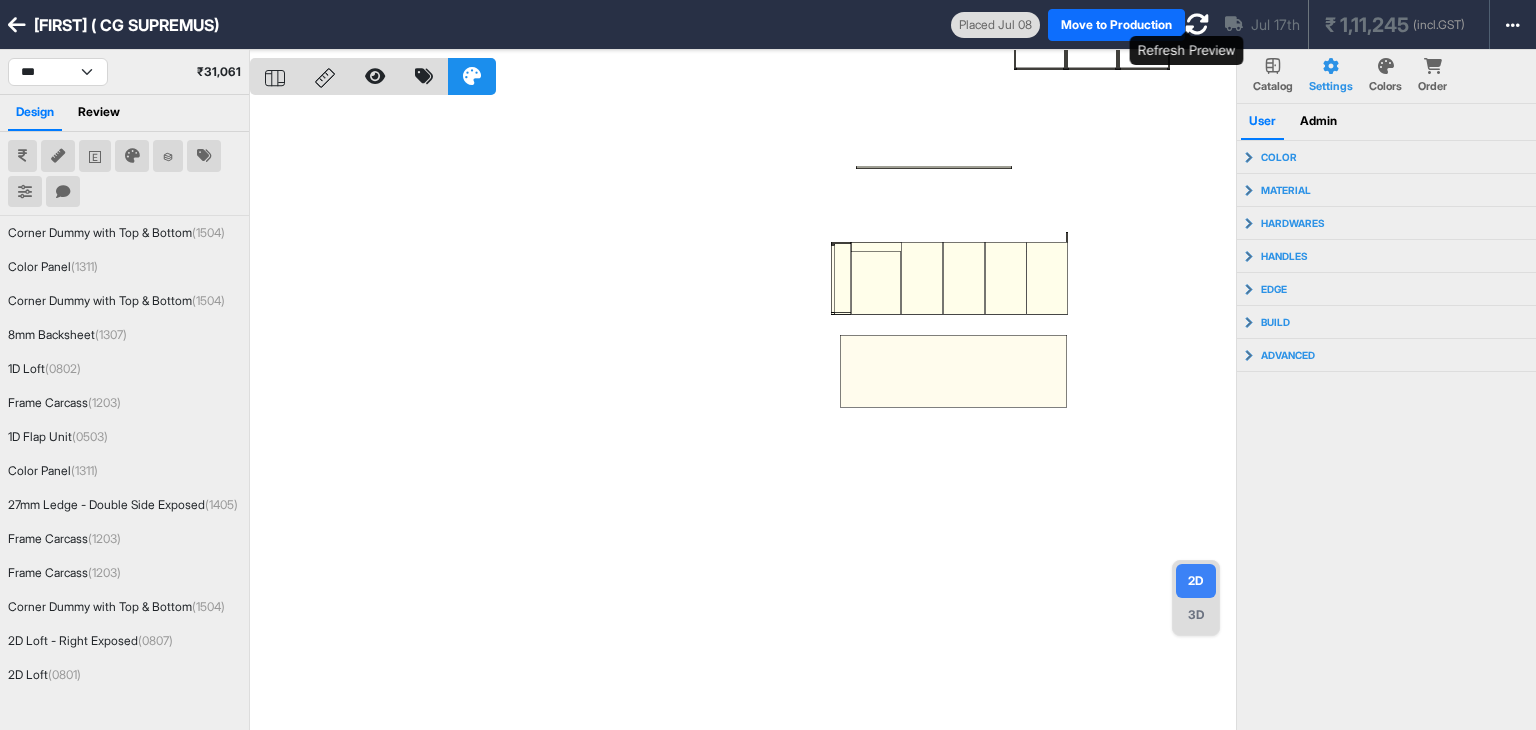 click at bounding box center [1197, 24] 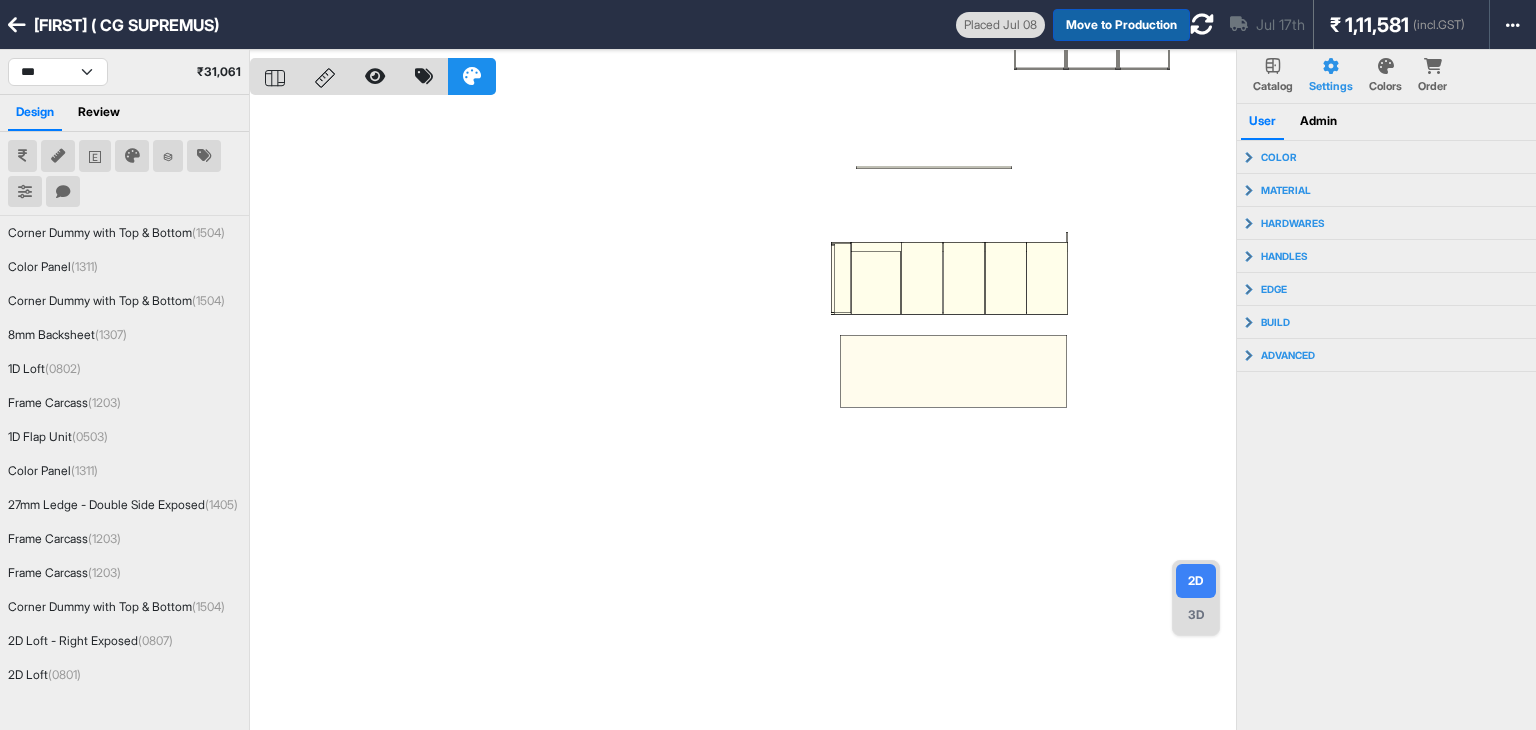 click on "Move to Production" at bounding box center (1121, 25) 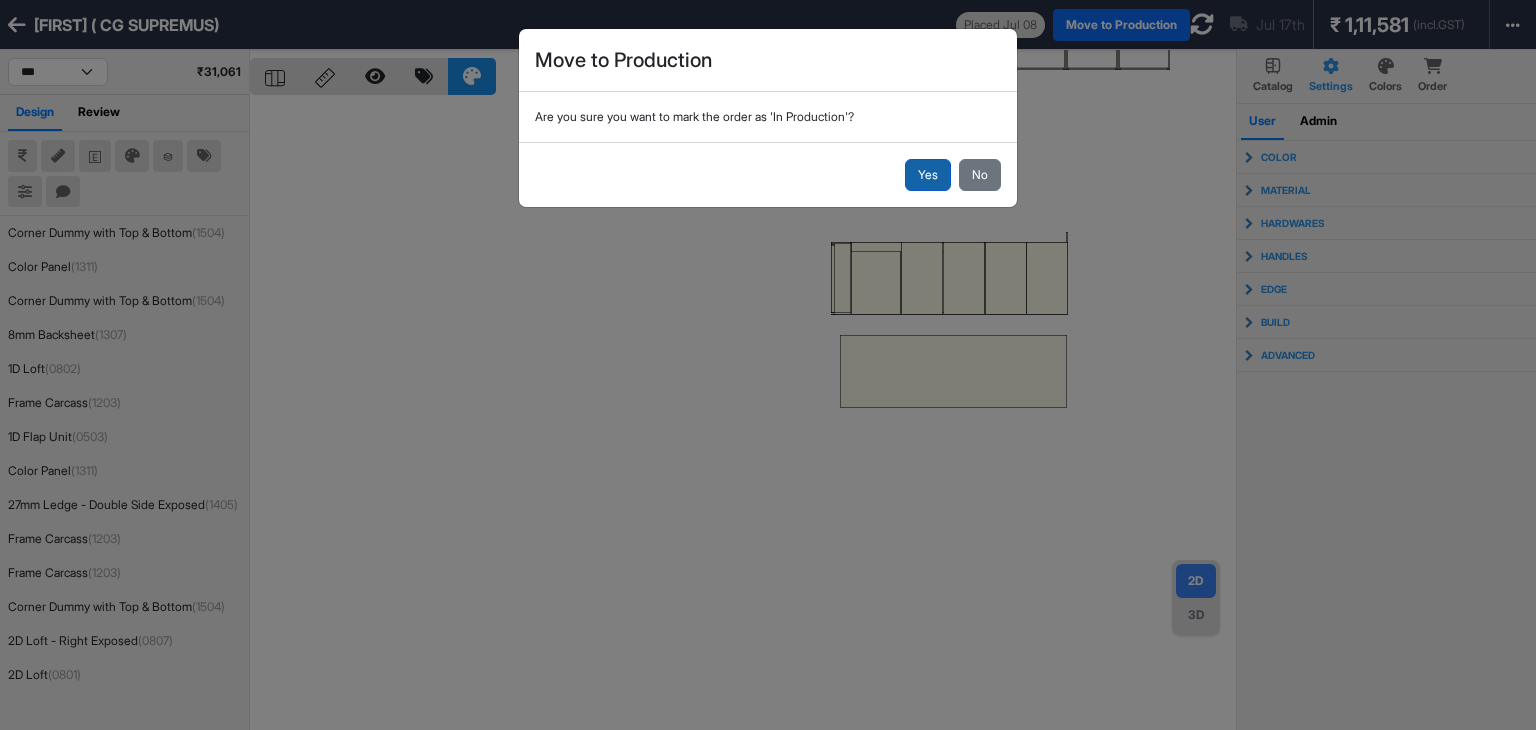 click on "Yes" at bounding box center (928, 175) 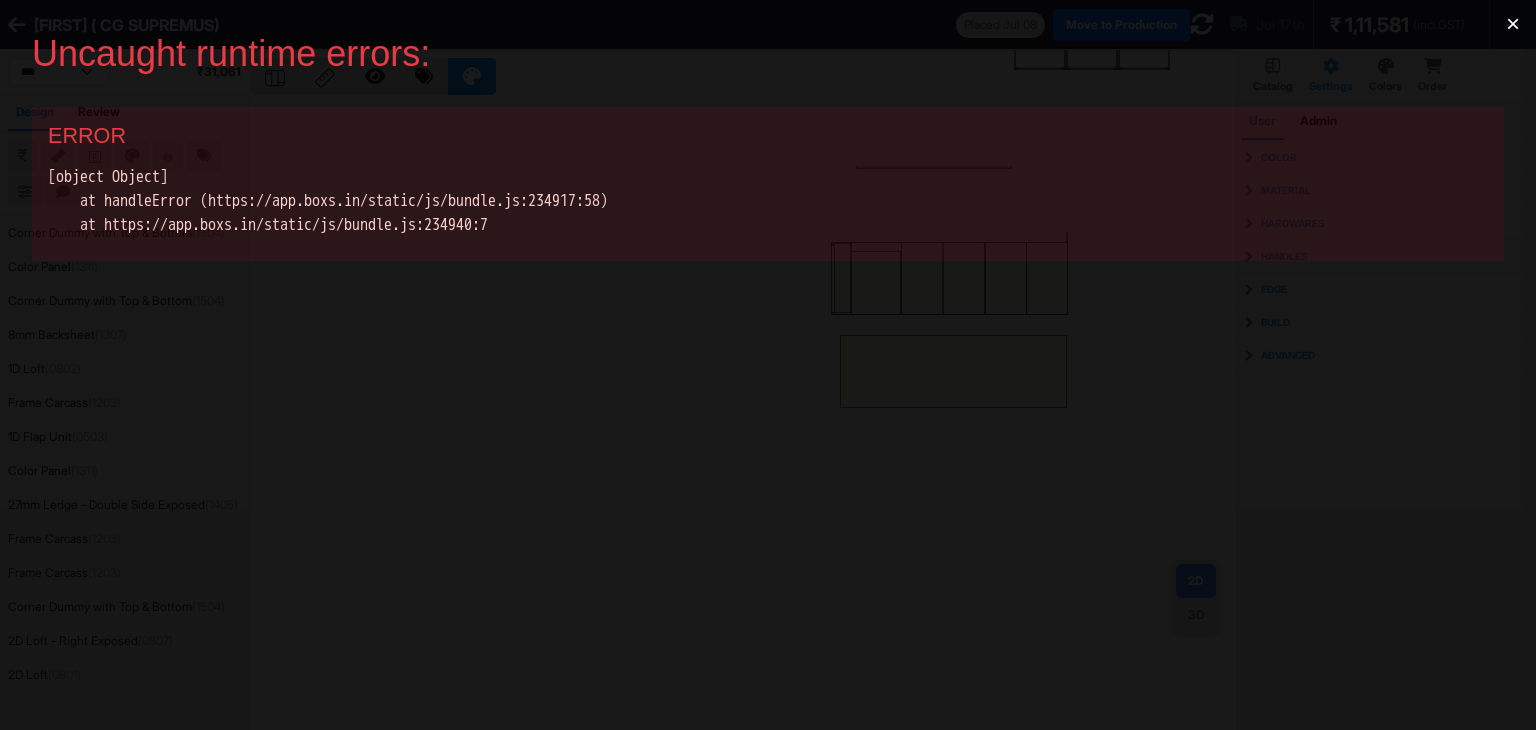 scroll, scrollTop: 0, scrollLeft: 0, axis: both 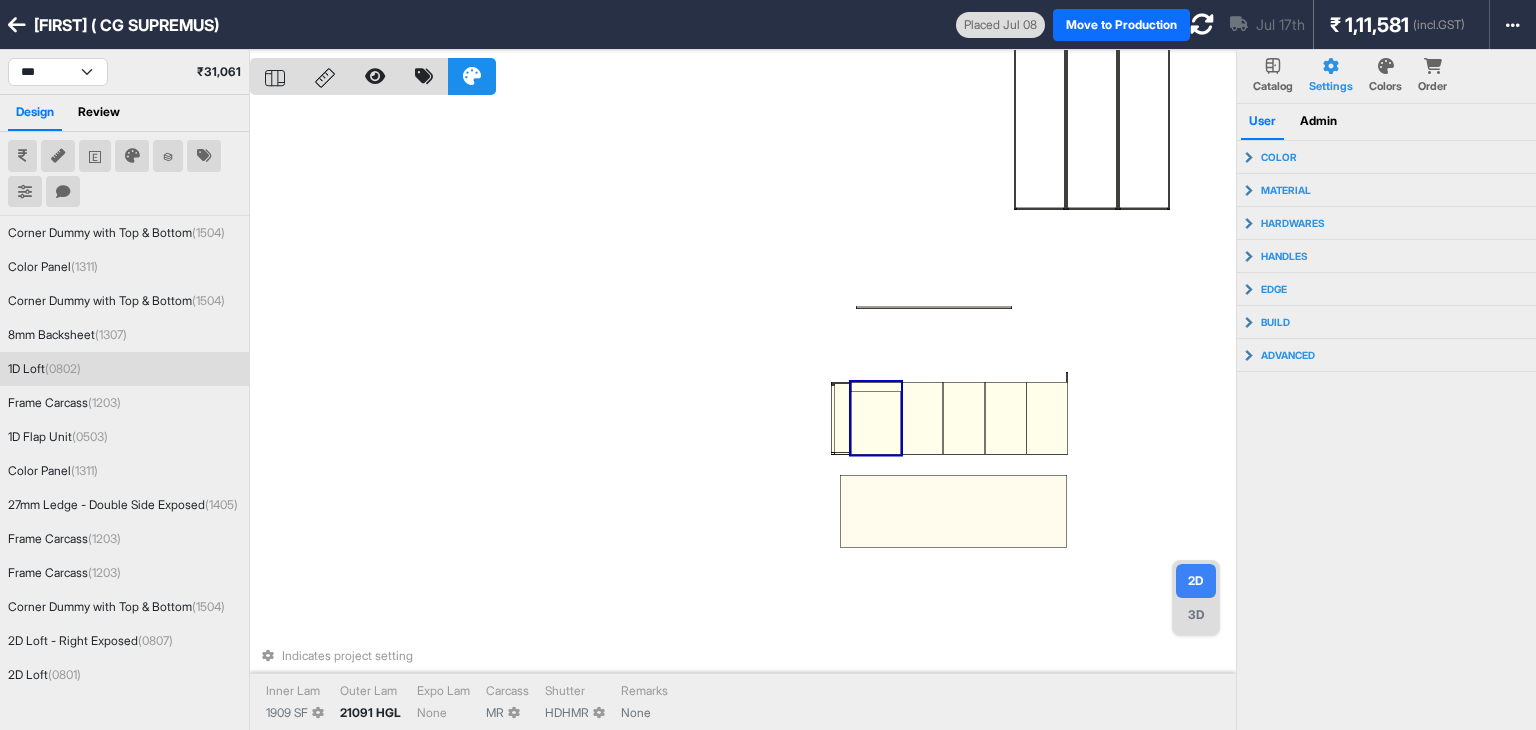 click at bounding box center (876, 418) 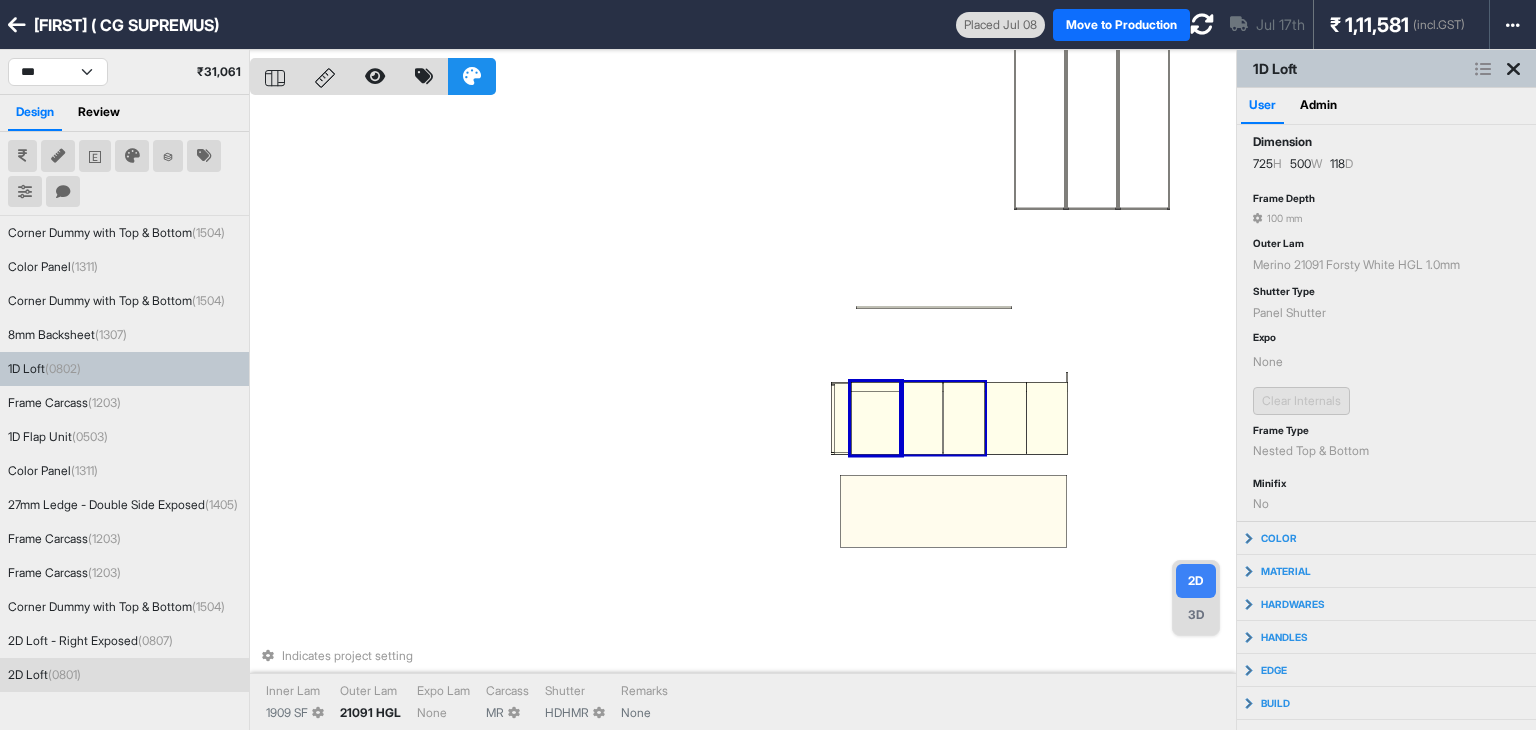 click at bounding box center [922, 418] 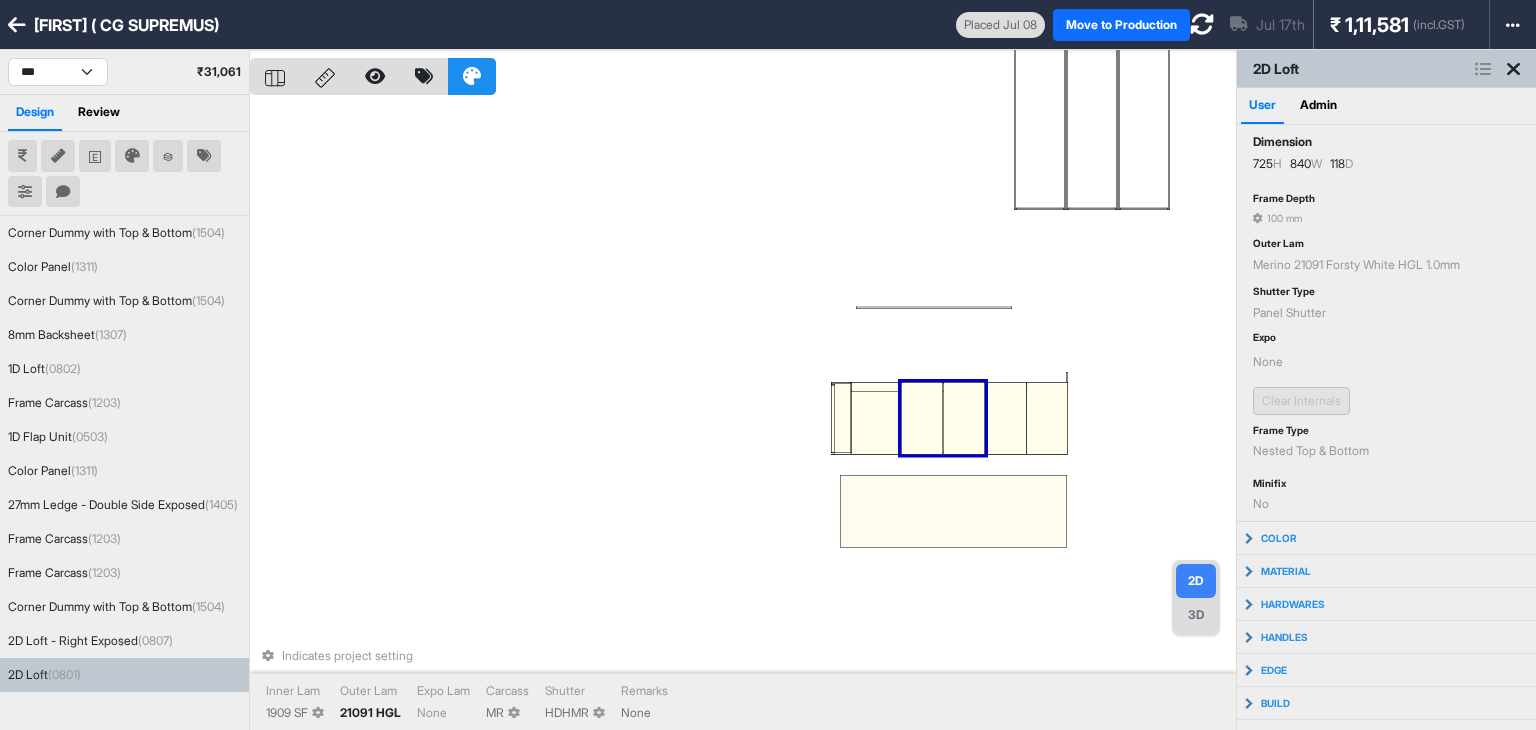 click at bounding box center (922, 418) 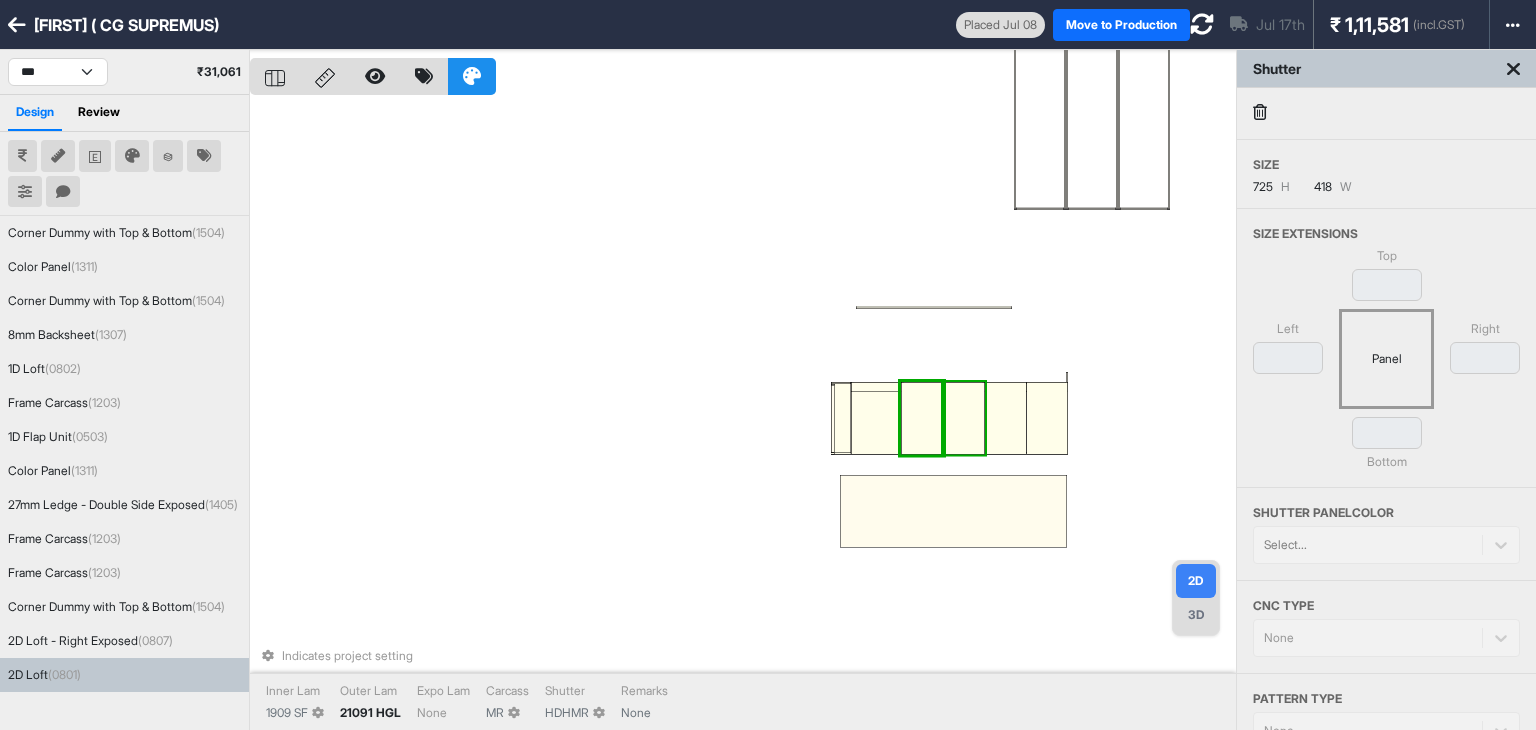 click at bounding box center (964, 418) 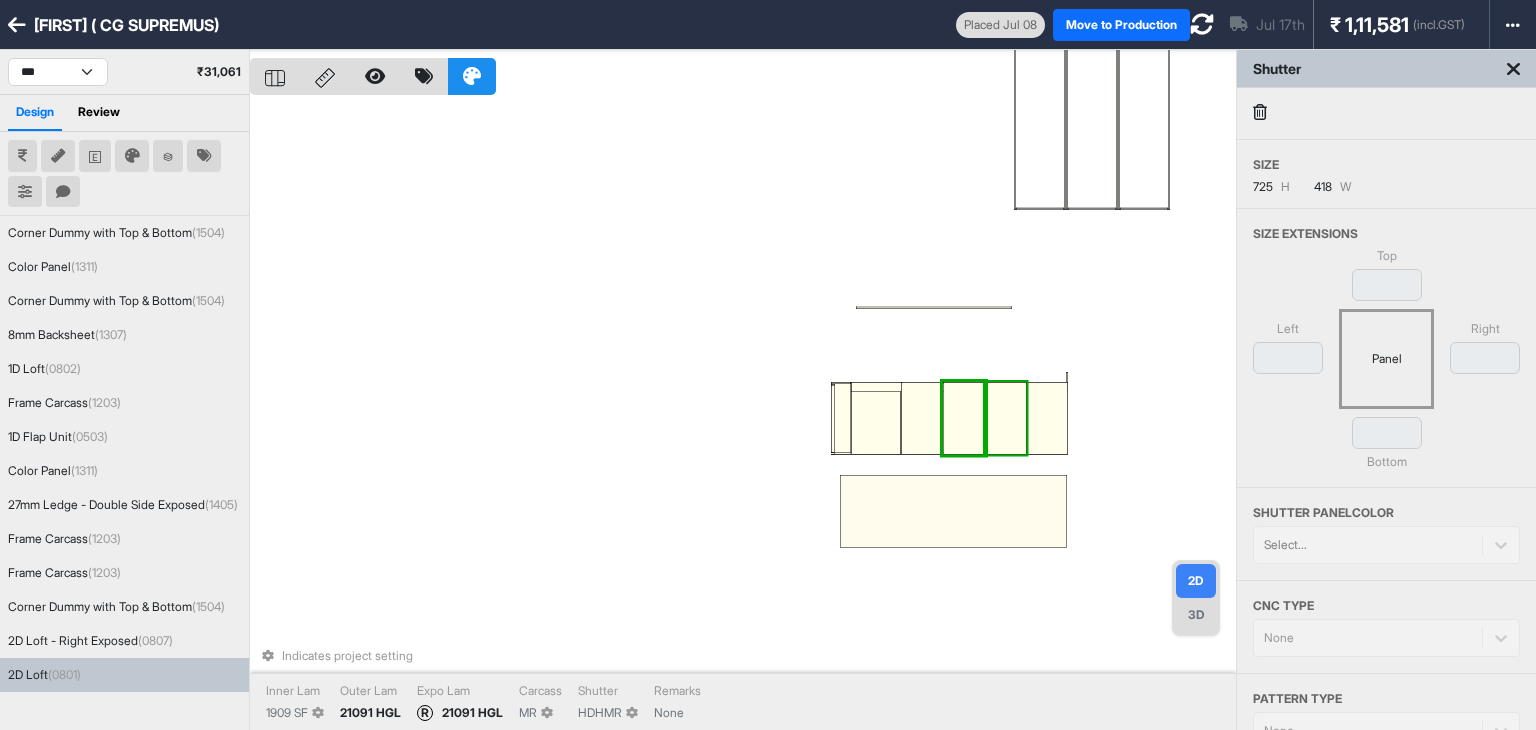 click at bounding box center [1005, 418] 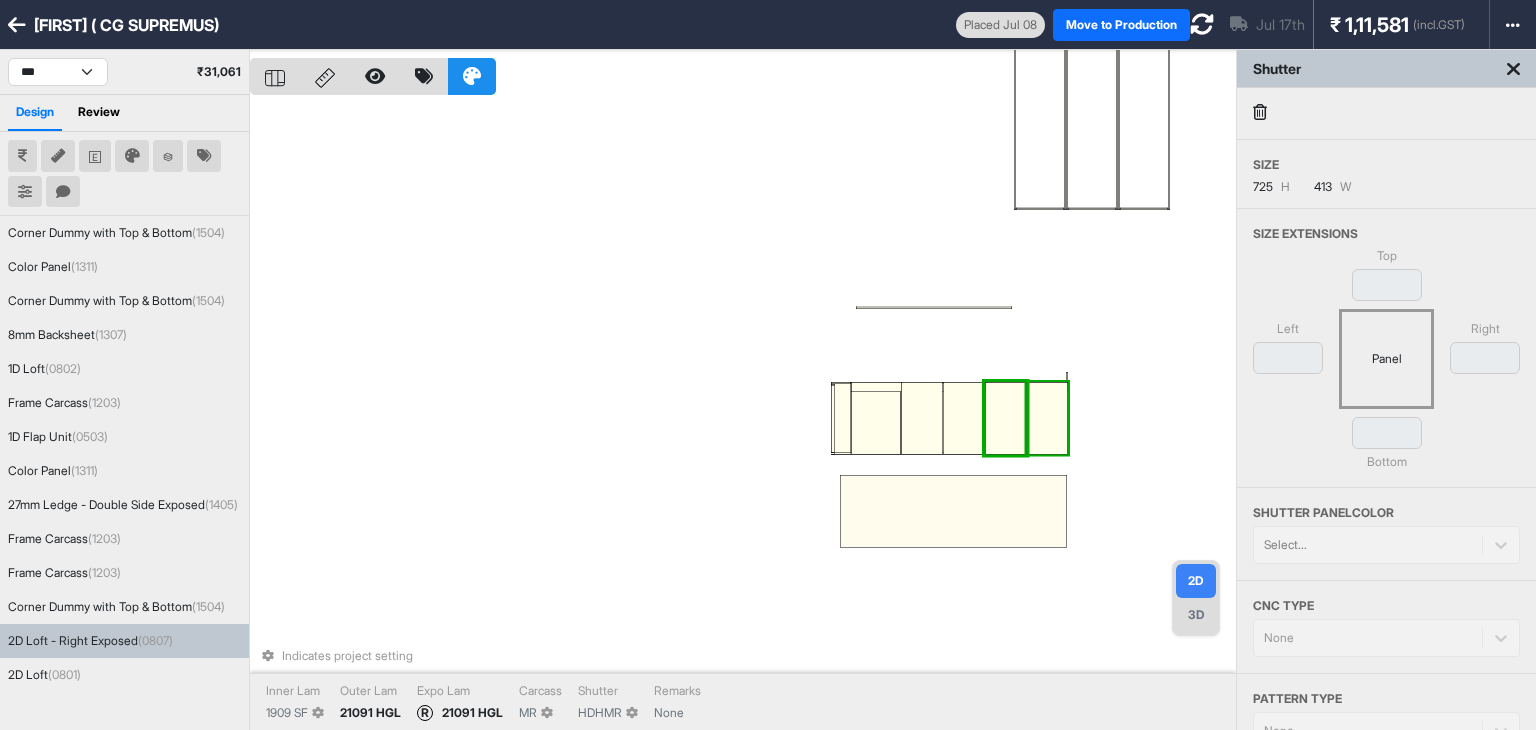 click at bounding box center [1047, 418] 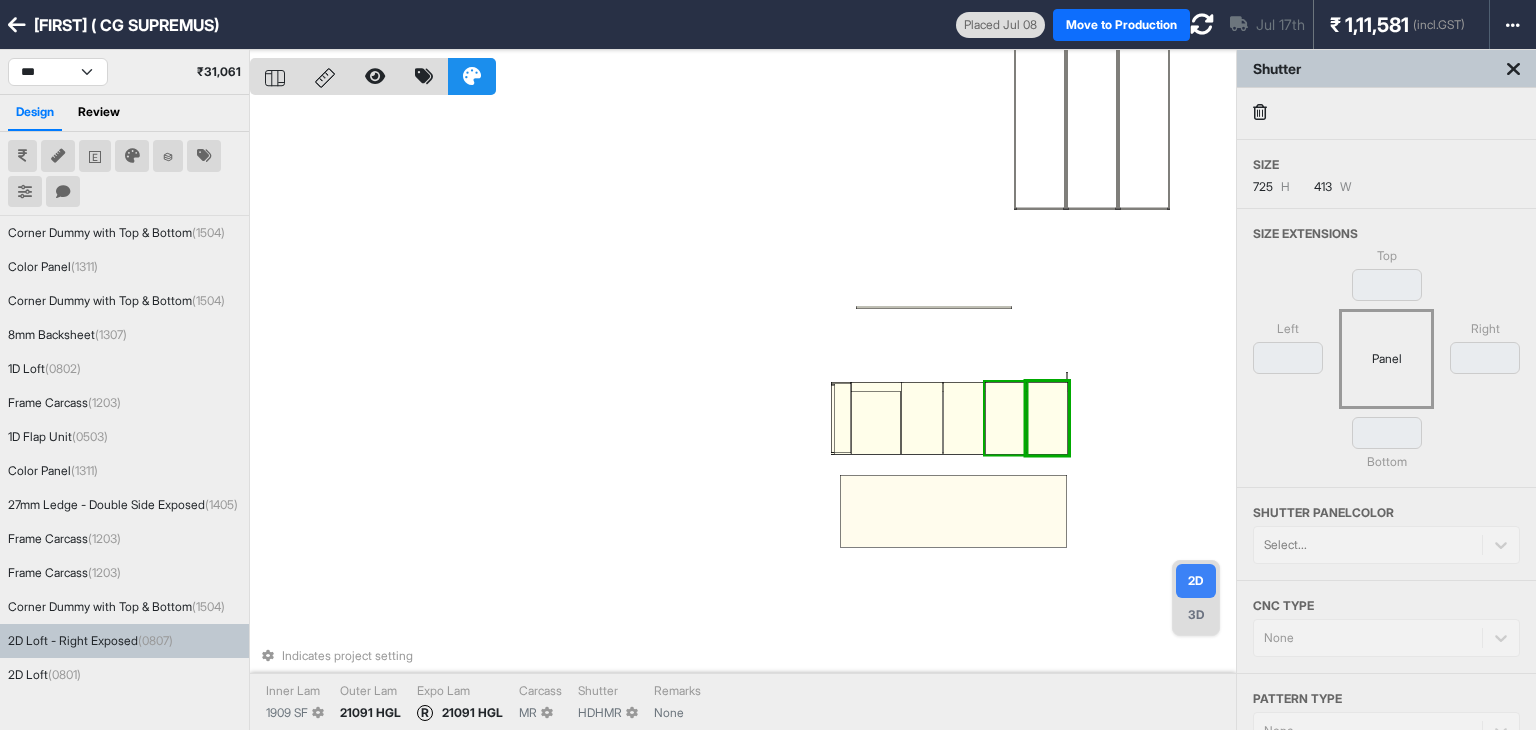 click on "Indicates project setting Inner Lam 1909 SF Outer Lam 21091 HGL Expo Lam R 21091 HGL Carcass MR Shutter HDHMR Remarks None" at bounding box center [743, 415] 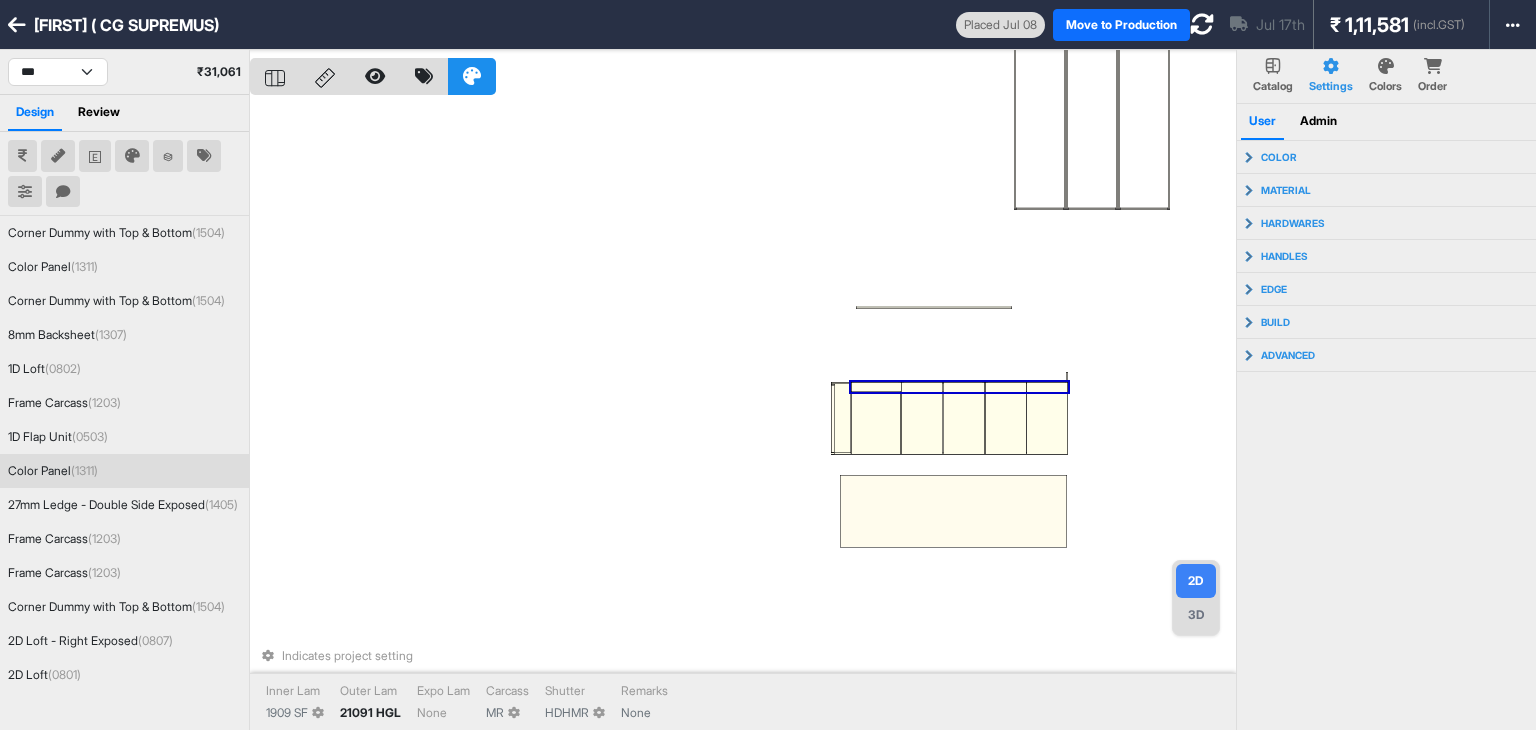 click at bounding box center (959, 387) 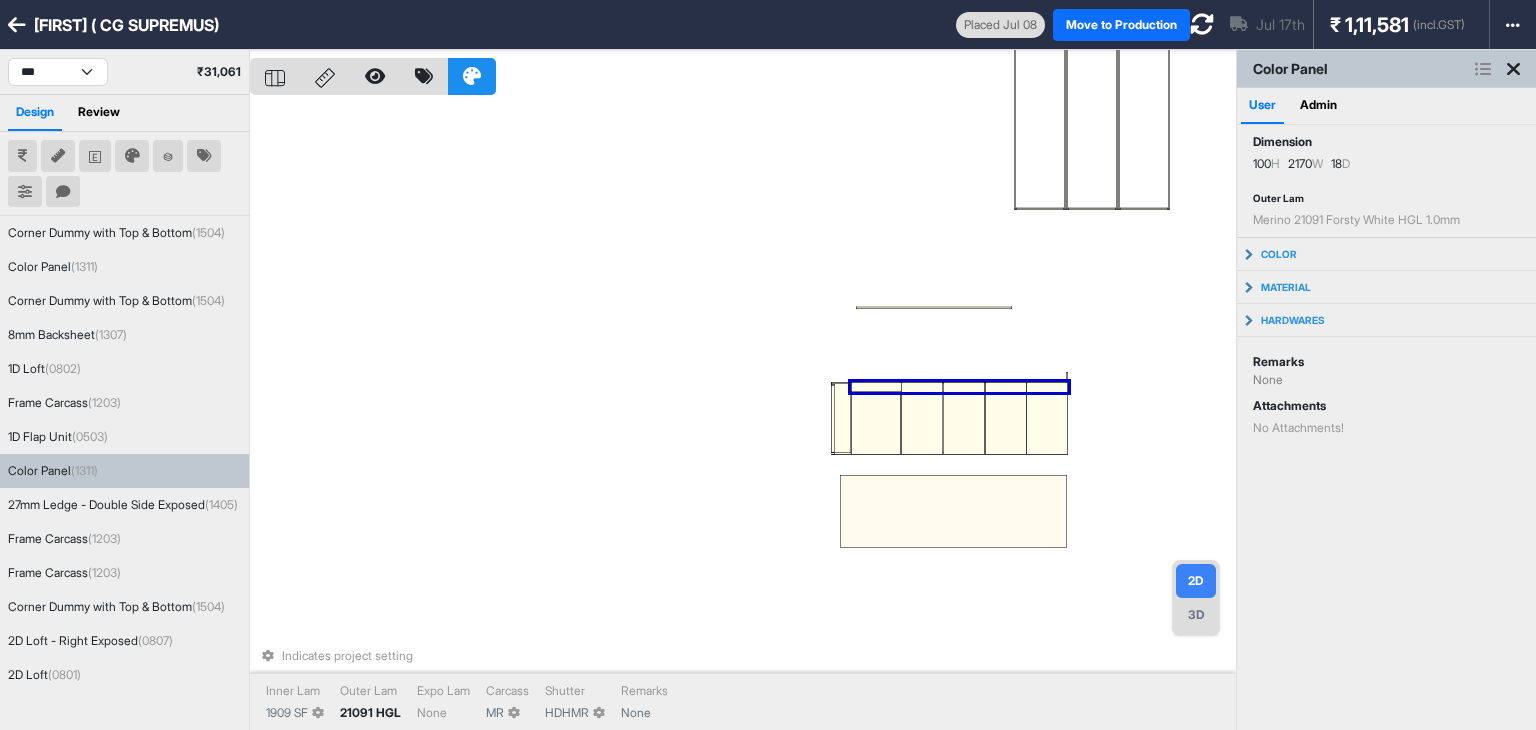 click on "Indicates project setting Inner Lam 1909 SF Outer Lam 21091 HGL Expo Lam None Carcass MR Shutter HDHMR Remarks None" at bounding box center [743, 415] 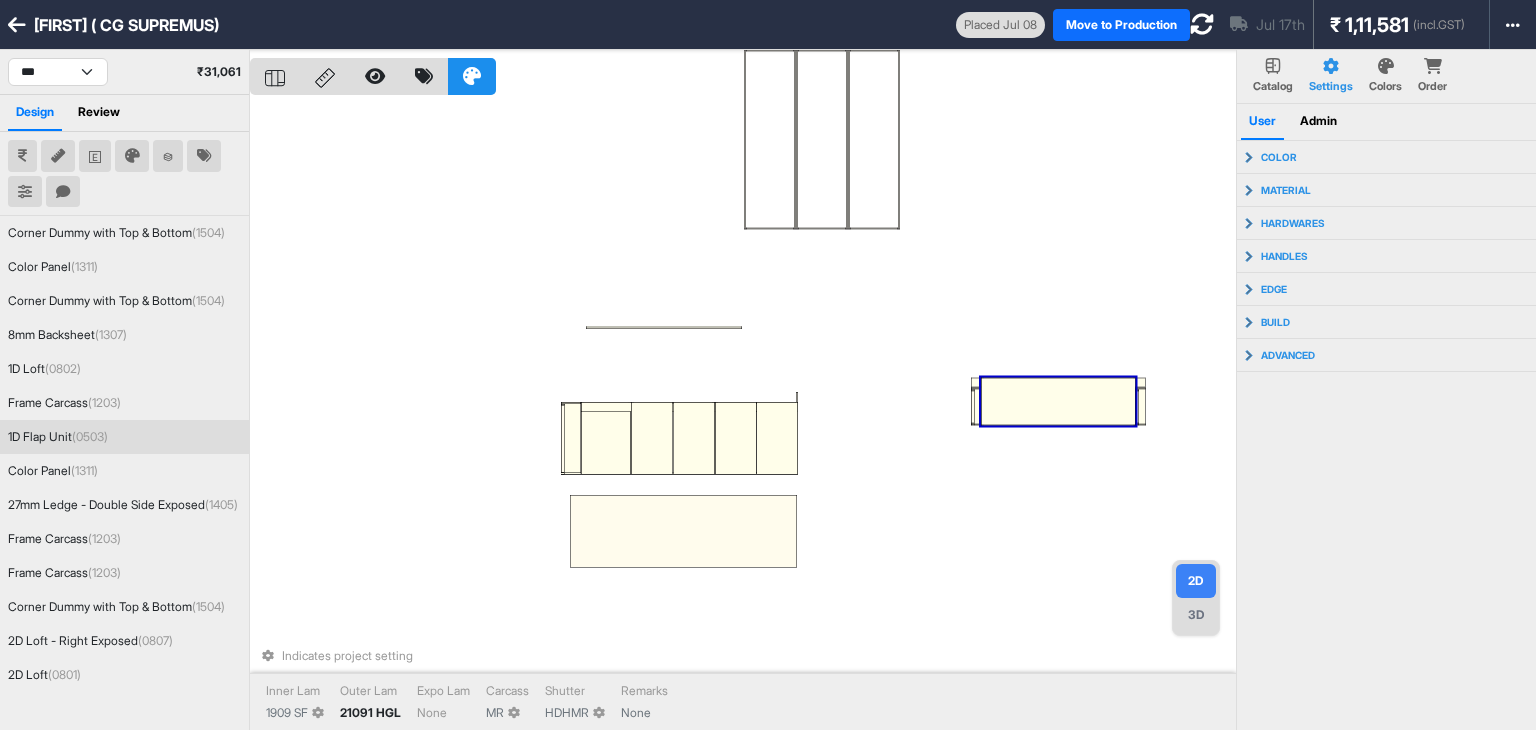 click at bounding box center [1058, 402] 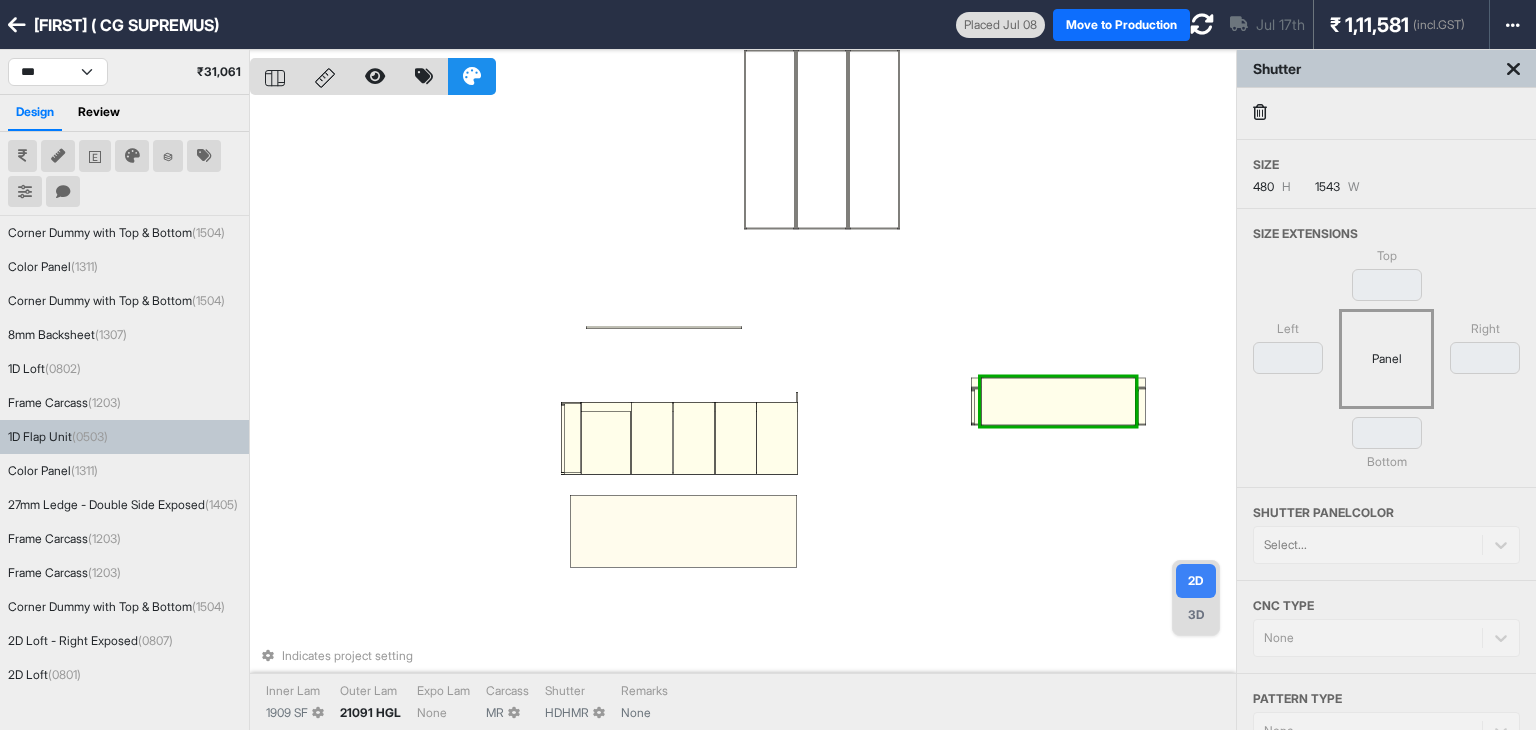 click at bounding box center [1058, 402] 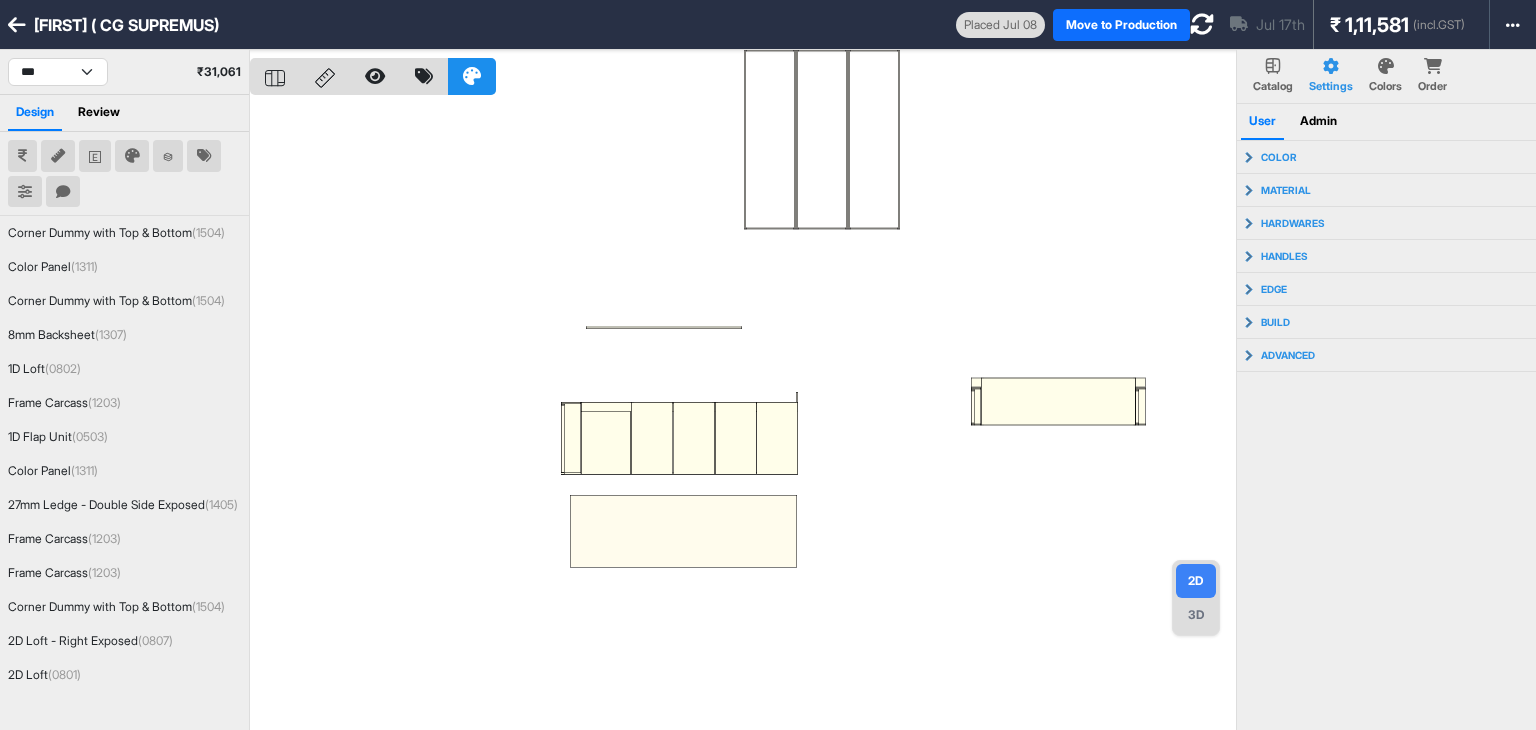 click at bounding box center [743, 415] 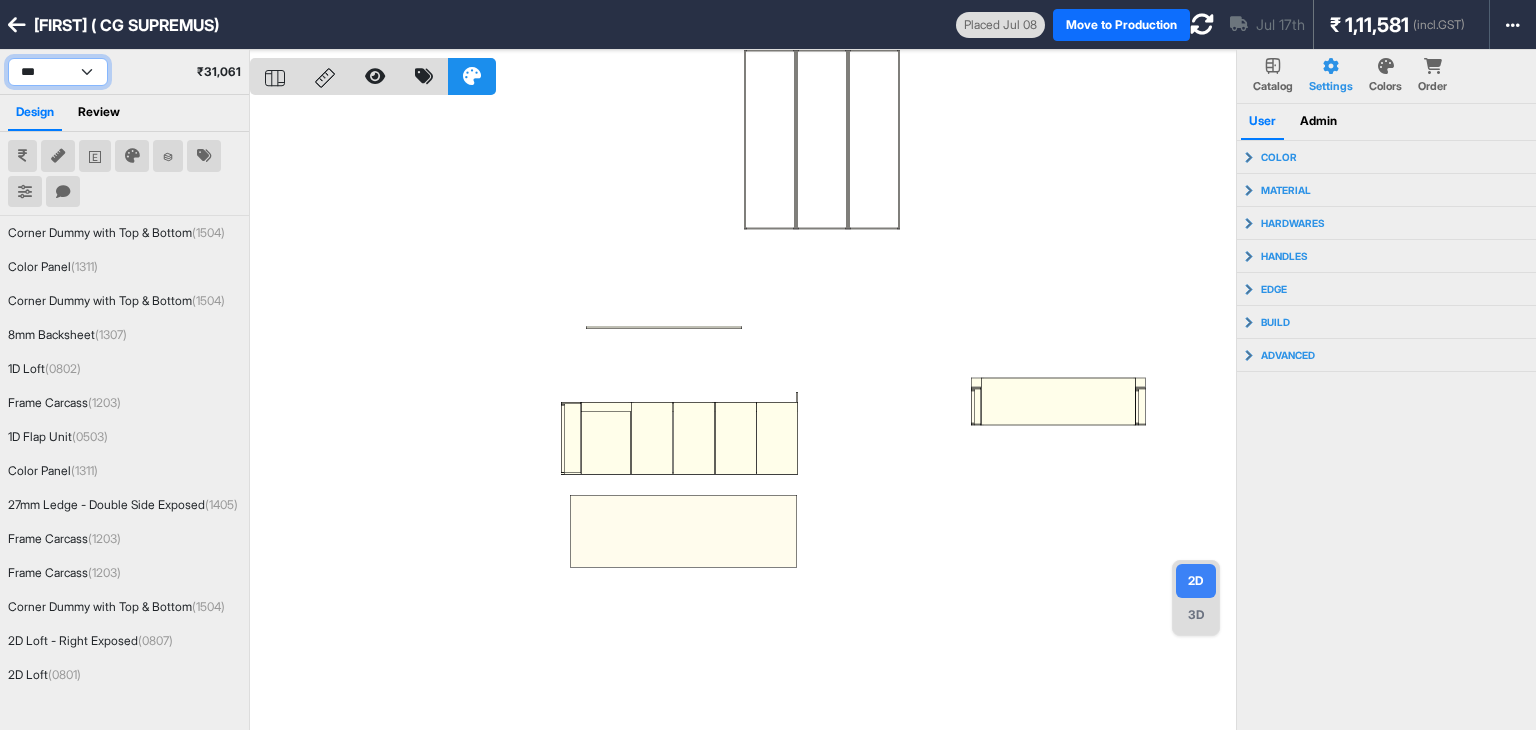 click on "*** ******* ***** ***" at bounding box center [58, 72] 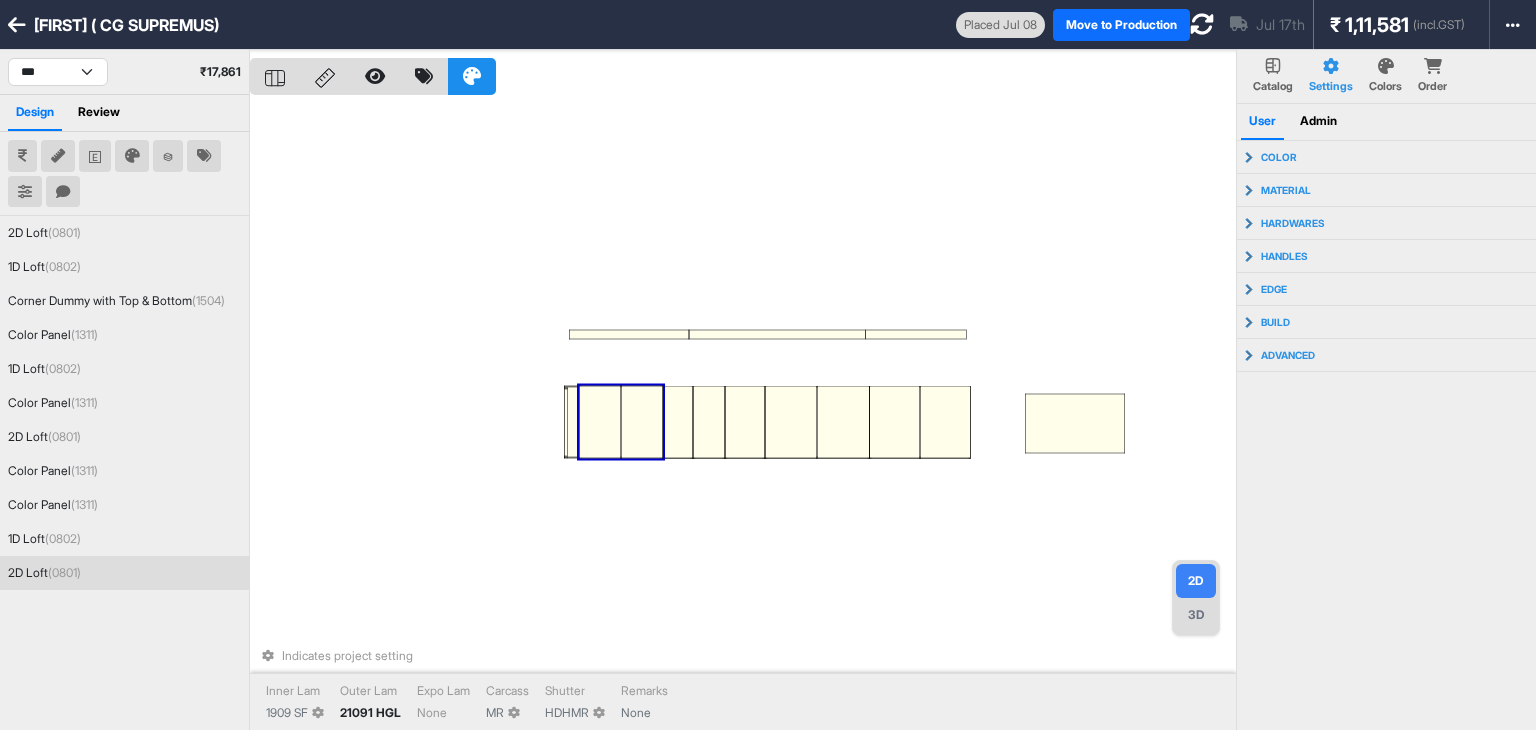 click at bounding box center (642, 422) 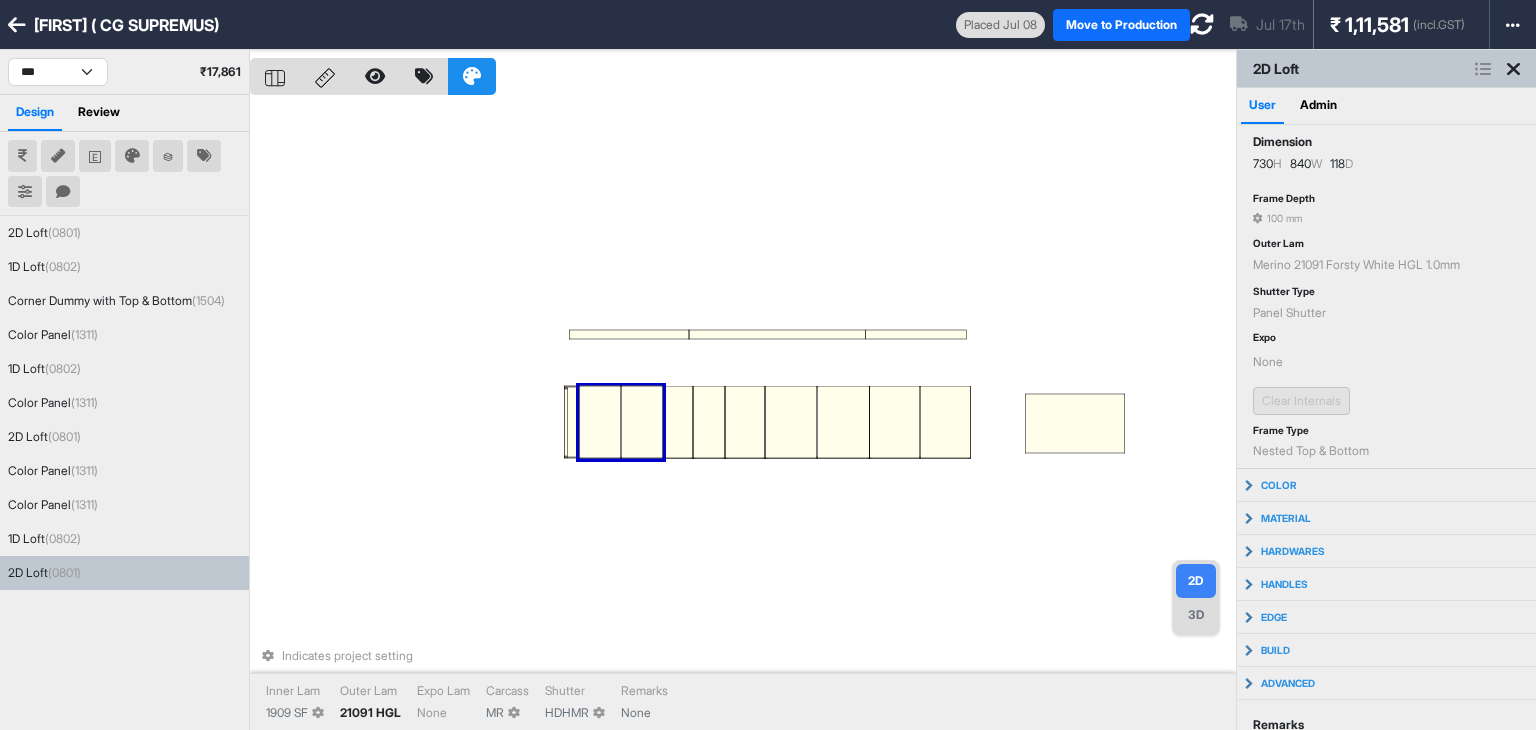click on "Indicates project setting Inner Lam 1909 SF Outer Lam 21091 HGL Expo Lam None Carcass MR Shutter HDHMR Remarks None" at bounding box center [743, 415] 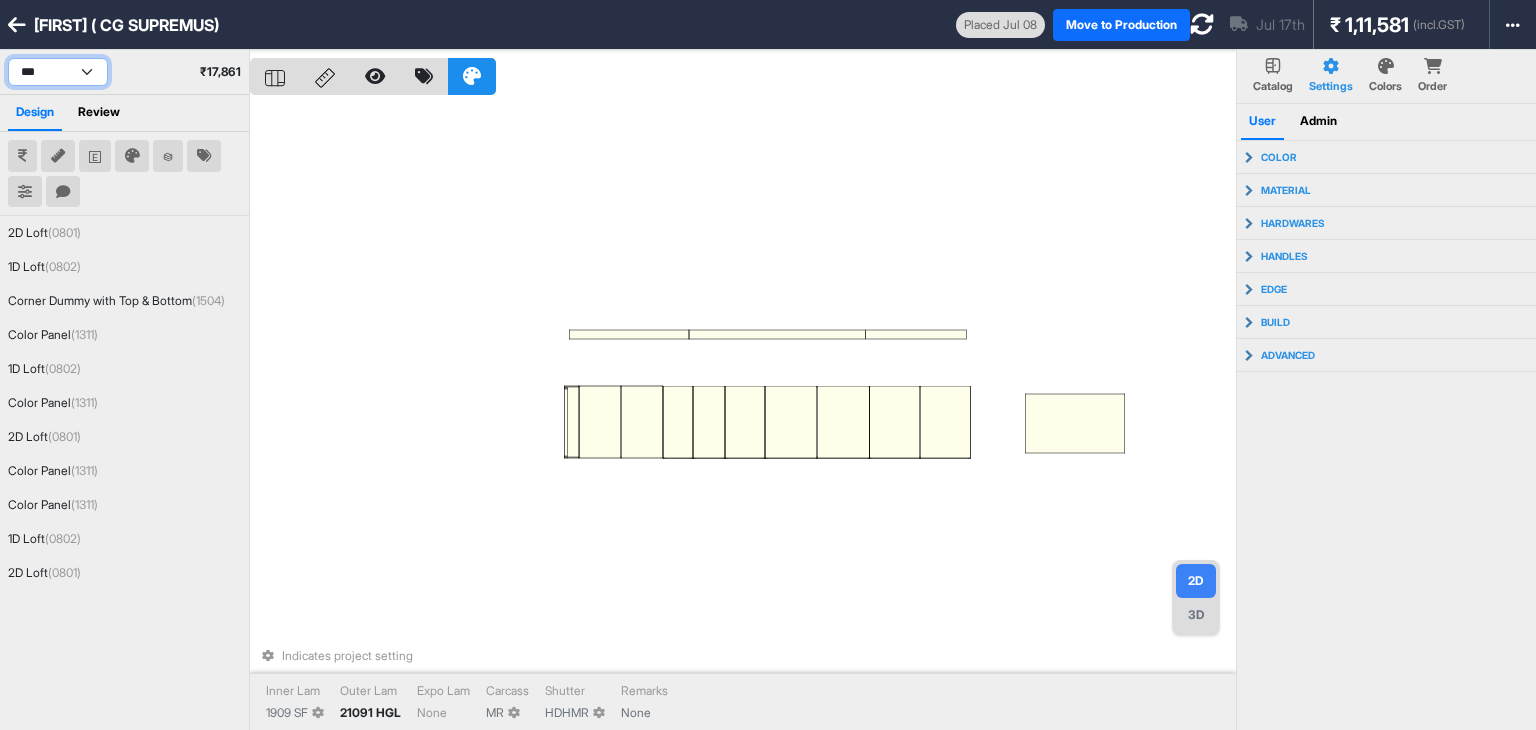 click on "*** ******* ***** ***" at bounding box center [58, 72] 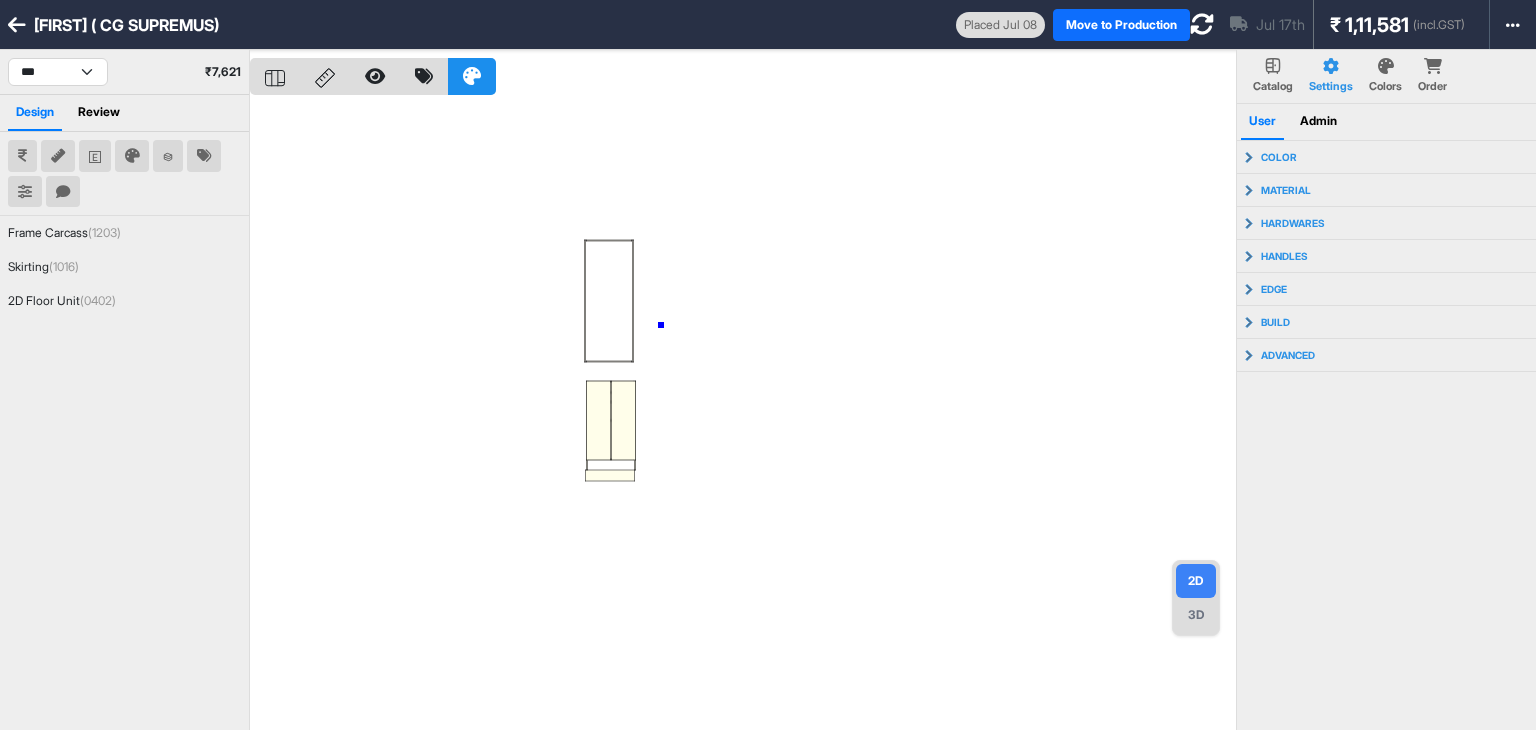 click at bounding box center [743, 415] 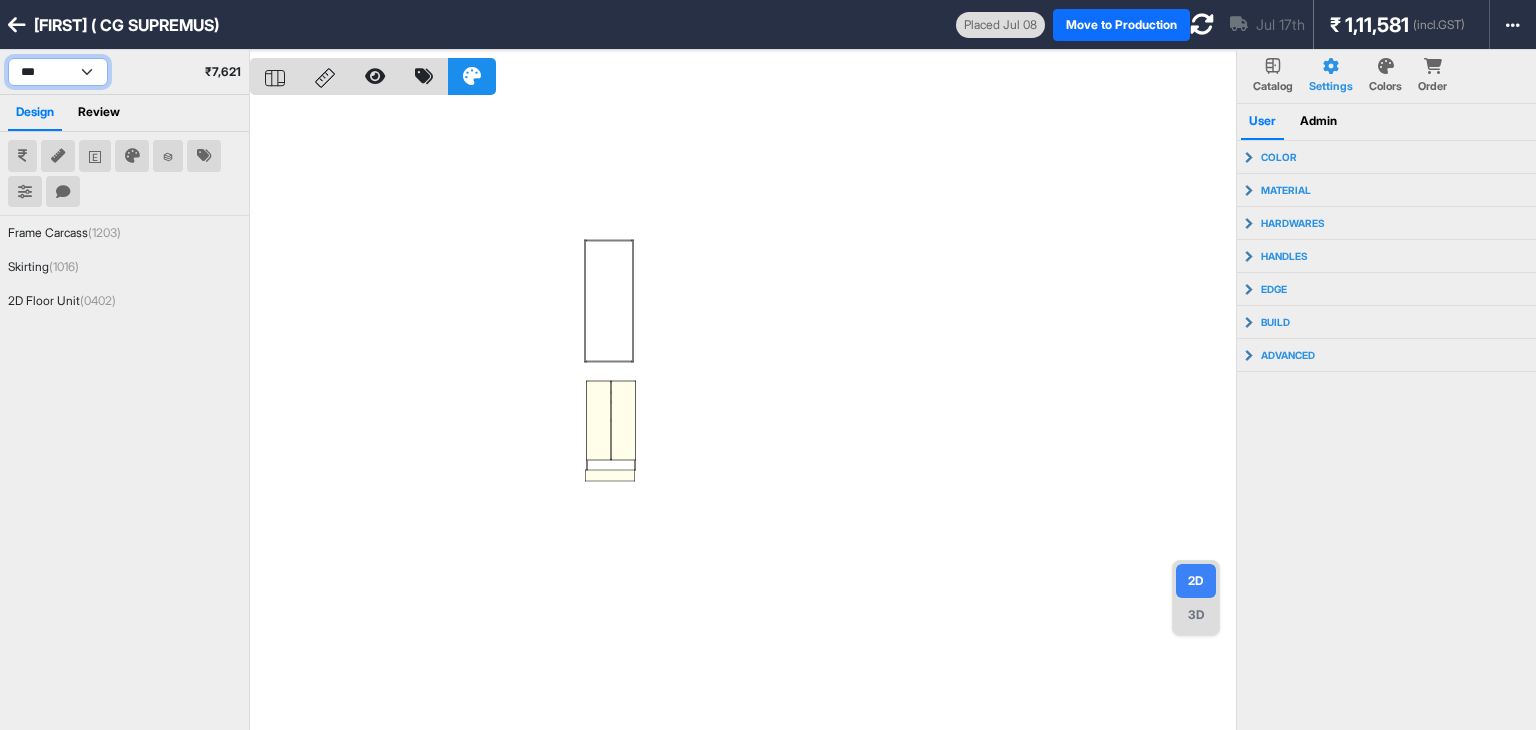click on "*** ******* ***** ***" at bounding box center (58, 72) 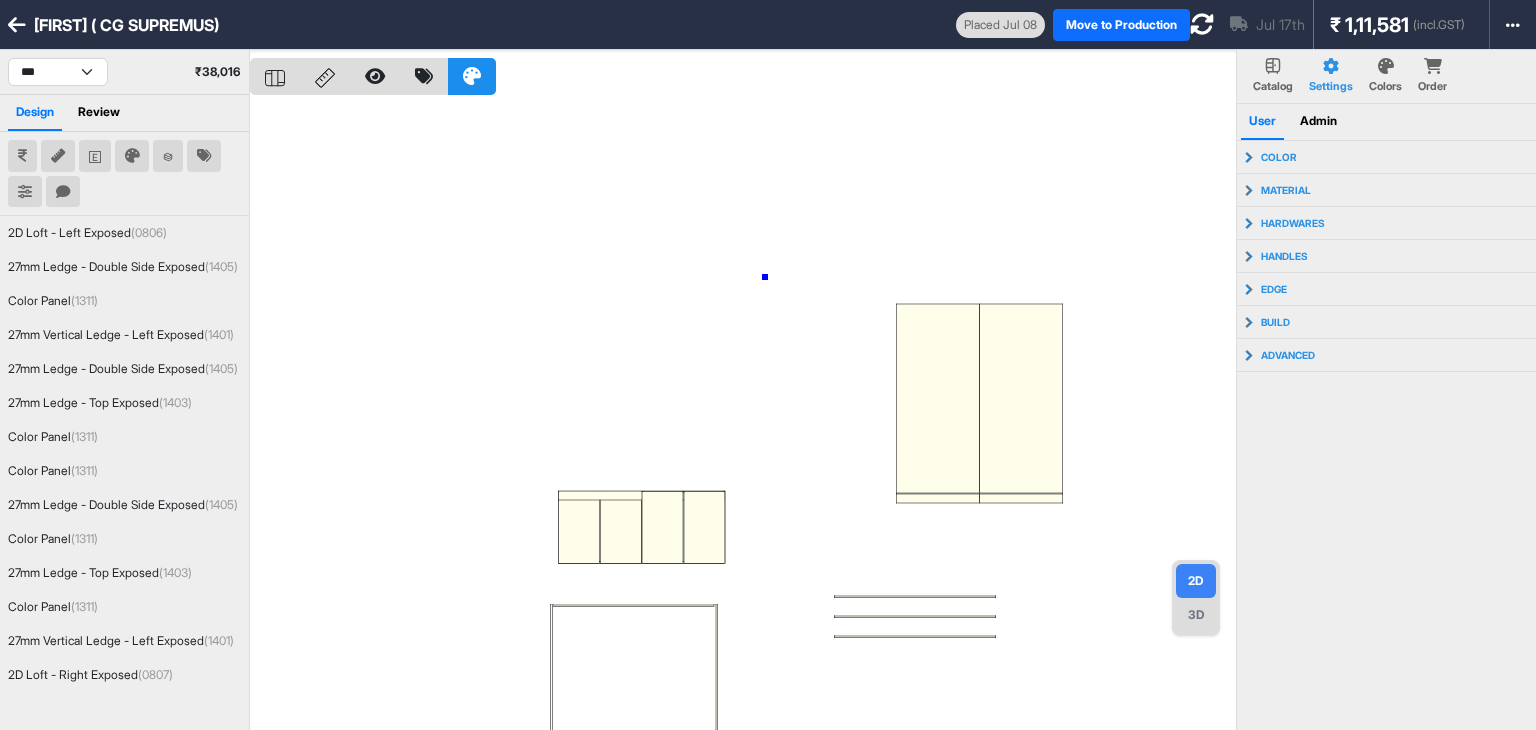 click at bounding box center (743, 415) 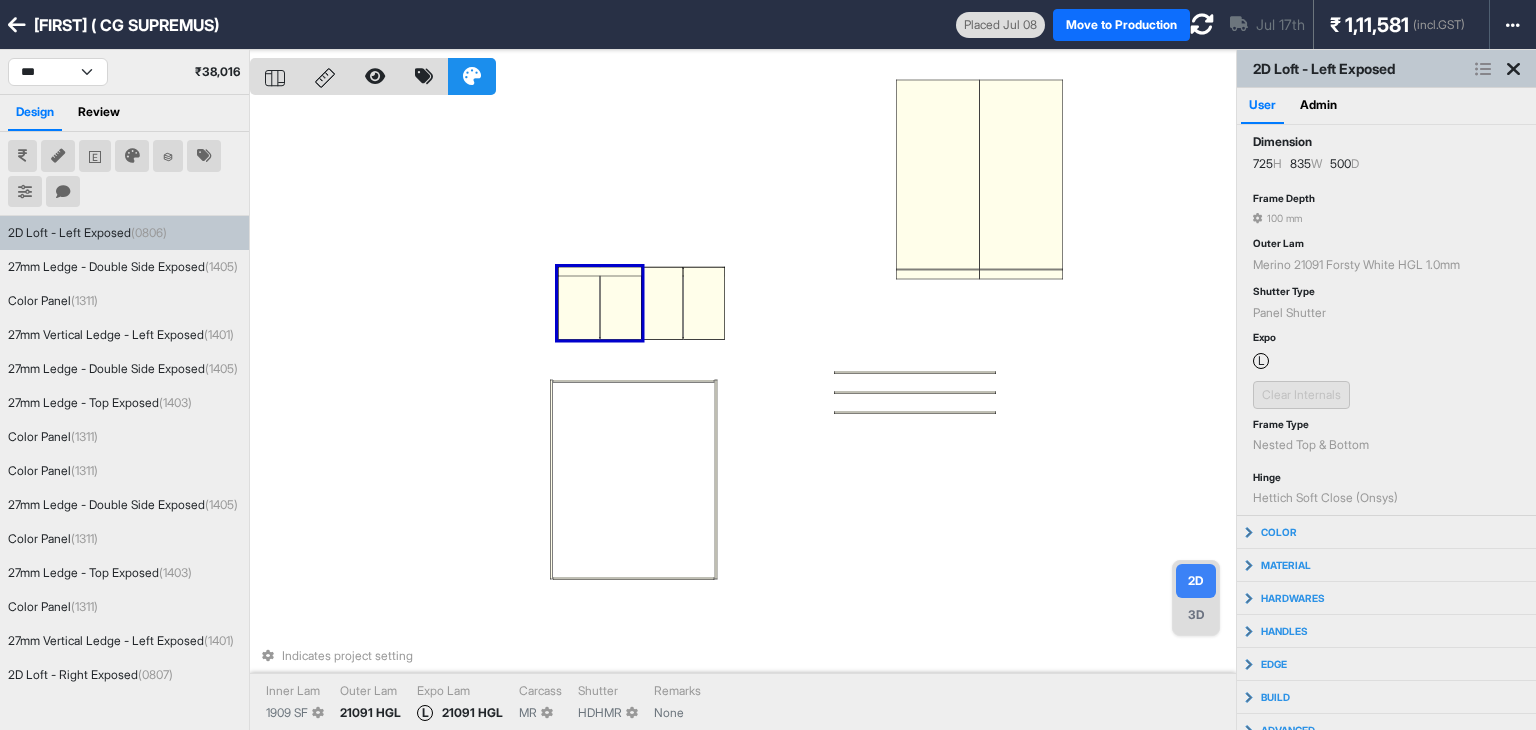click at bounding box center [621, 303] 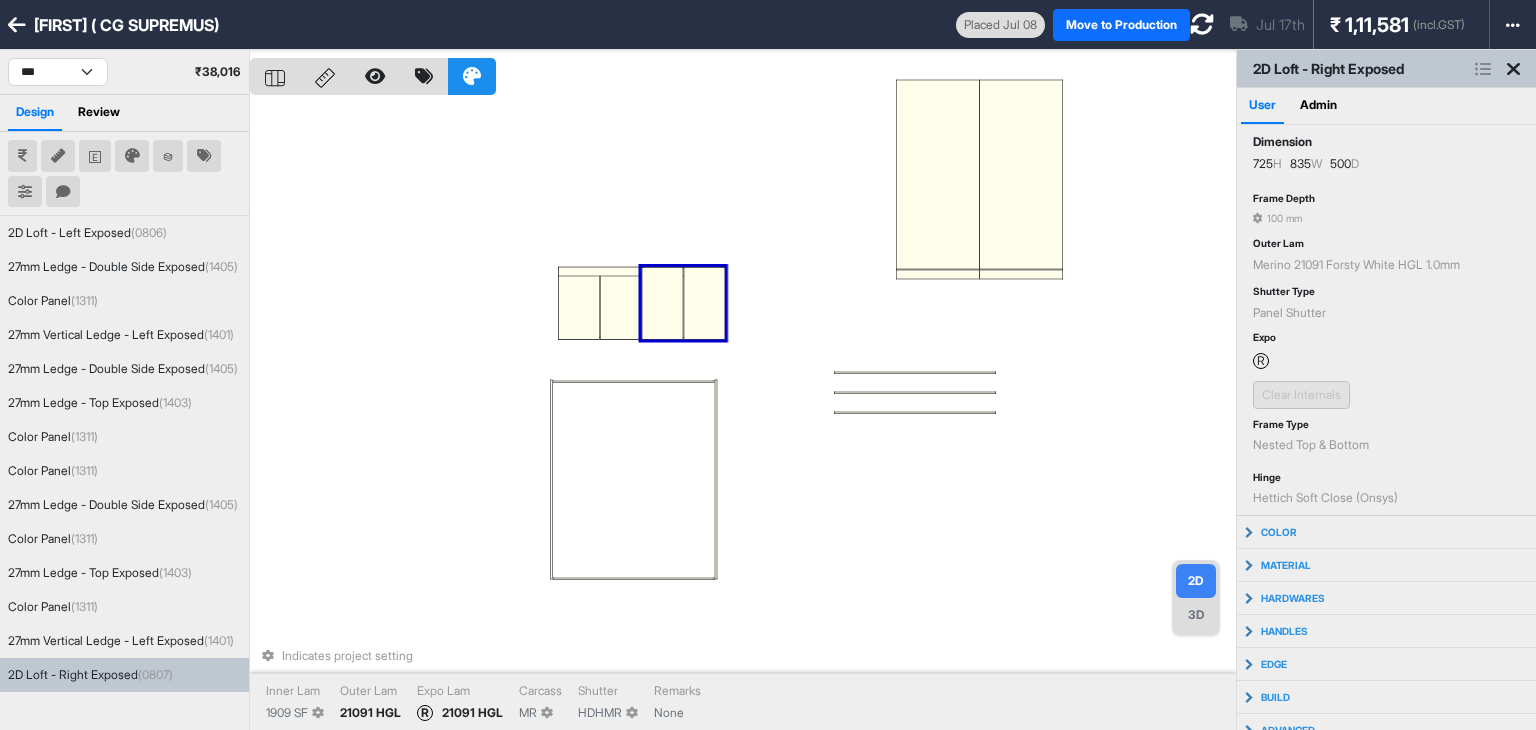 click at bounding box center [663, 303] 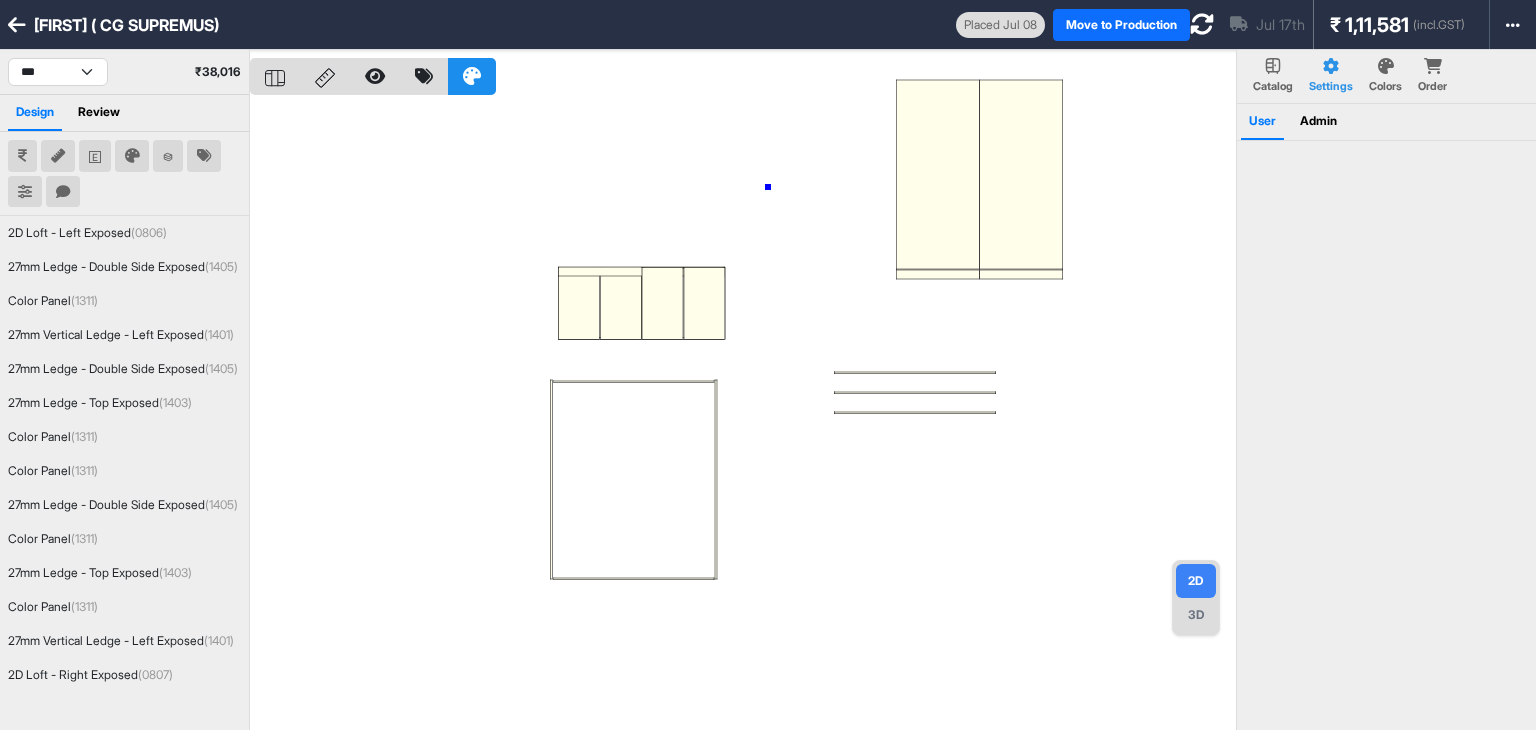 click at bounding box center (743, 415) 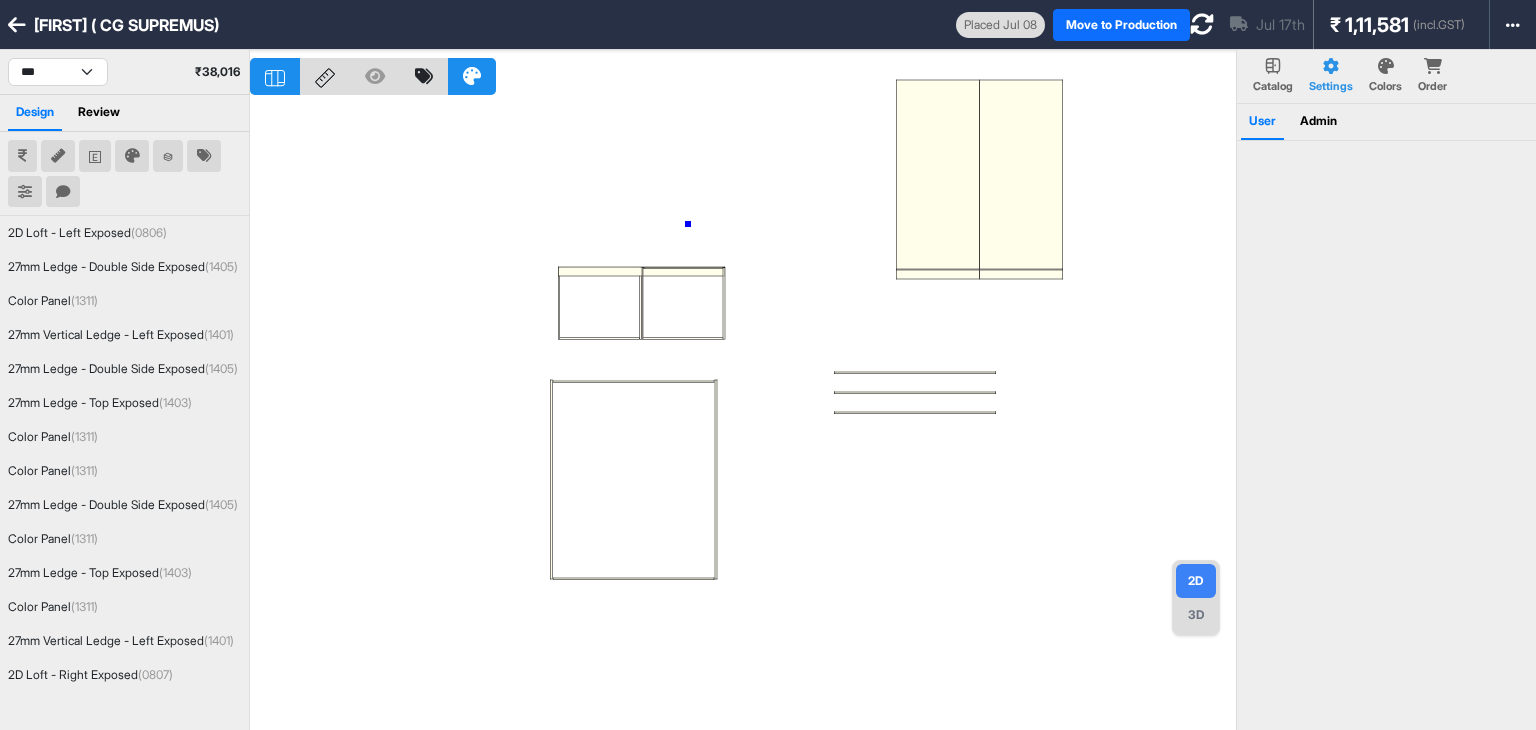 click at bounding box center [743, 415] 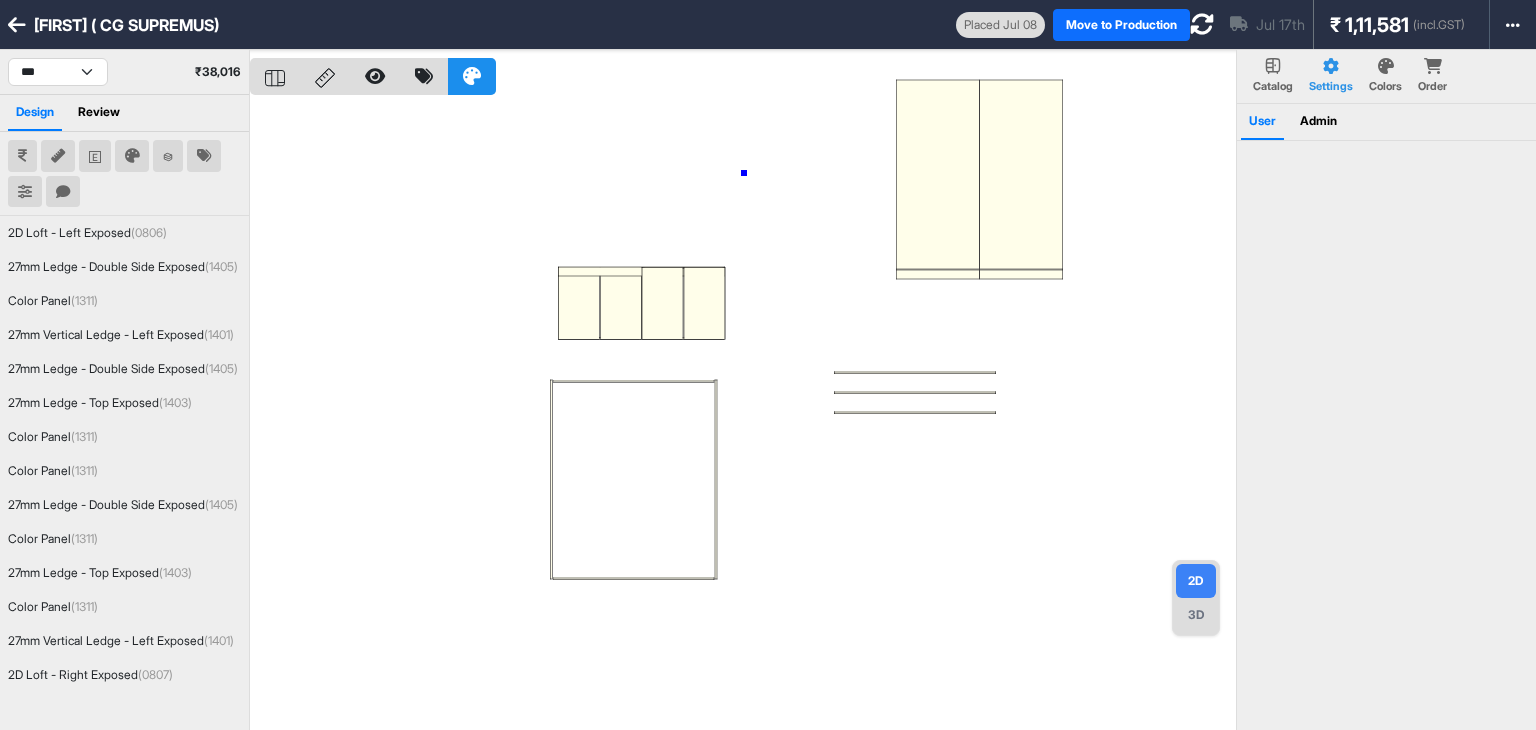 click at bounding box center (743, 415) 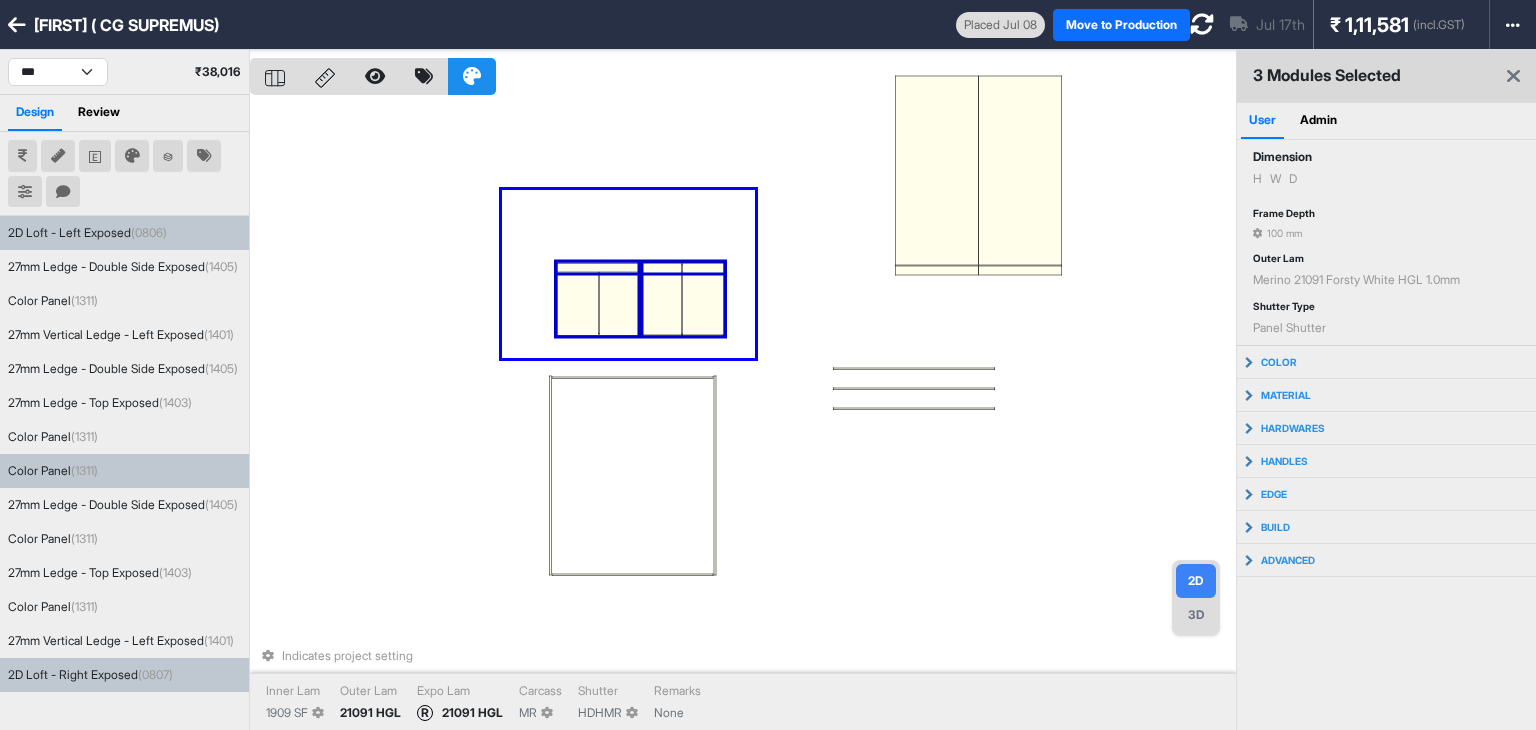 drag, startPoint x: 502, startPoint y: 190, endPoint x: 756, endPoint y: 358, distance: 304.53244 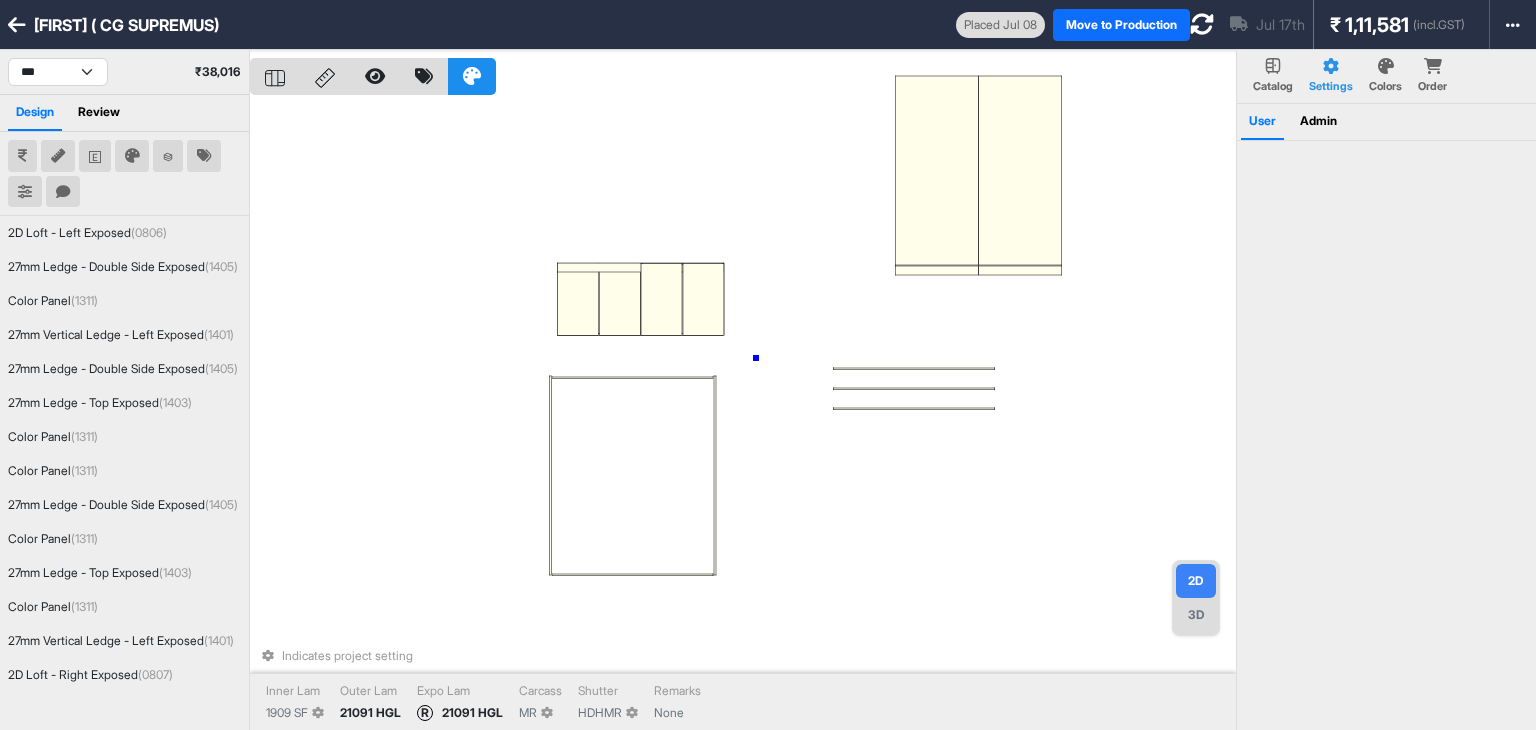 click on "Indicates project setting Inner Lam 1909 SF Outer Lam 21091 HGL Expo Lam R 21091 HGL Carcass MR Shutter HDHMR Remarks None" at bounding box center (743, 415) 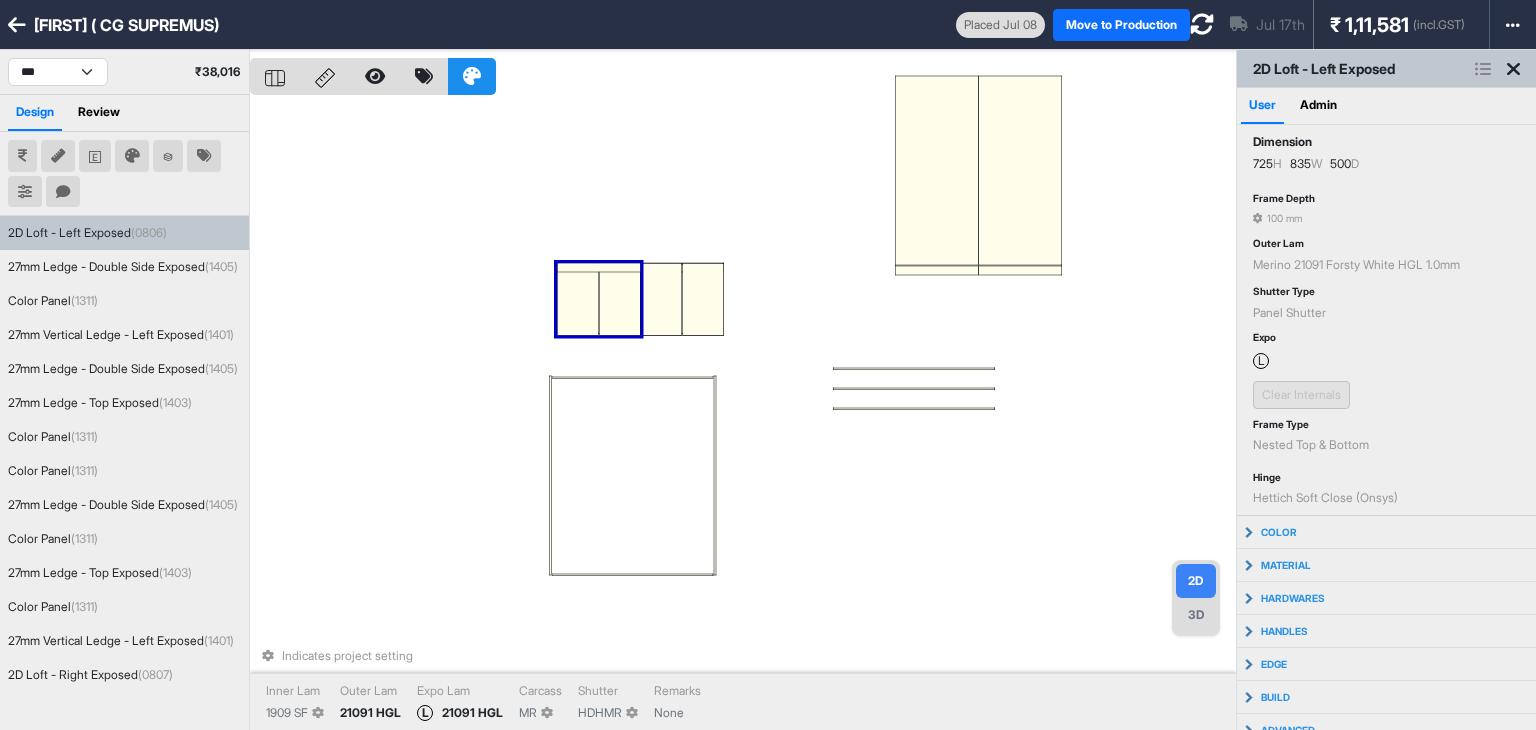 click at bounding box center (578, 299) 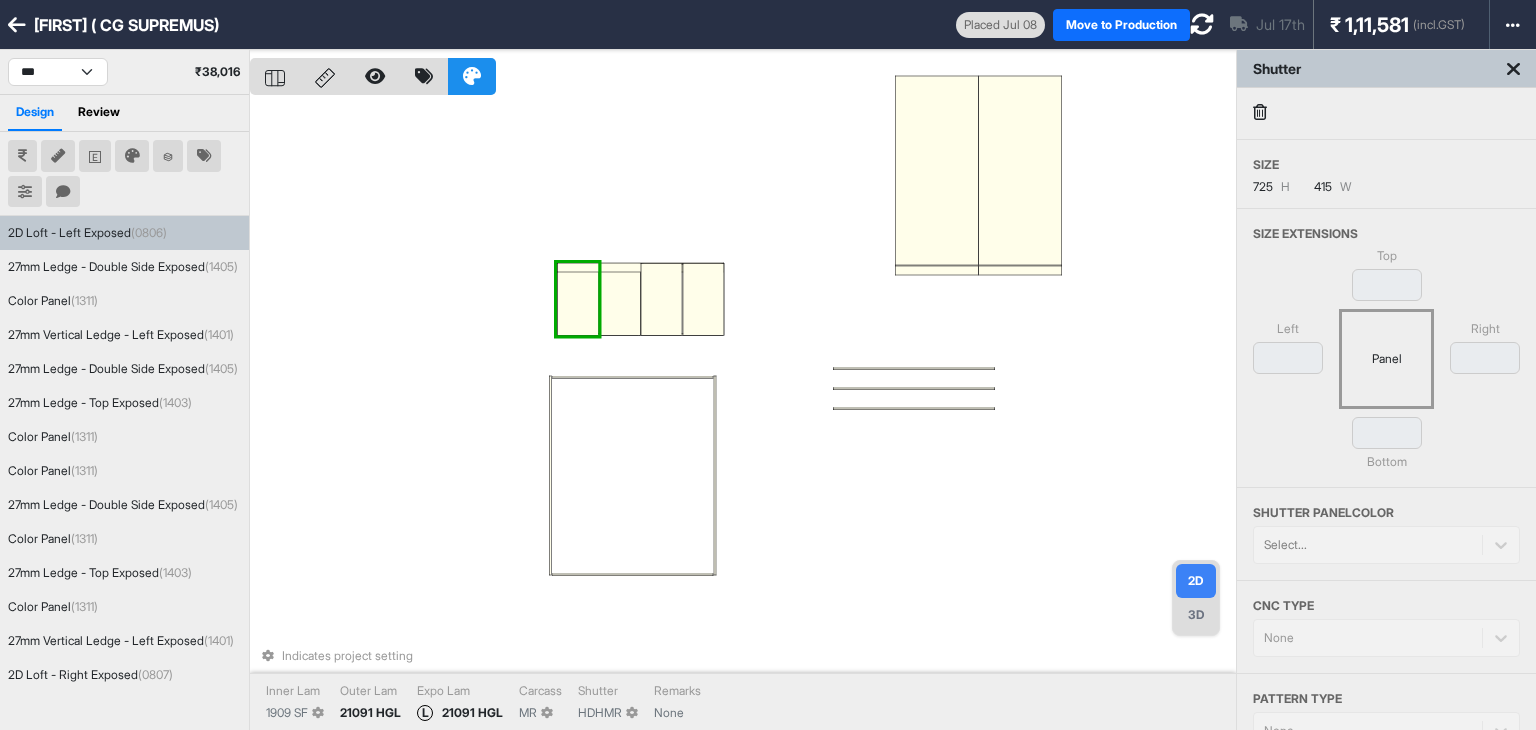 click at bounding box center [578, 299] 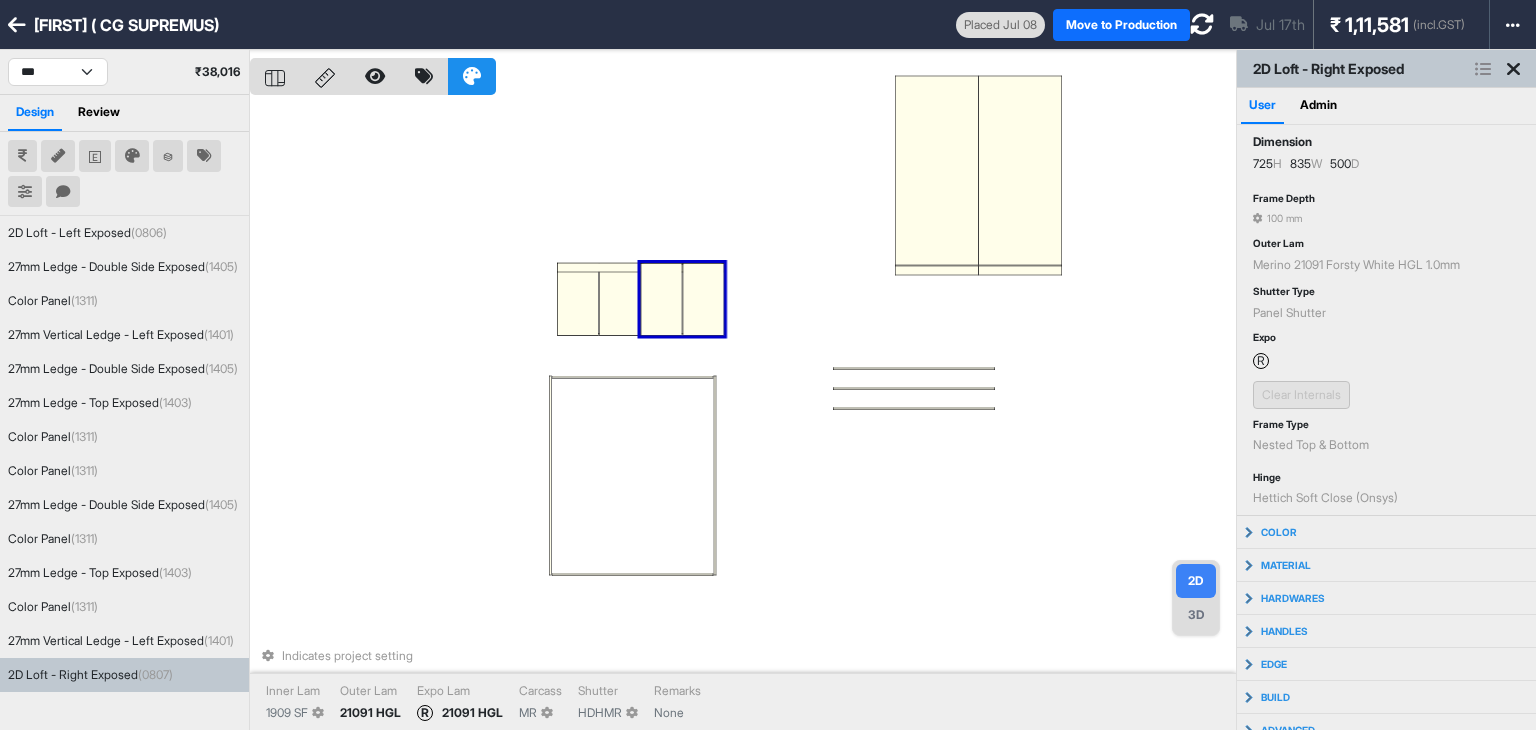 click at bounding box center [662, 299] 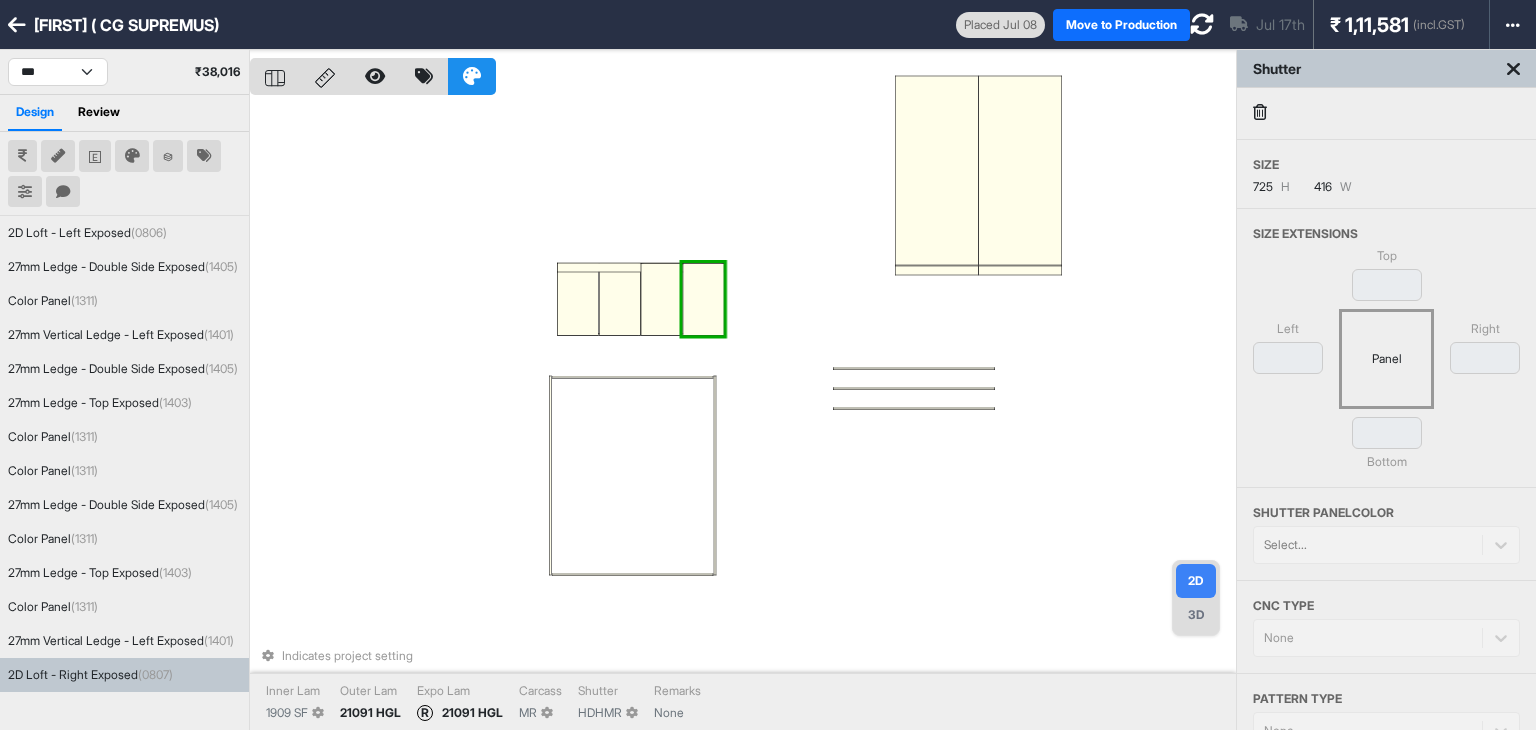click at bounding box center (704, 299) 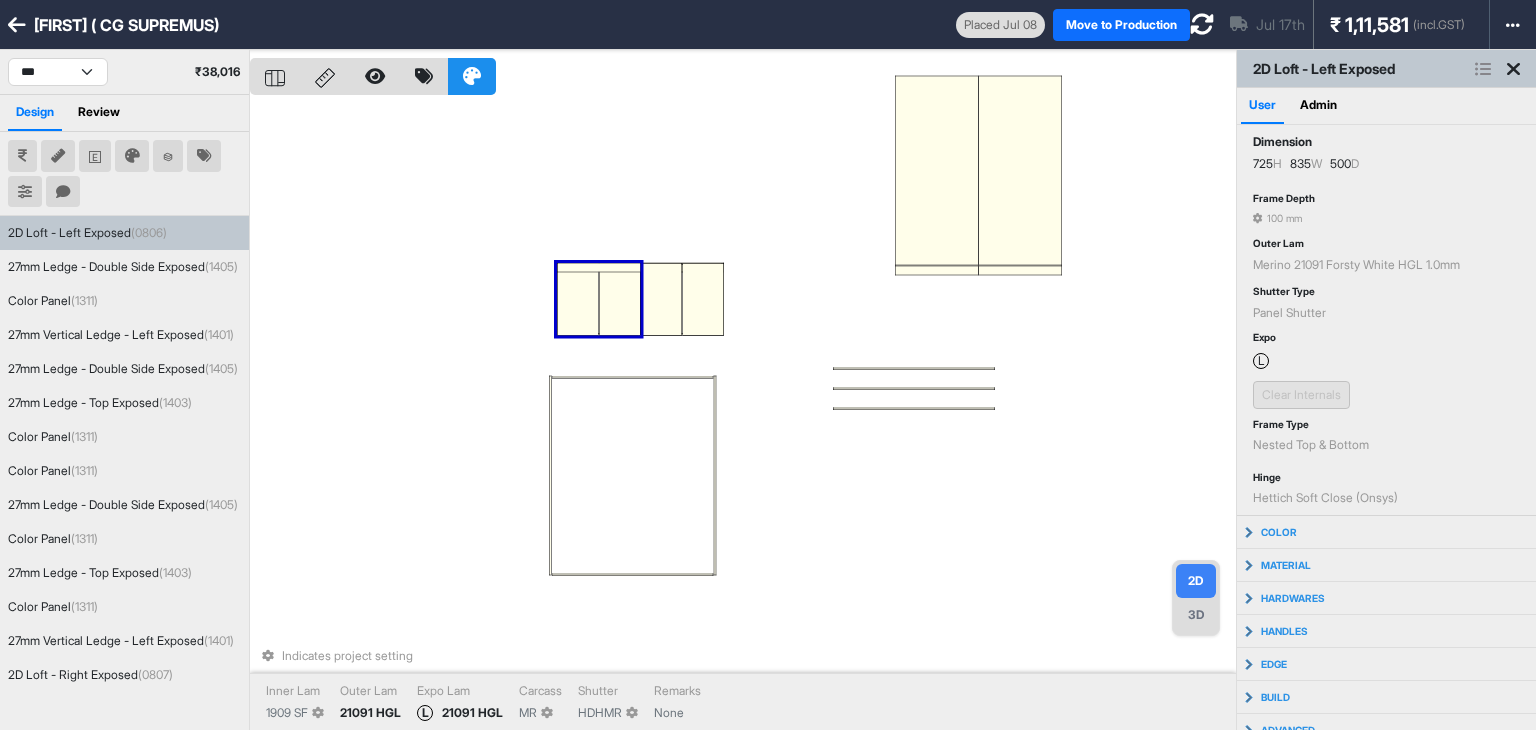 click at bounding box center (578, 299) 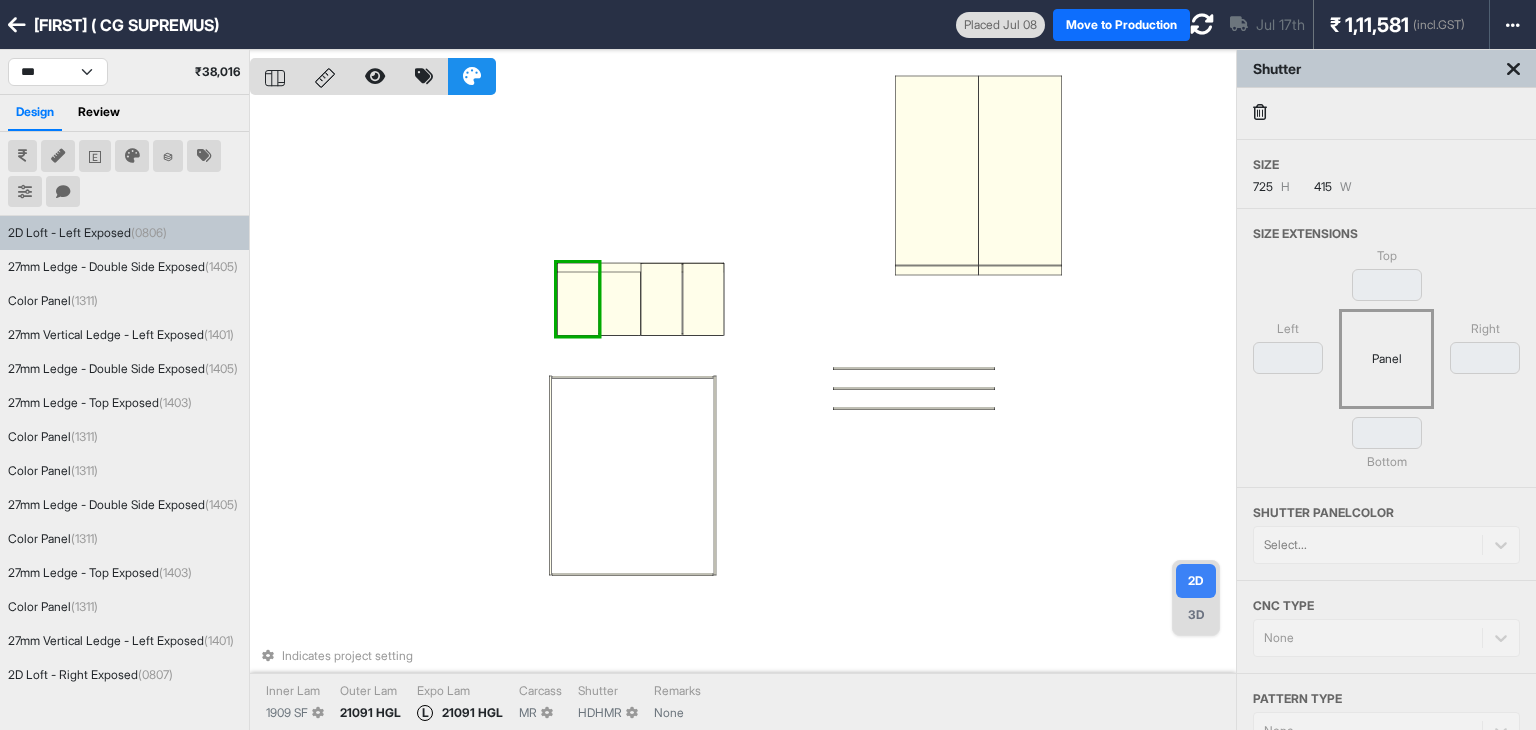 click at bounding box center [578, 299] 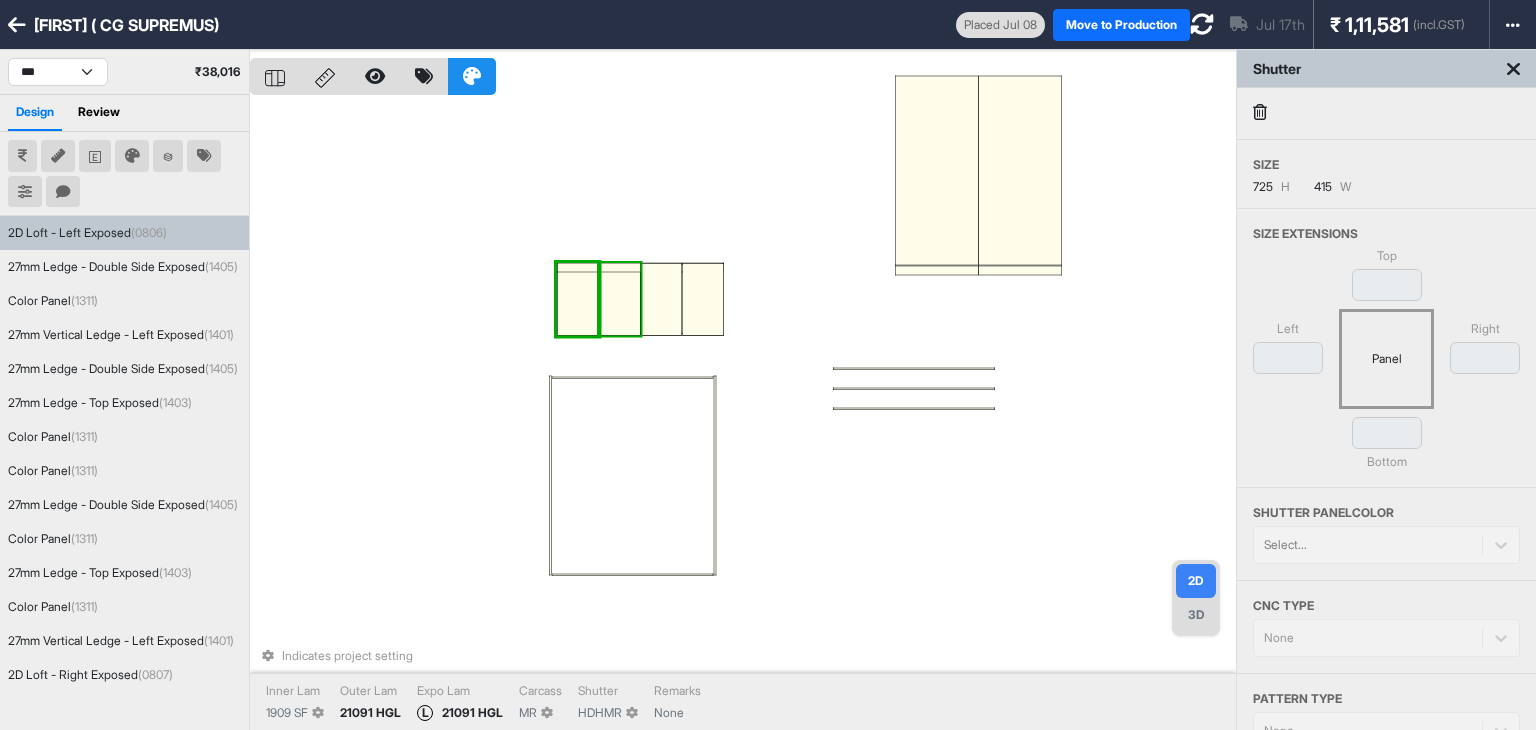 drag, startPoint x: 572, startPoint y: 297, endPoint x: 605, endPoint y: 288, distance: 34.20526 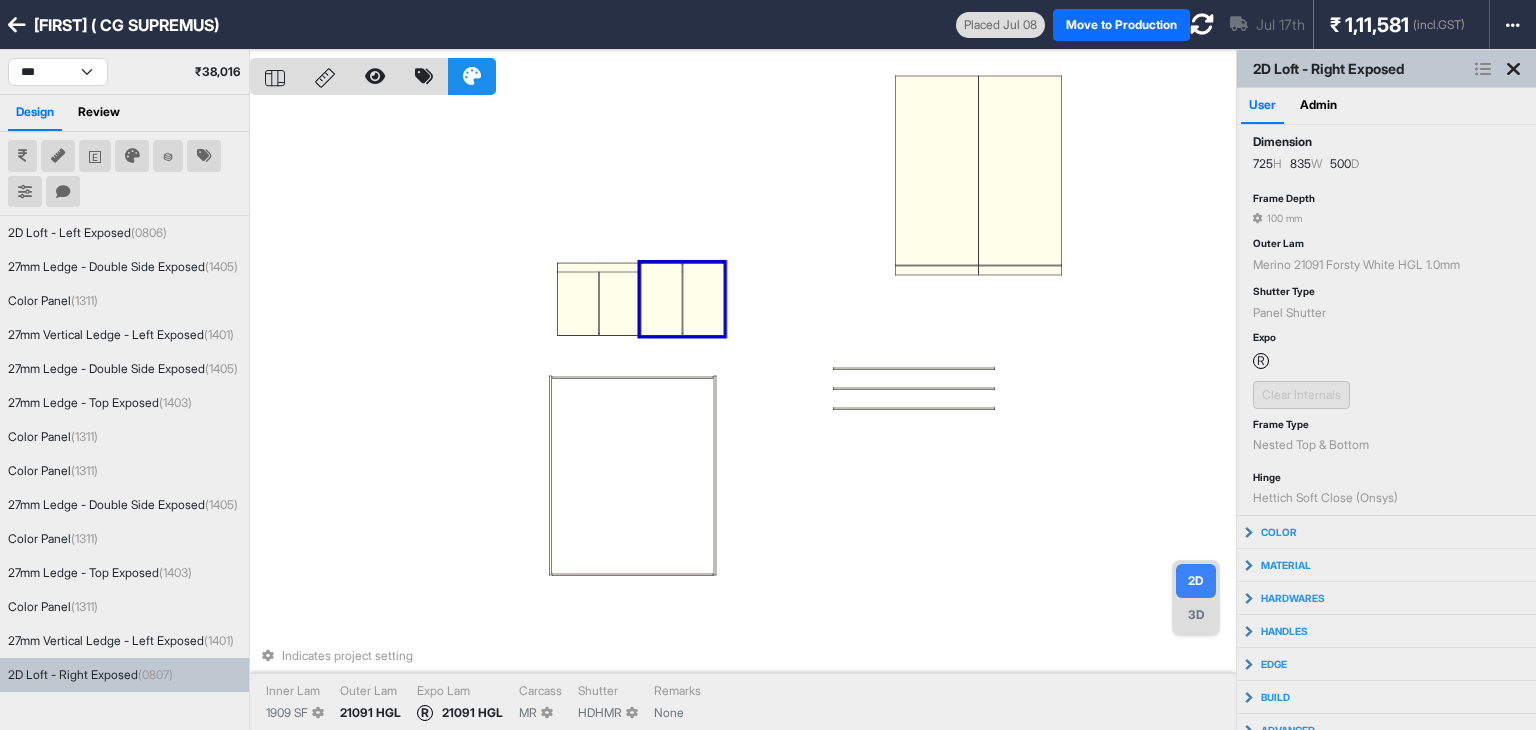 click at bounding box center [662, 299] 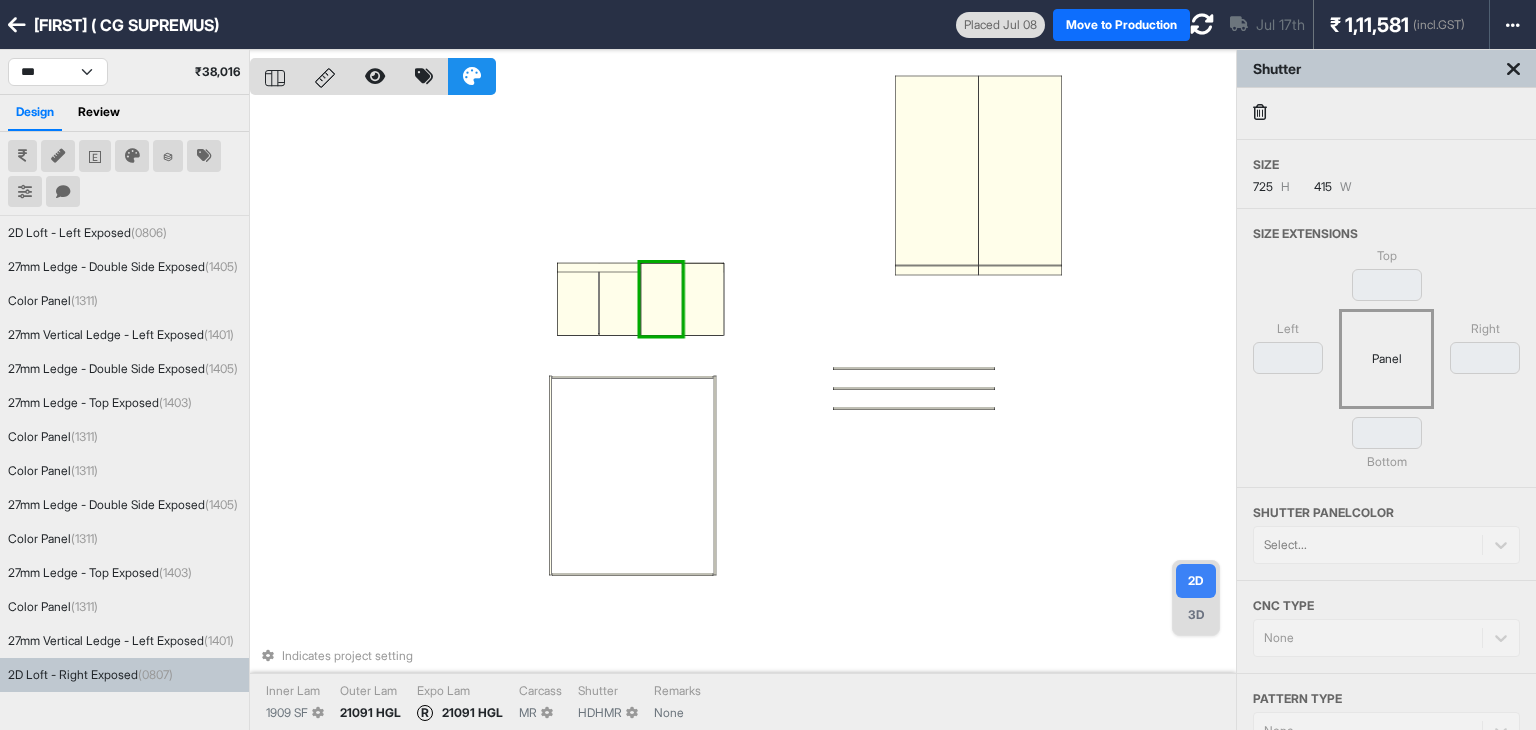 click at bounding box center [662, 299] 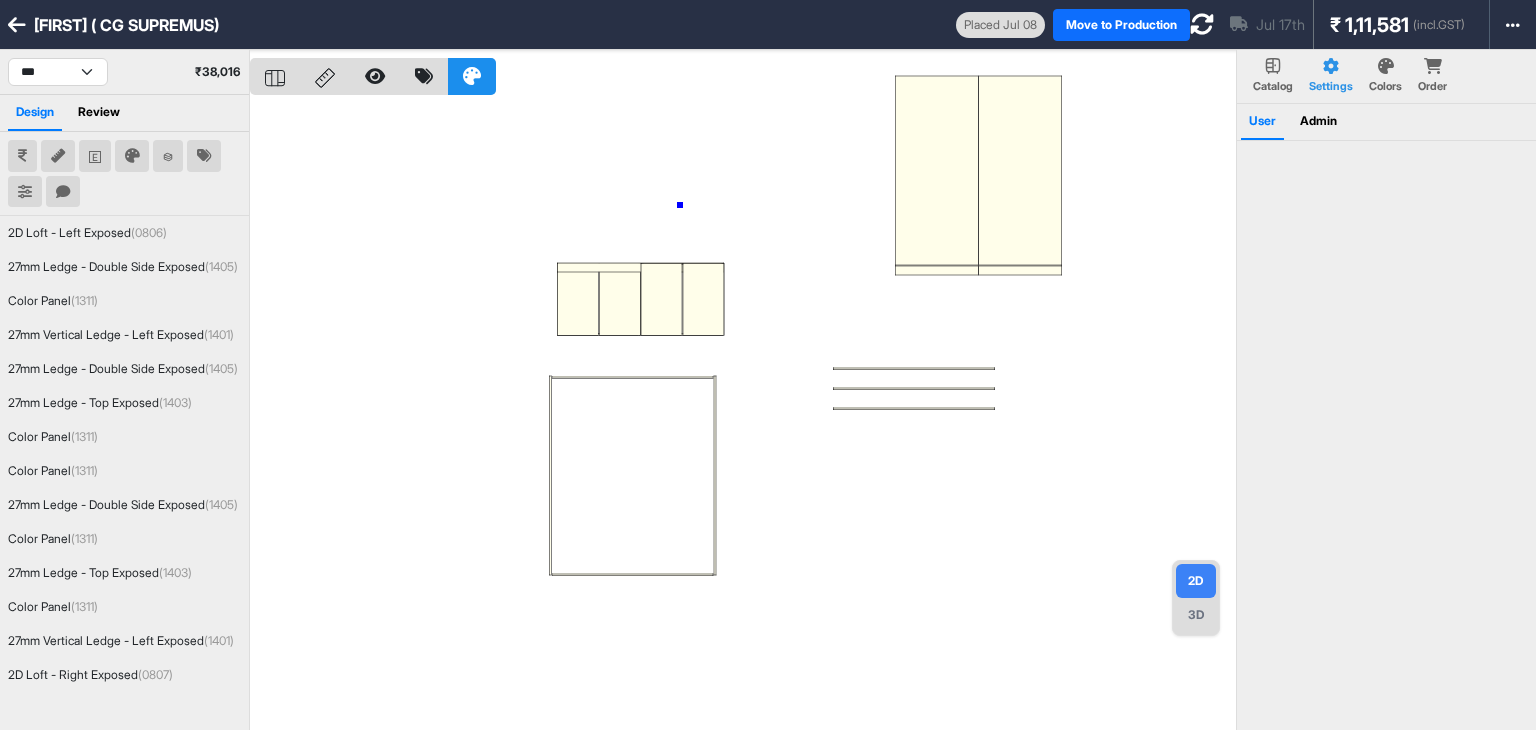 click at bounding box center (743, 415) 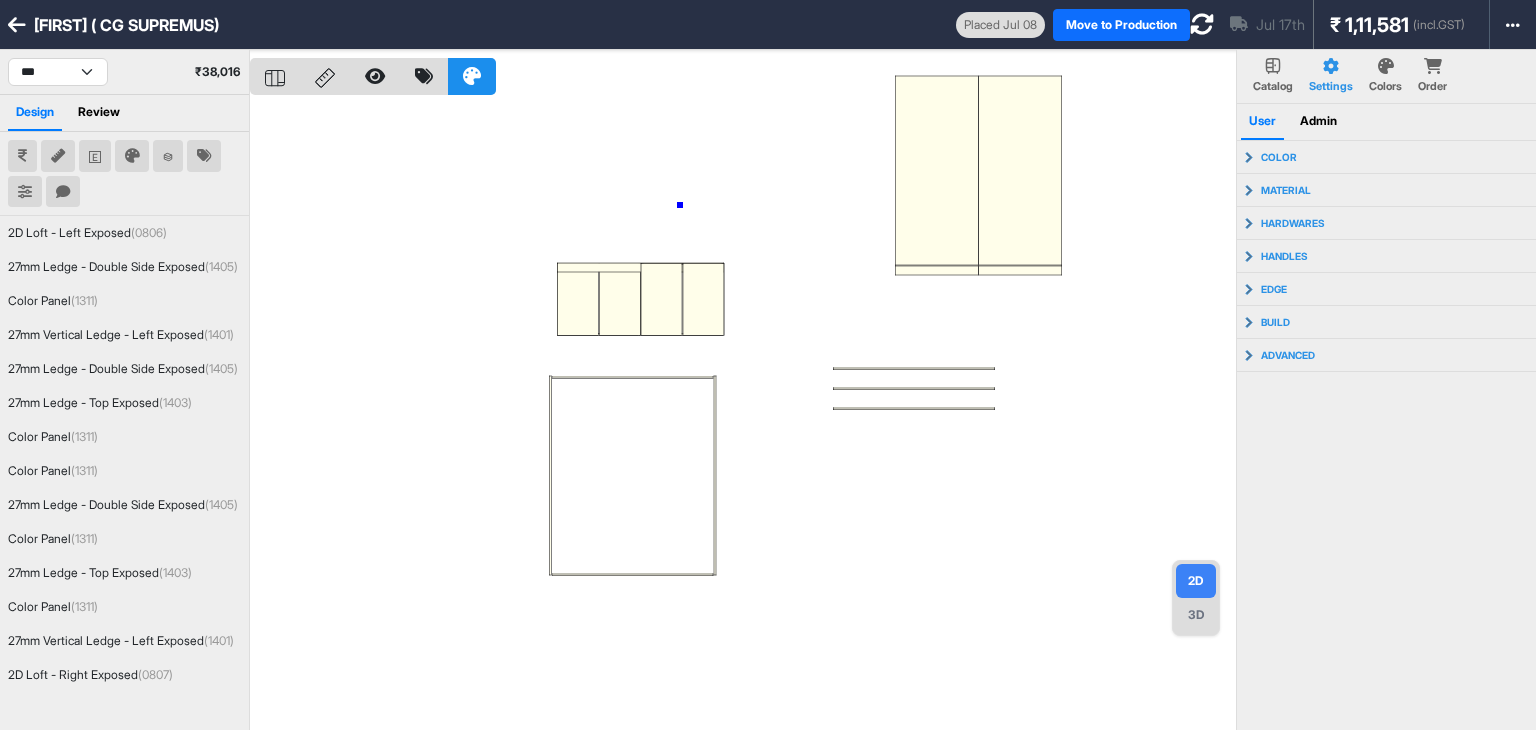 click at bounding box center (743, 415) 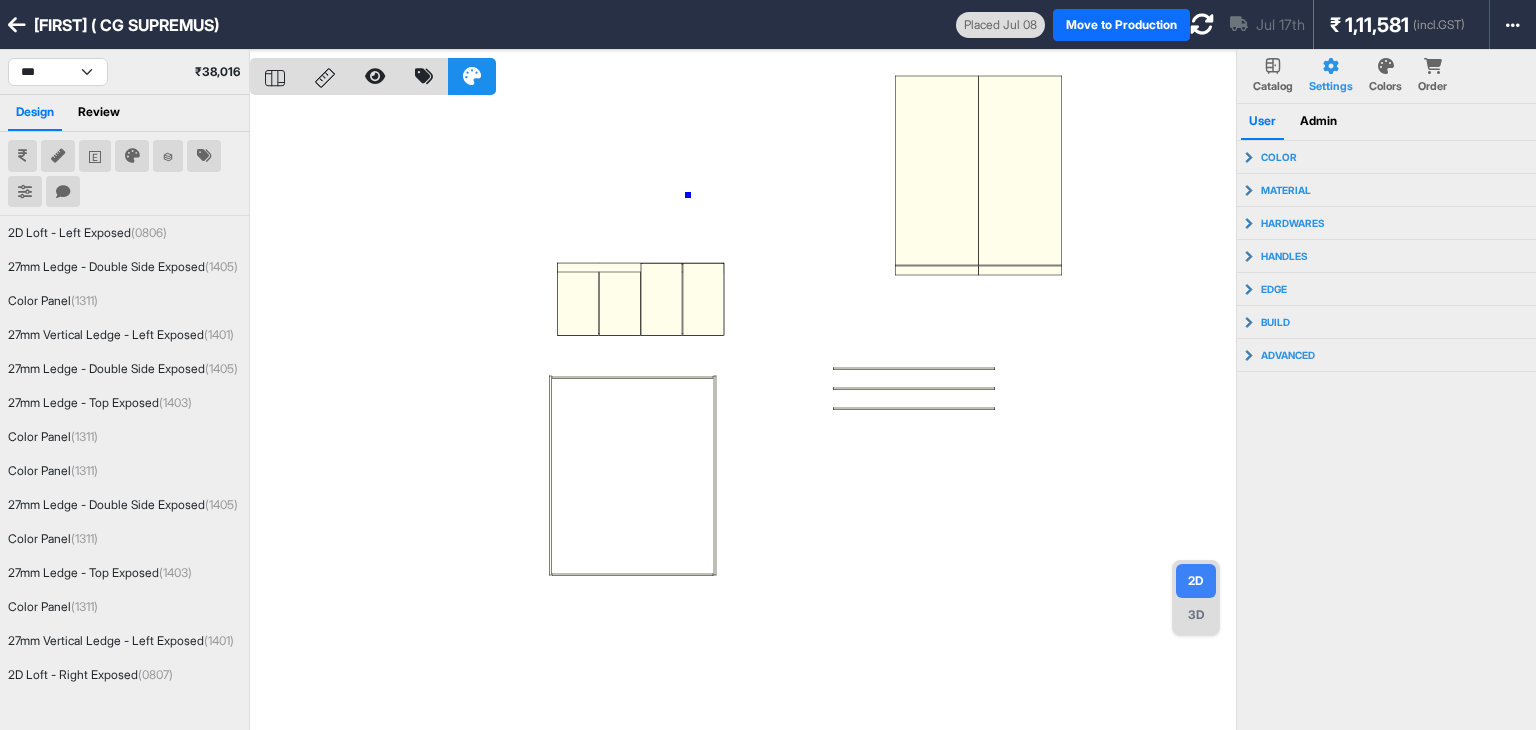 drag, startPoint x: 688, startPoint y: 195, endPoint x: 759, endPoint y: 117, distance: 105.47511 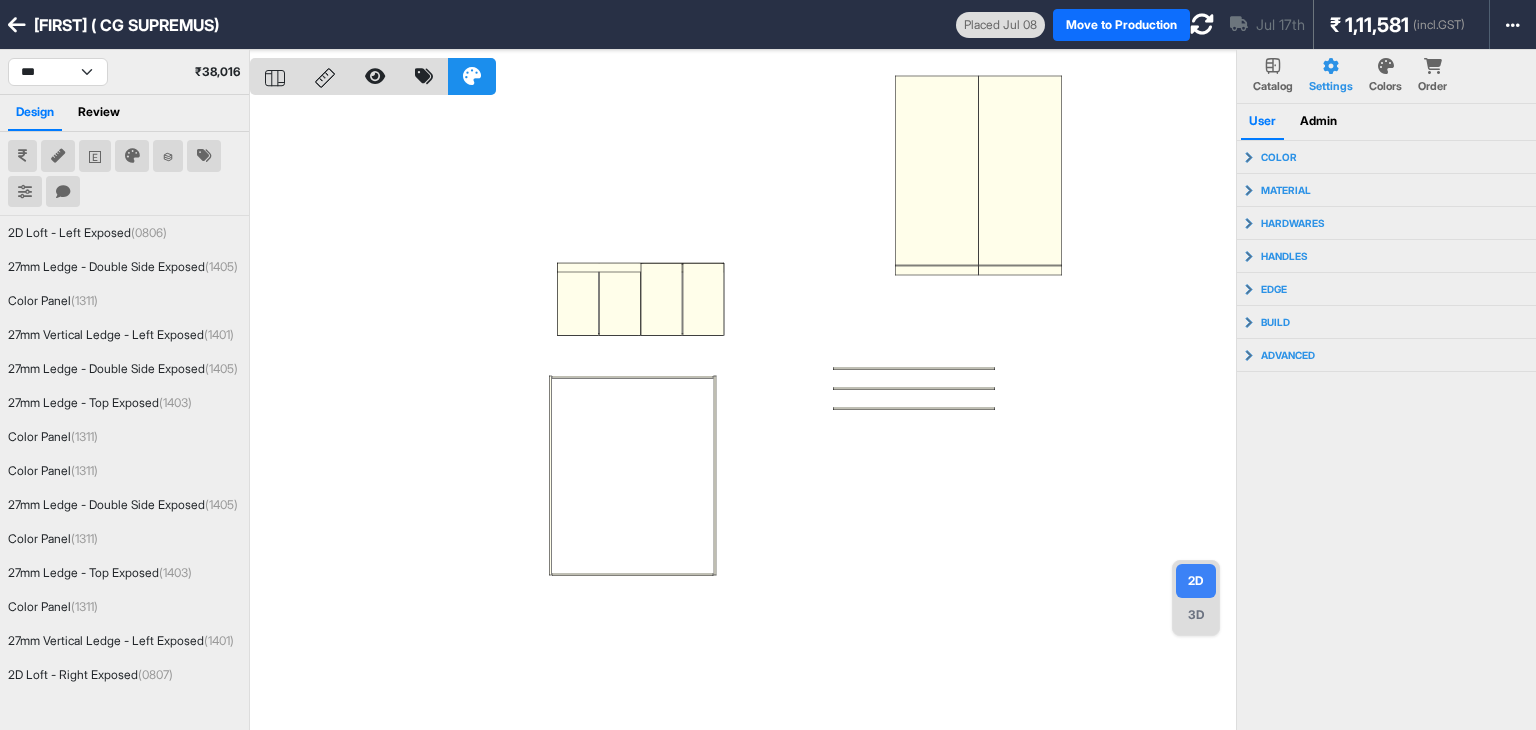 click at bounding box center (743, 415) 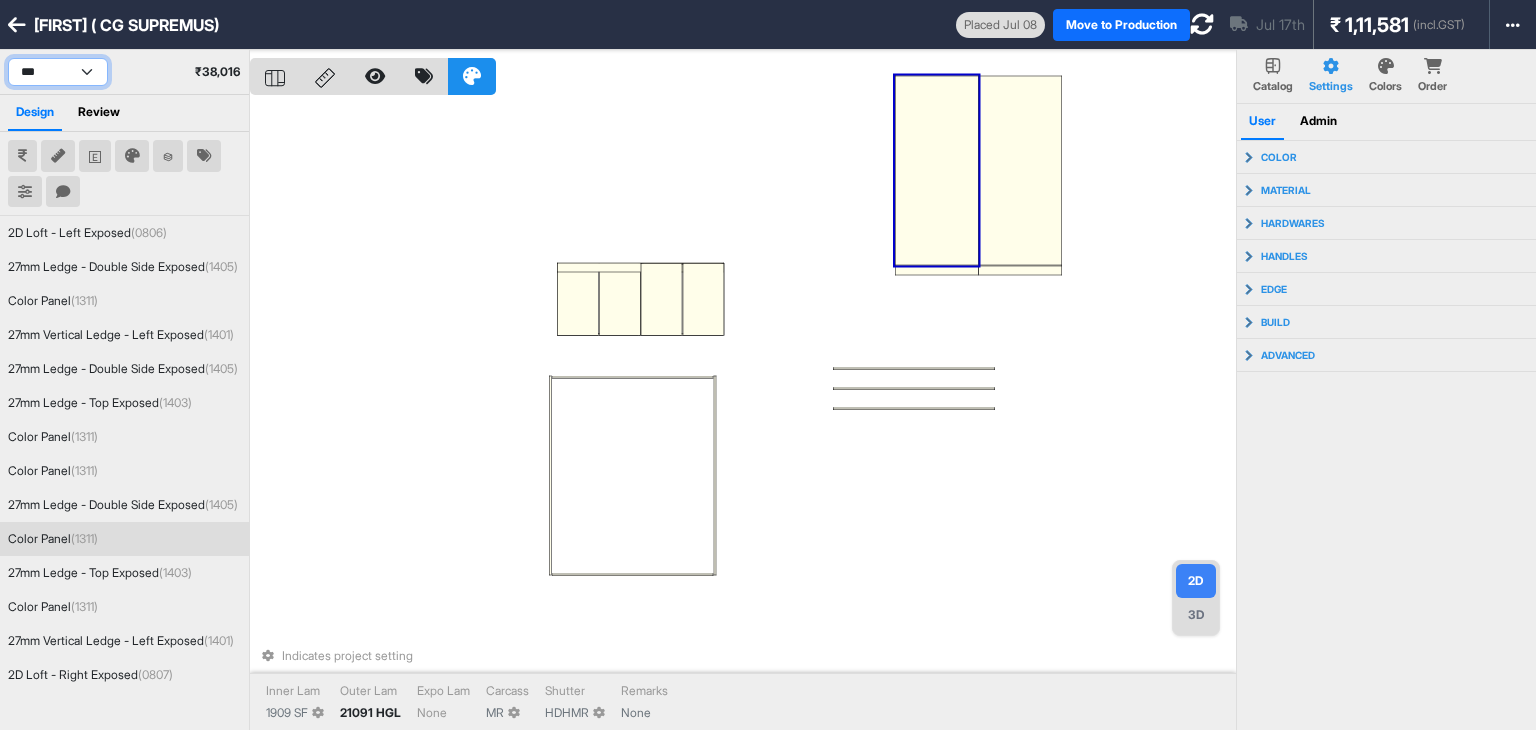 click on "*** ******* ***** ***" at bounding box center [58, 72] 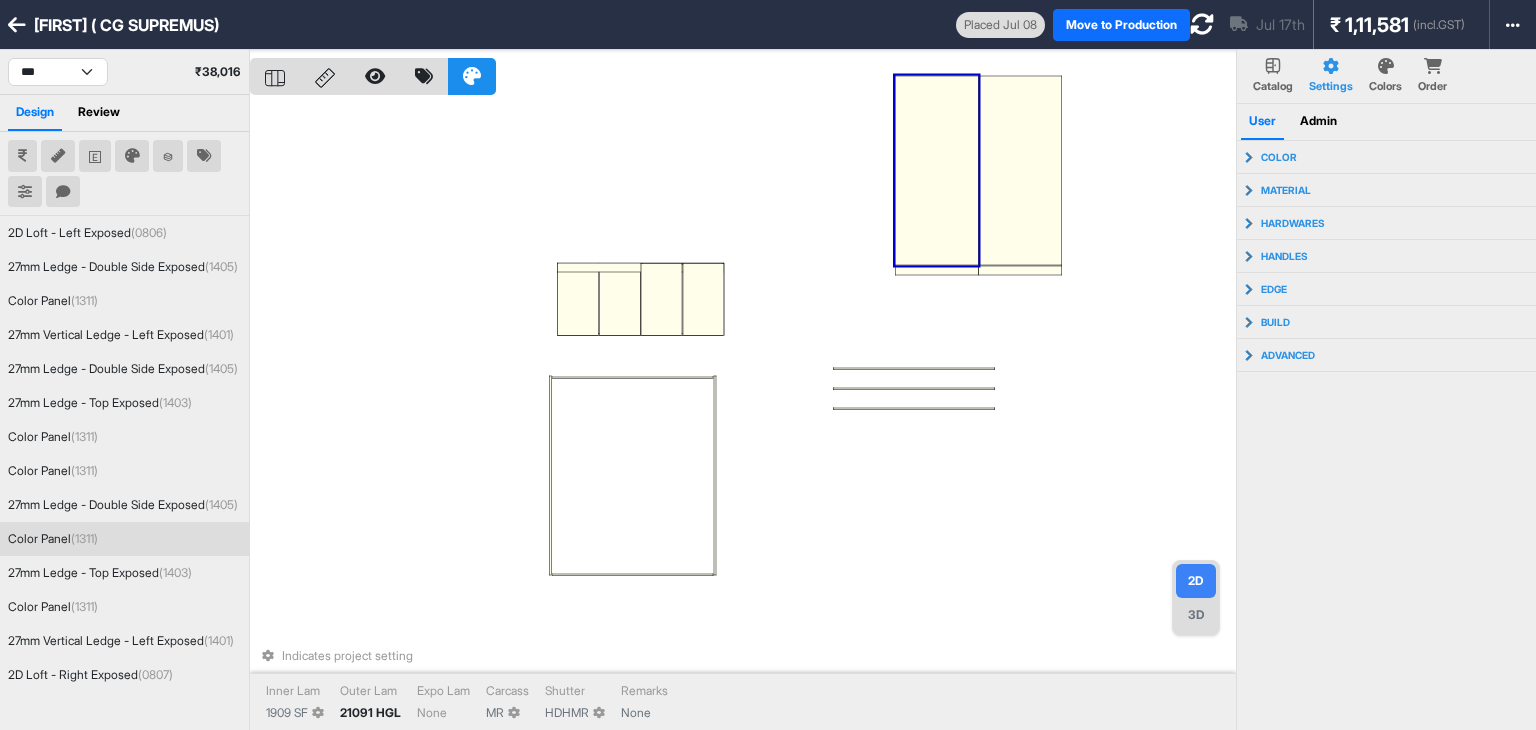 click on "Indicates project setting Inner Lam 1909 SF Outer Lam 21091 HGL Expo Lam None Carcass MR Shutter HDHMR Remarks None" at bounding box center (743, 415) 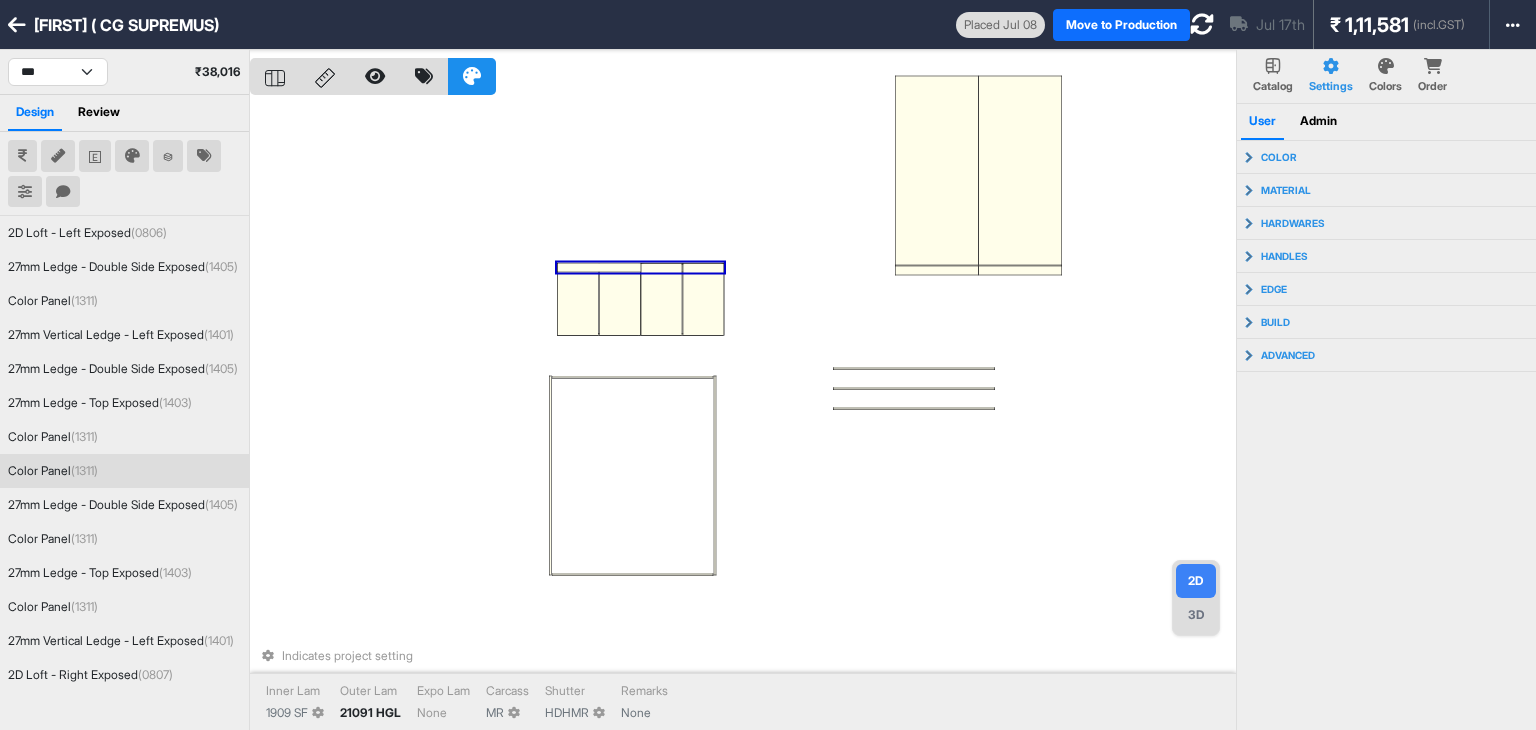 click at bounding box center (640, 268) 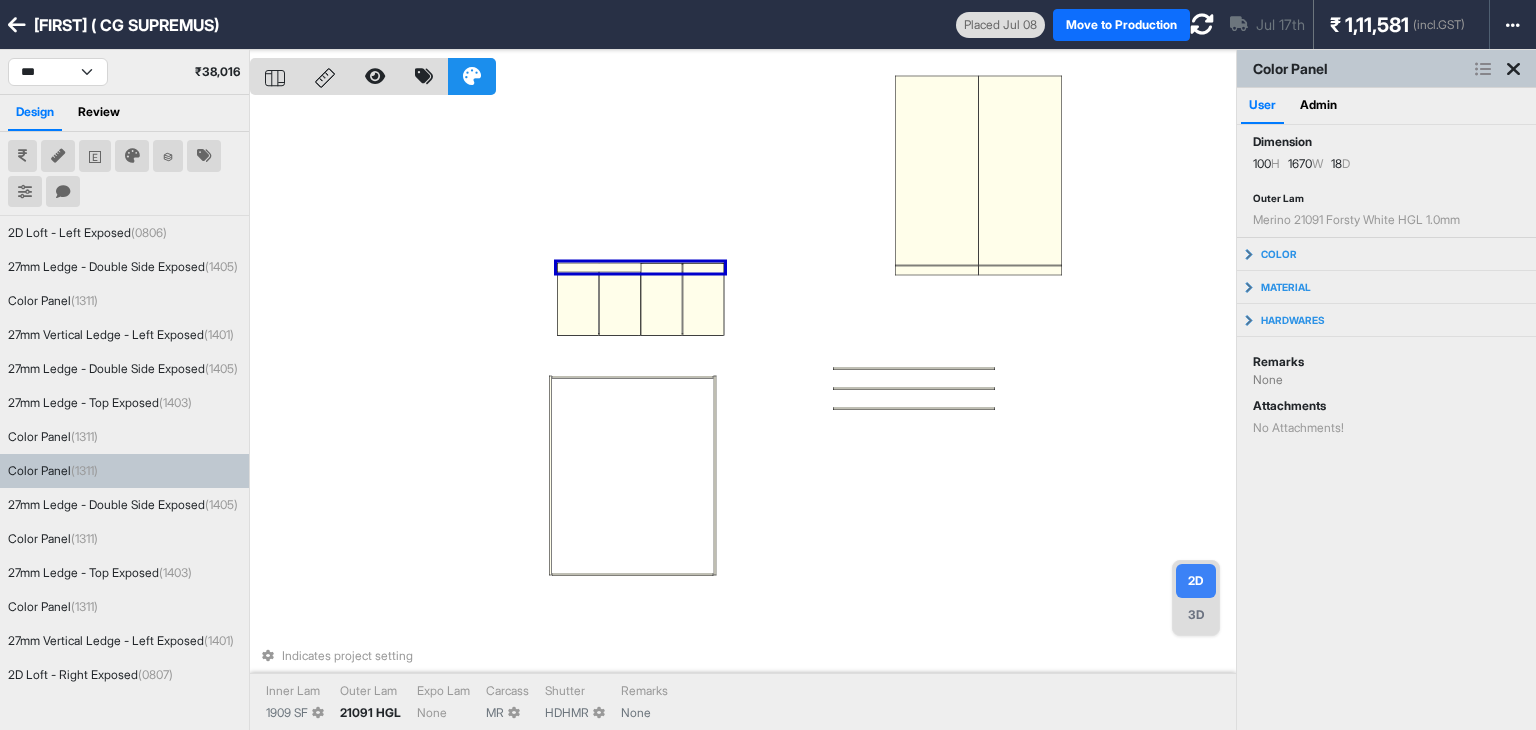 click on "Indicates project setting Inner Lam 1909 SF Outer Lam 21091 HGL Expo Lam None Carcass MR Shutter HDHMR Remarks None" at bounding box center [743, 415] 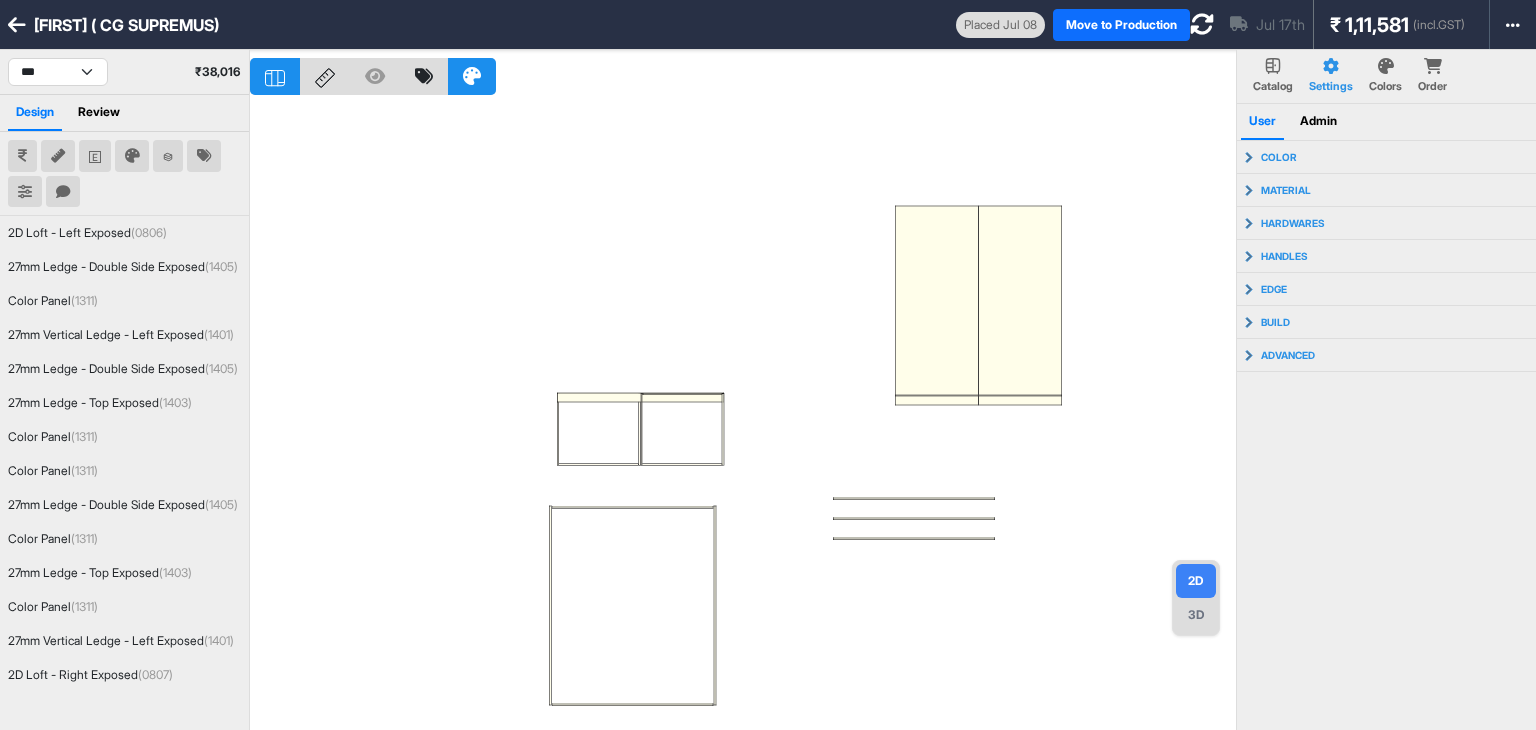 click at bounding box center (743, 415) 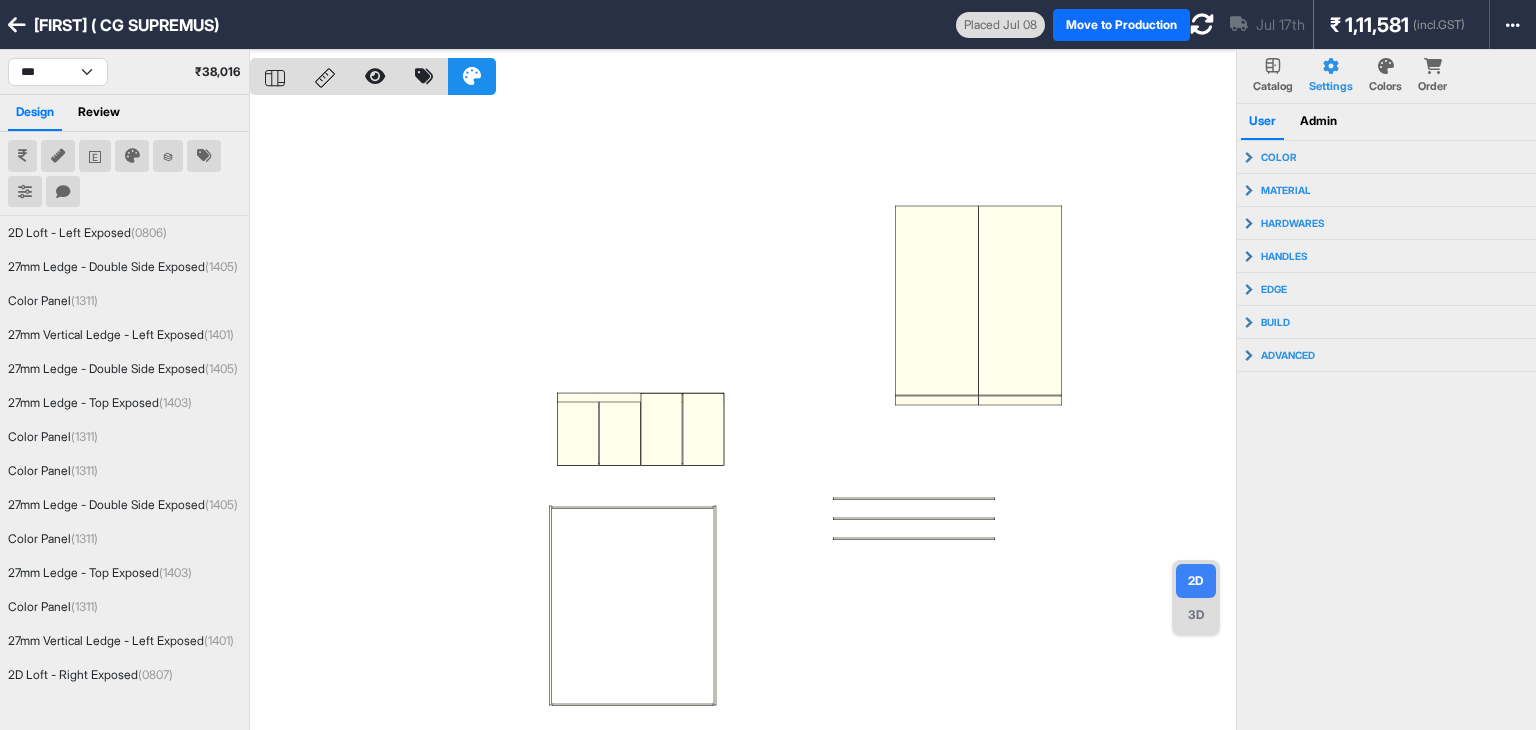 click at bounding box center [743, 415] 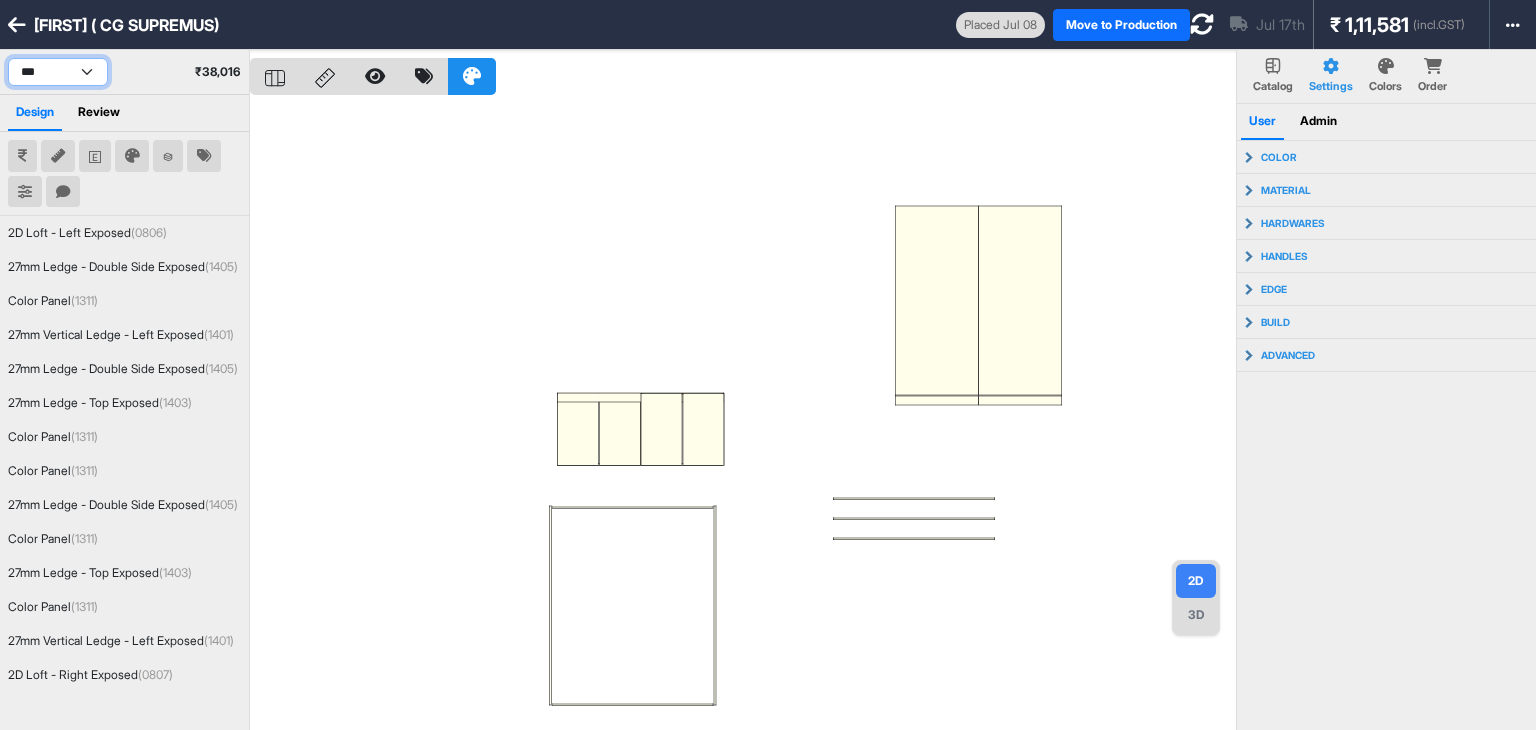click on "*** ******* ***** ***" at bounding box center [58, 72] 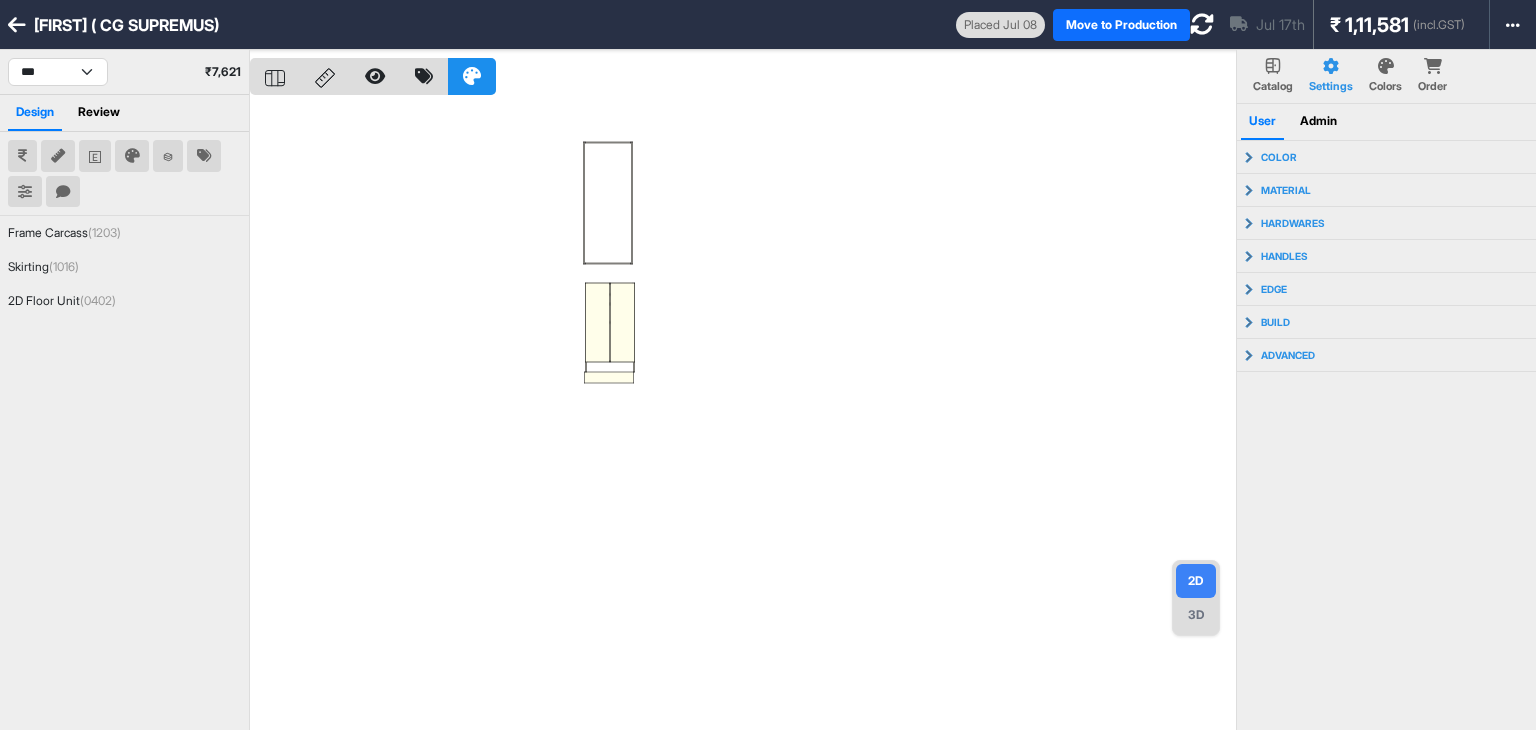 click at bounding box center (743, 415) 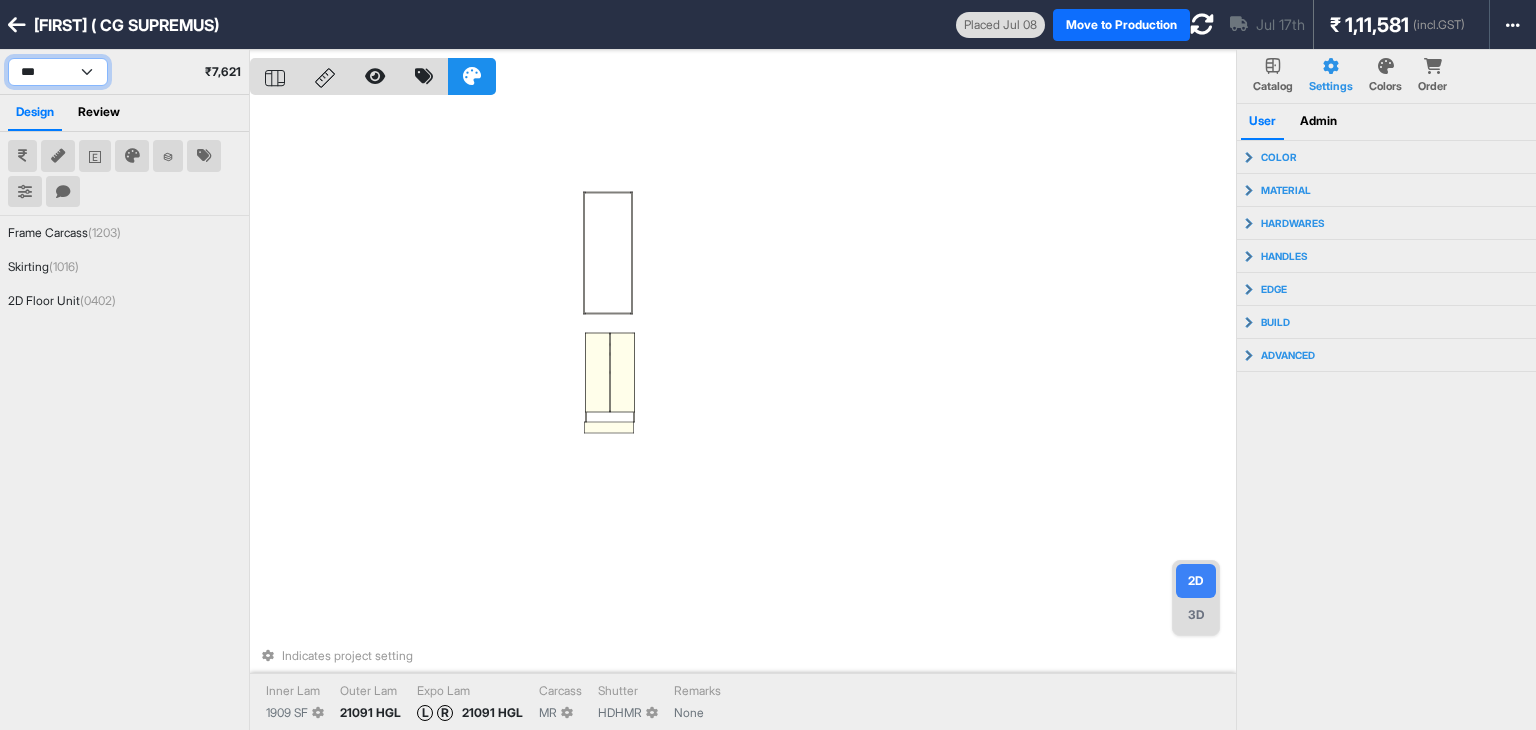 click on "*** ******* ***** ***" at bounding box center (58, 72) 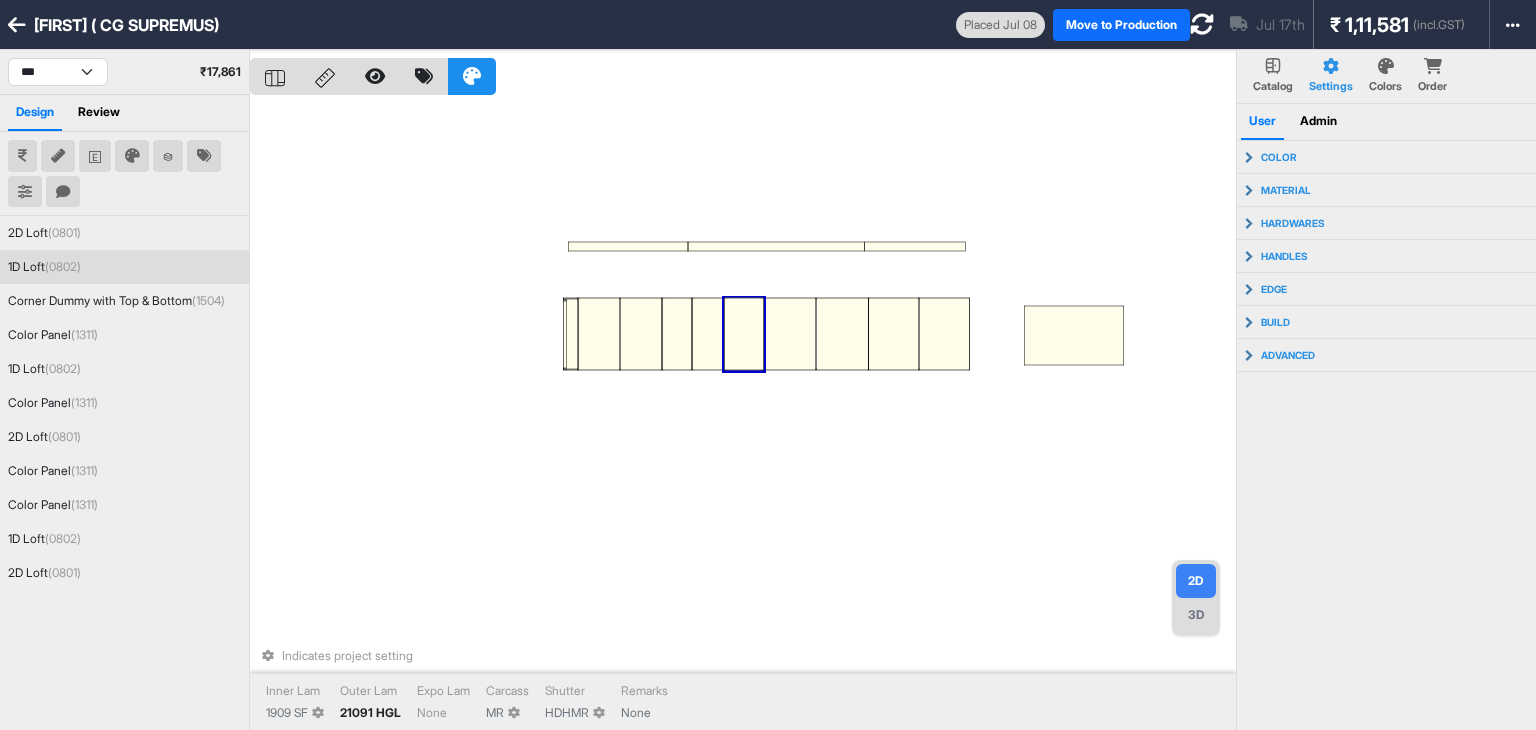 click on "Indicates project setting Inner Lam 1909 SF Outer Lam 21091 HGL Expo Lam None Carcass MR Shutter HDHMR Remarks None" at bounding box center [743, 415] 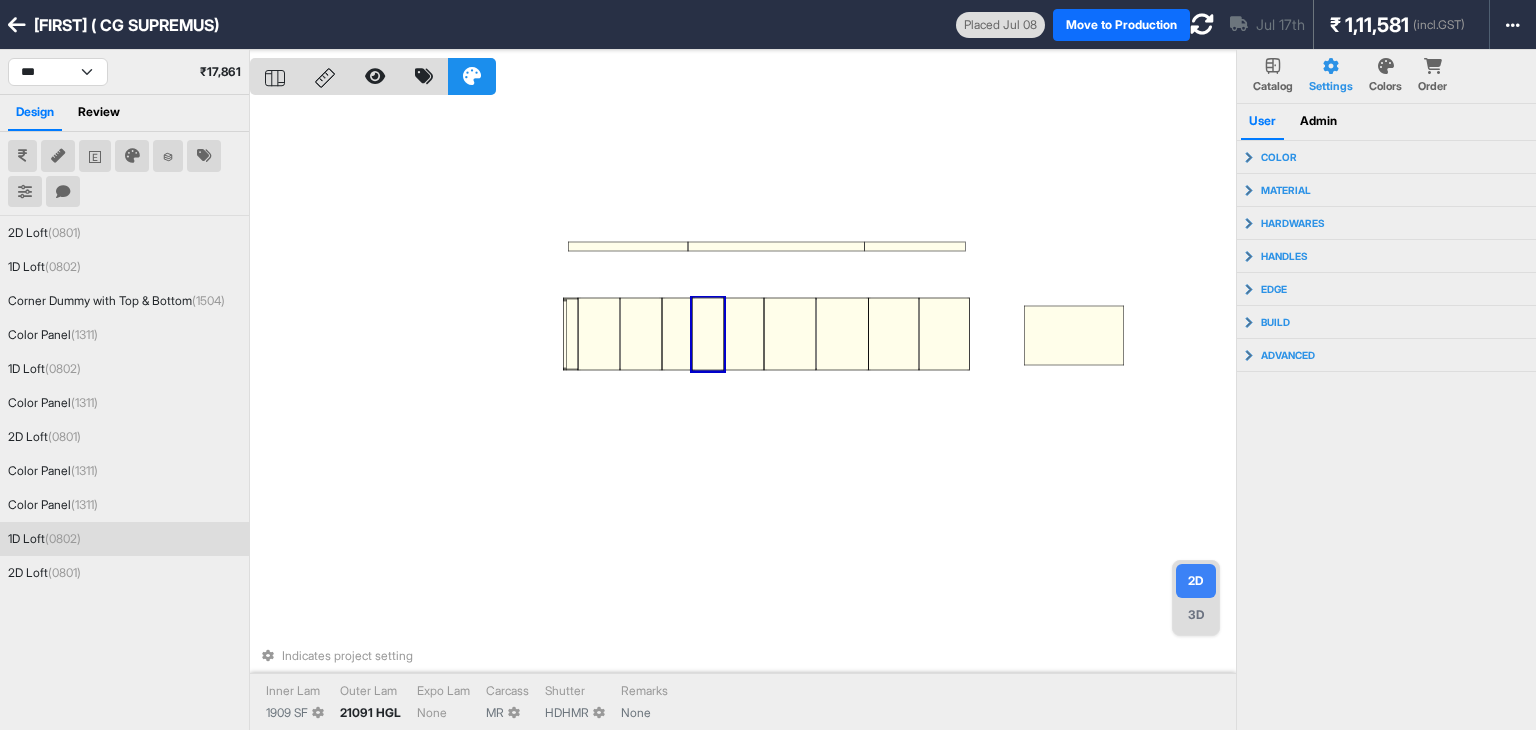 click at bounding box center [708, 334] 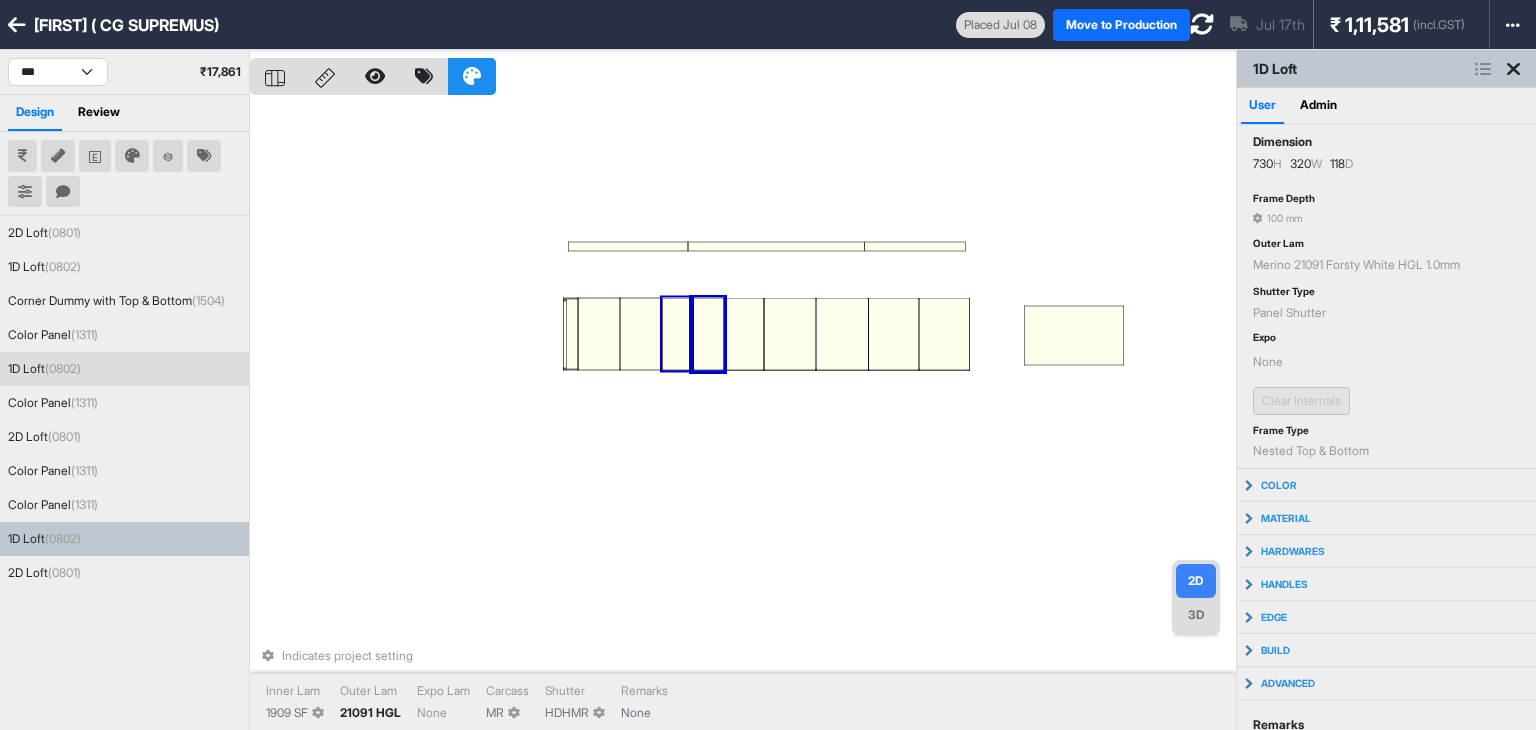 click at bounding box center [677, 334] 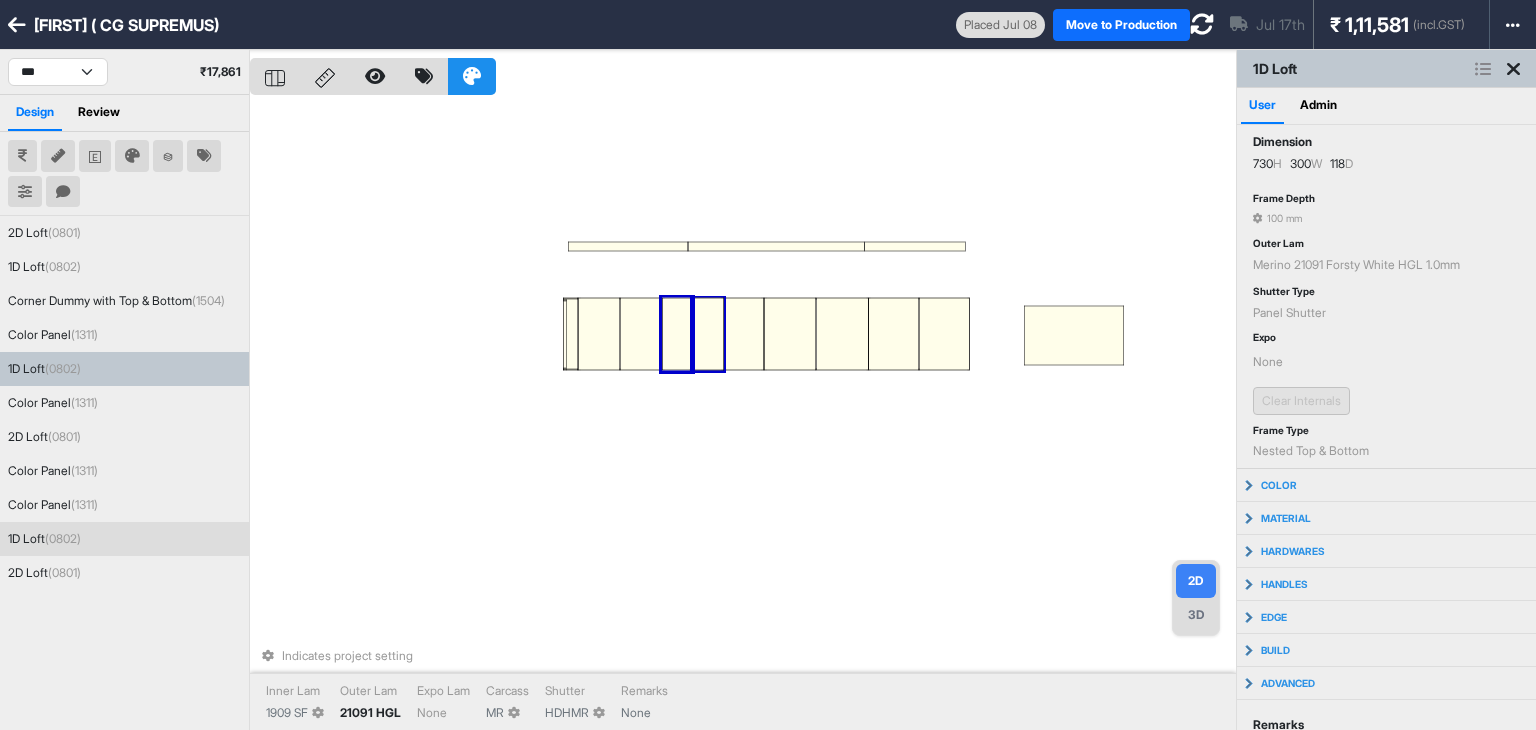 click at bounding box center (708, 334) 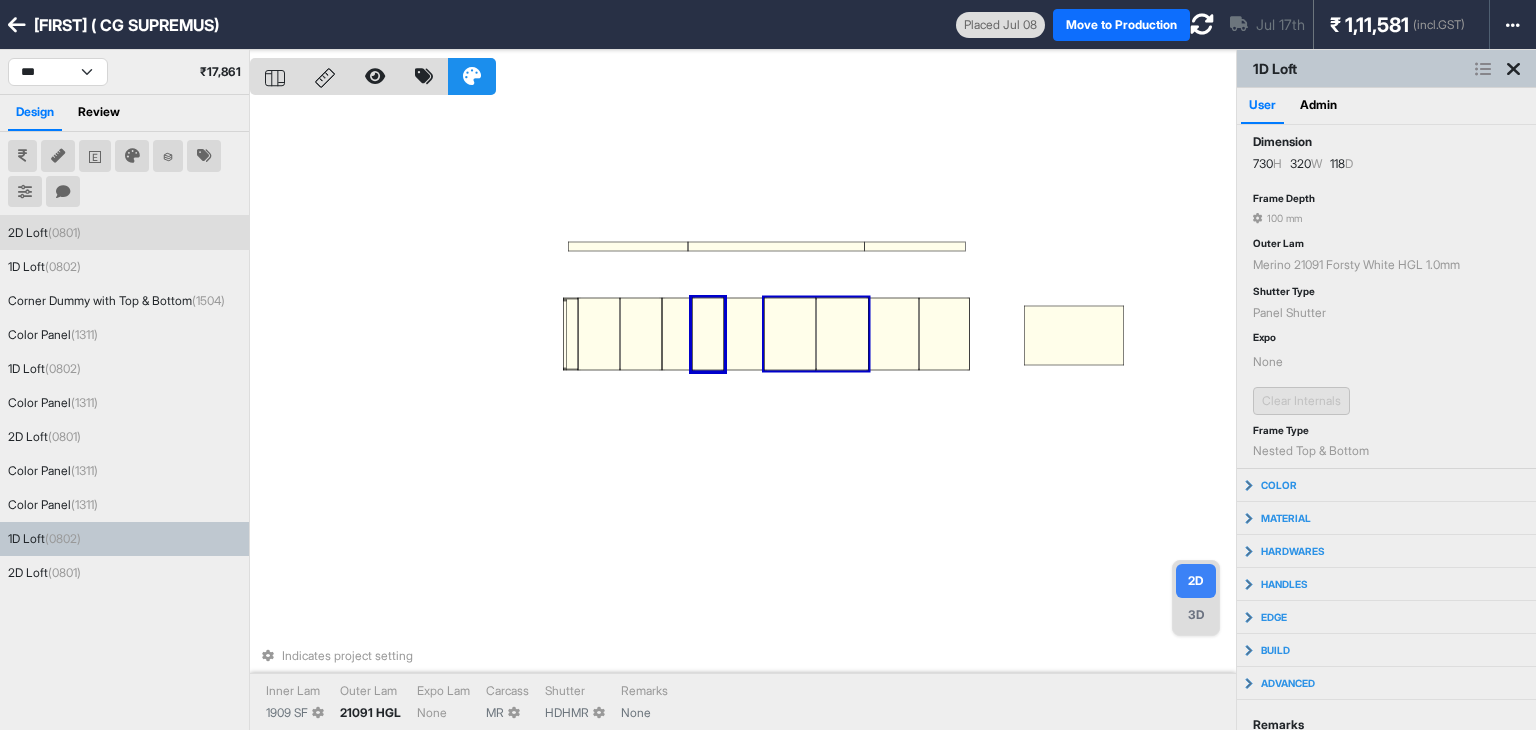 click at bounding box center (790, 334) 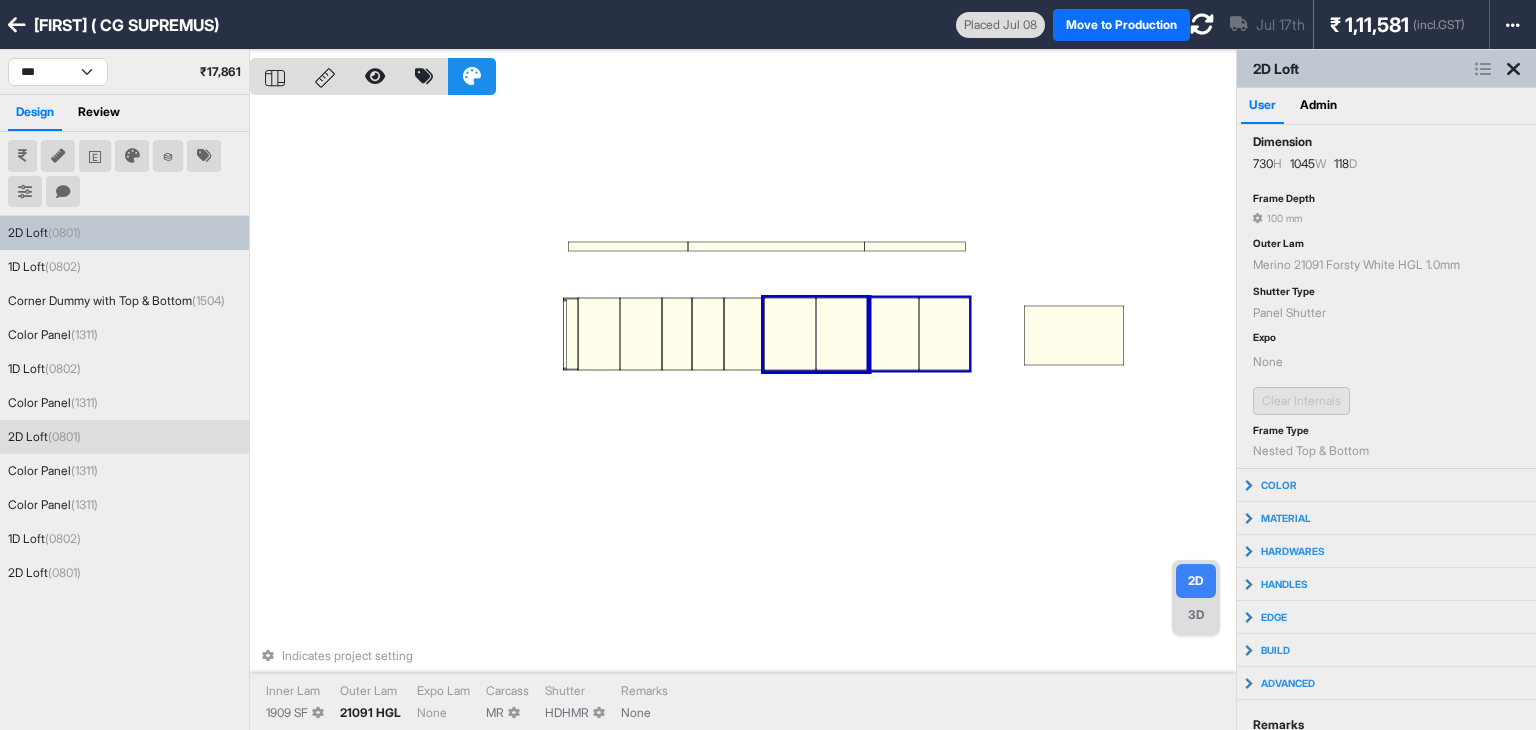 click at bounding box center (894, 334) 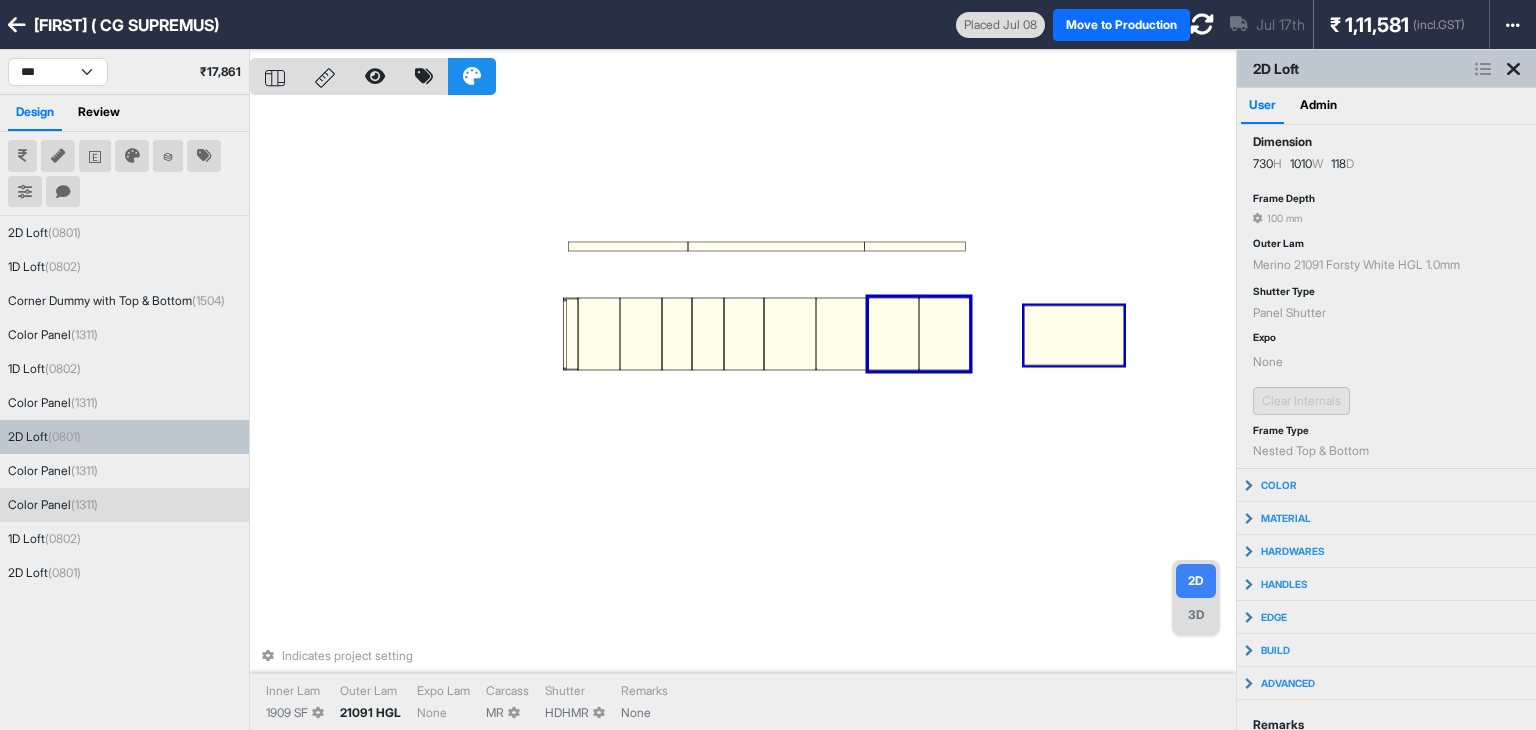 click at bounding box center (1074, 336) 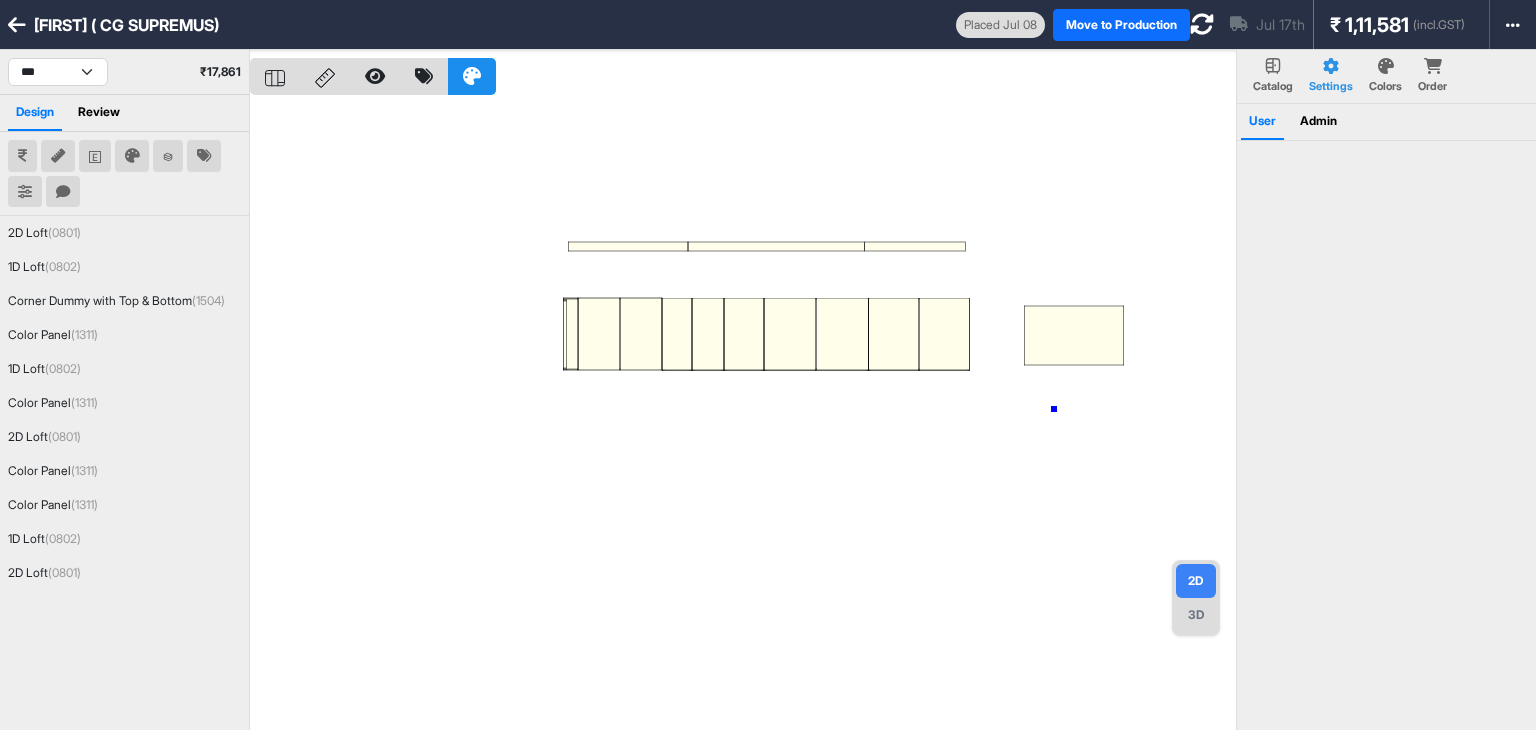 click at bounding box center [743, 415] 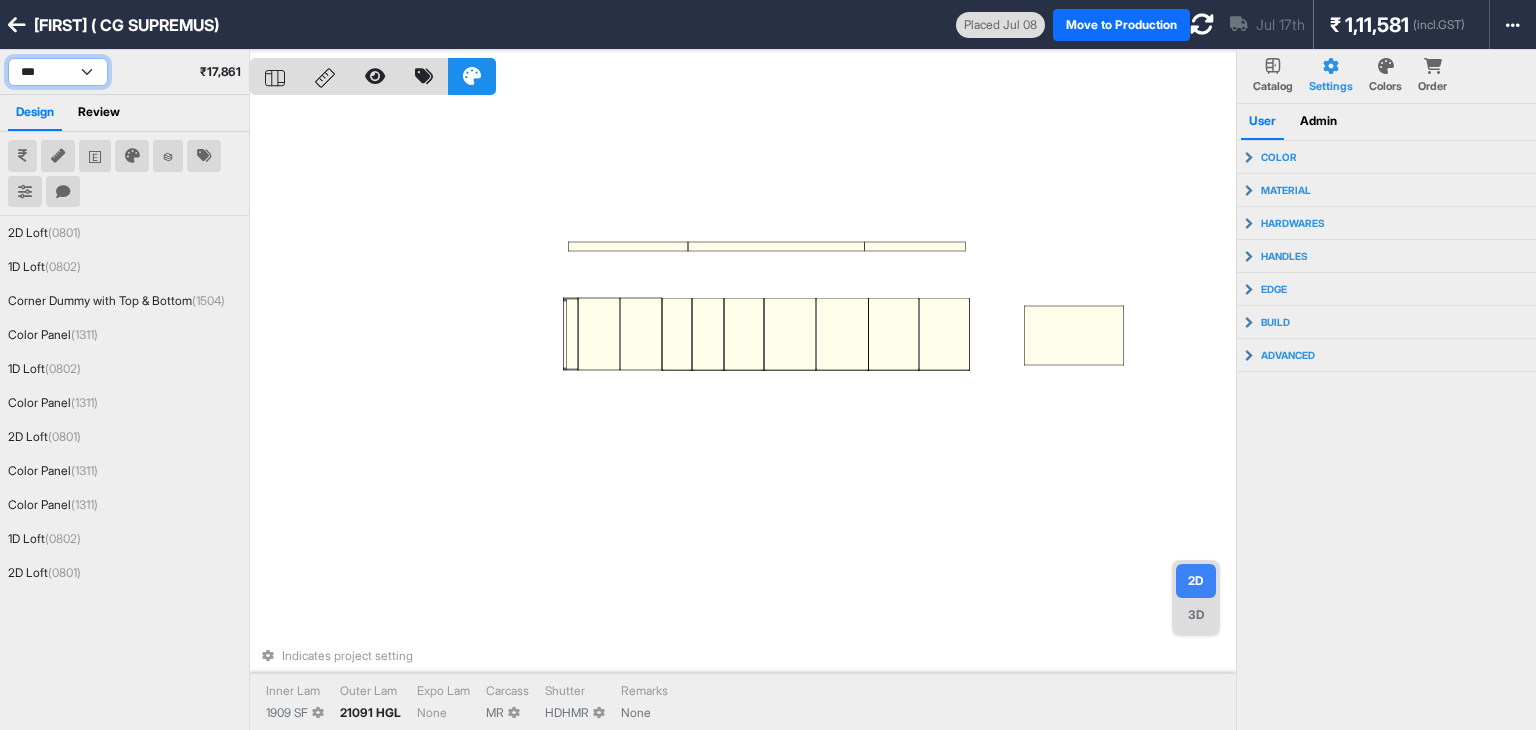 click on "*** ******* ***** ***" at bounding box center (58, 72) 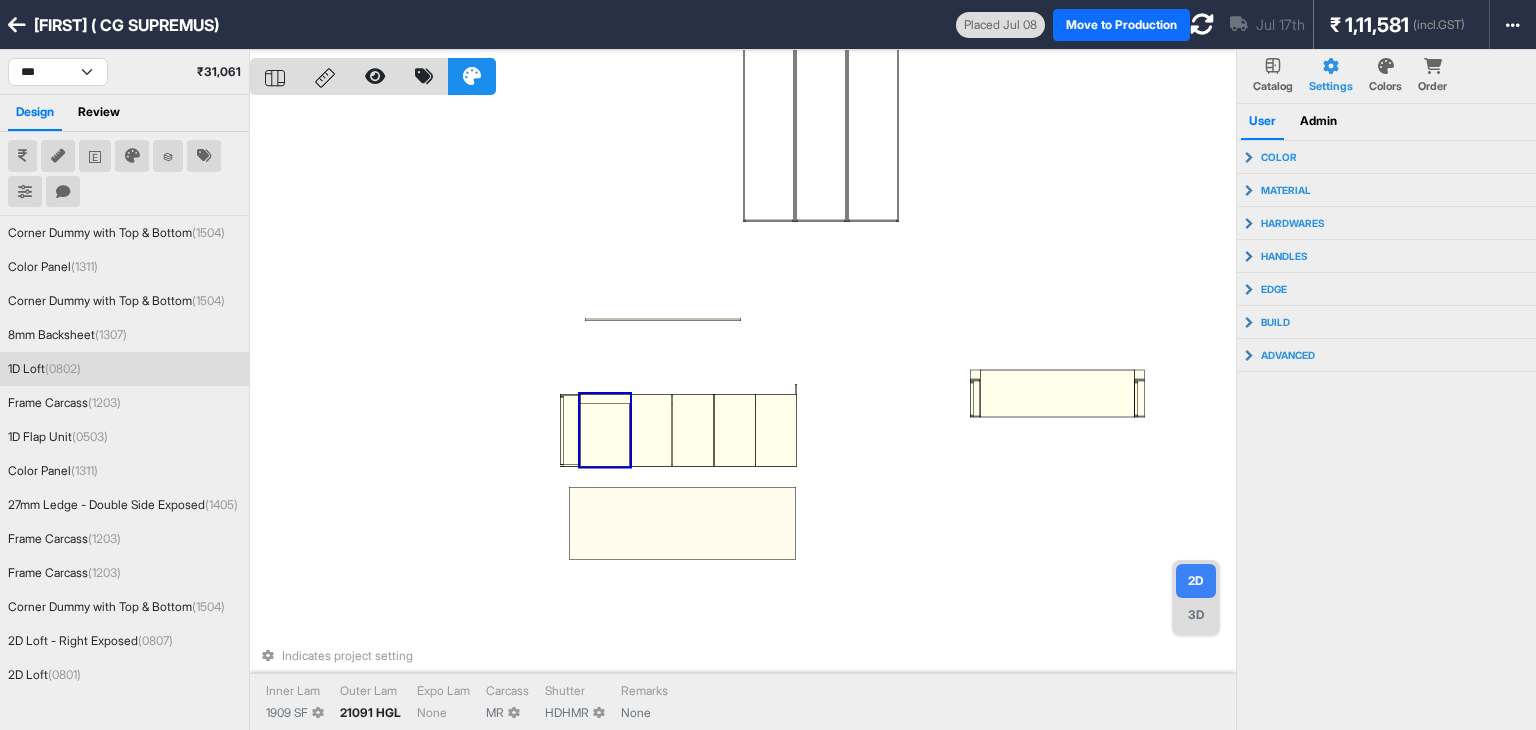 click at bounding box center (605, 430) 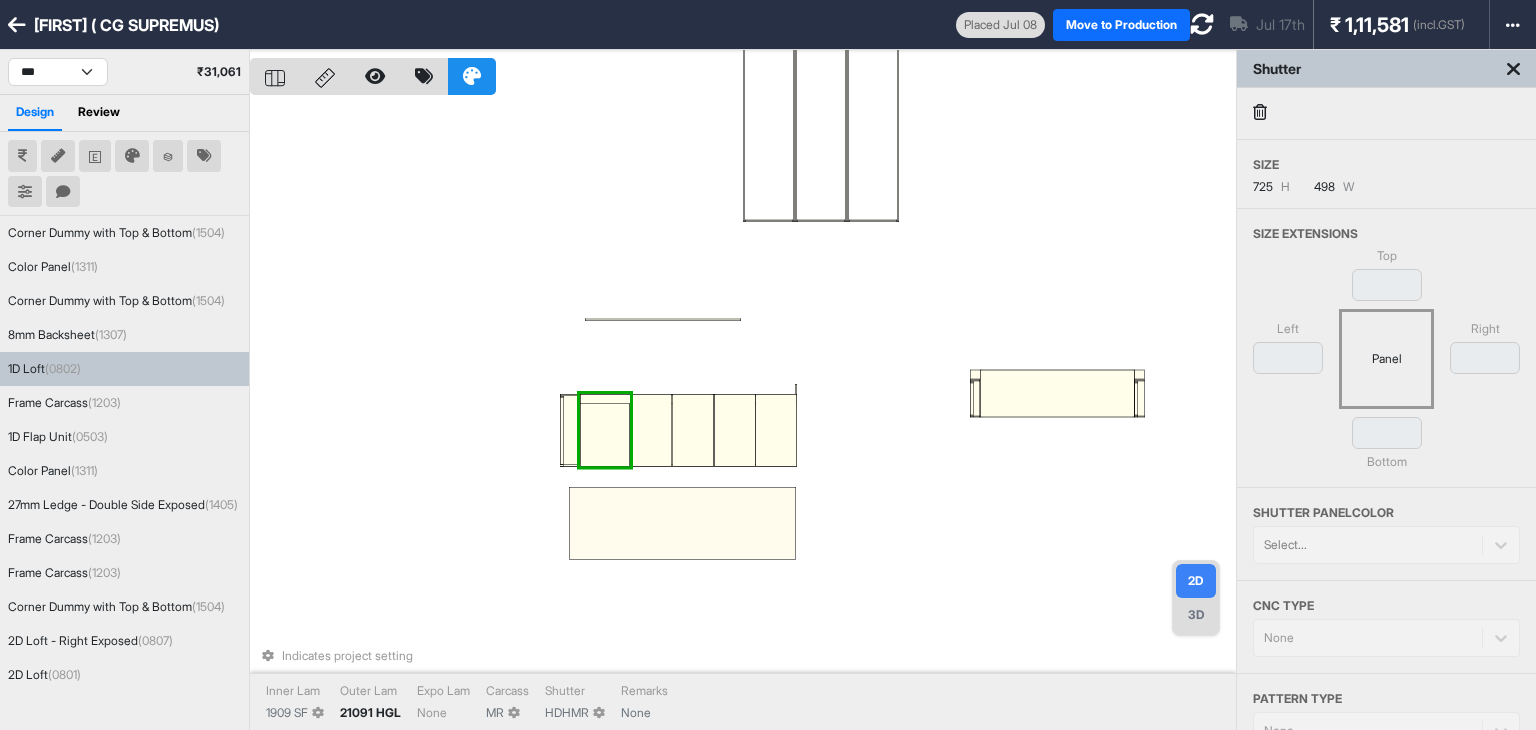 click at bounding box center (605, 430) 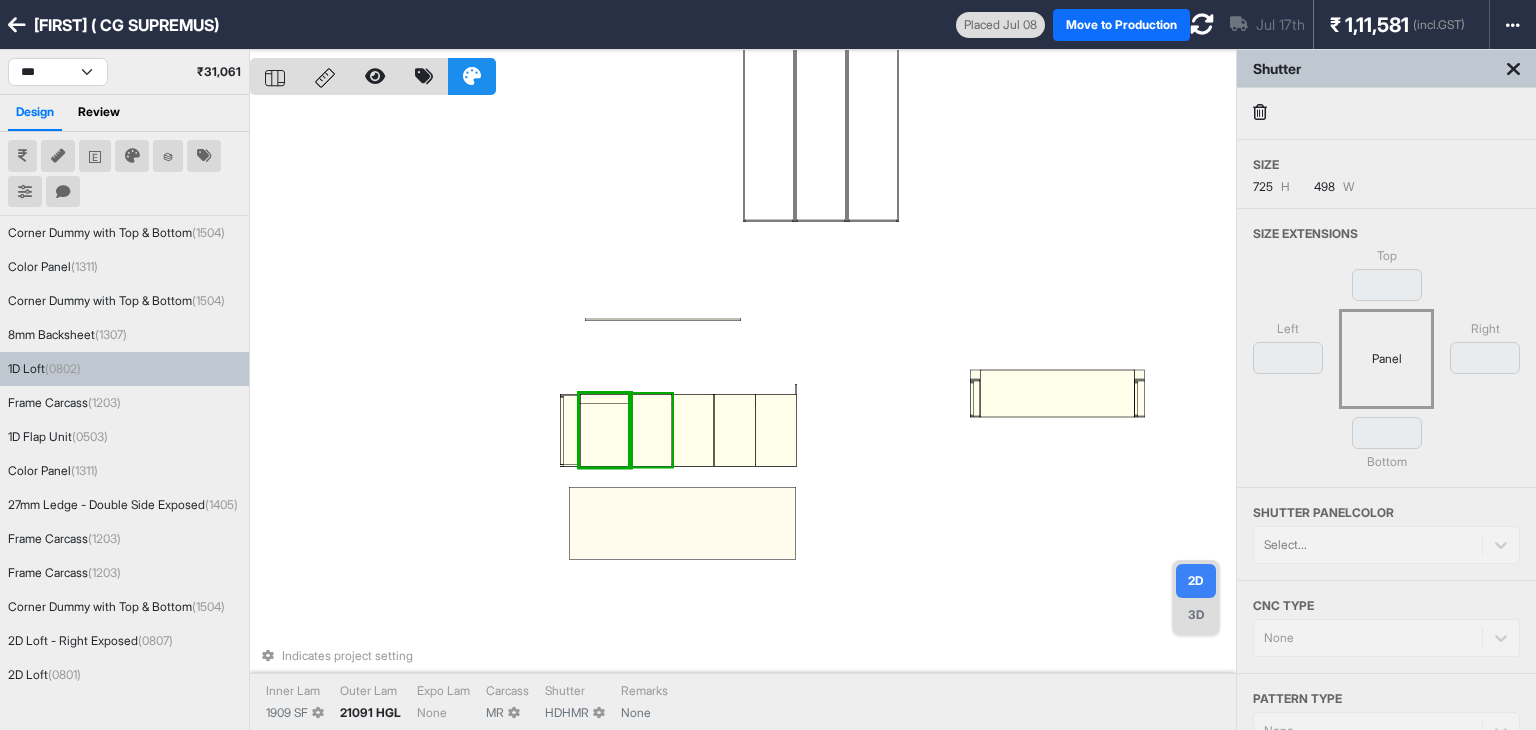 click at bounding box center [651, 430] 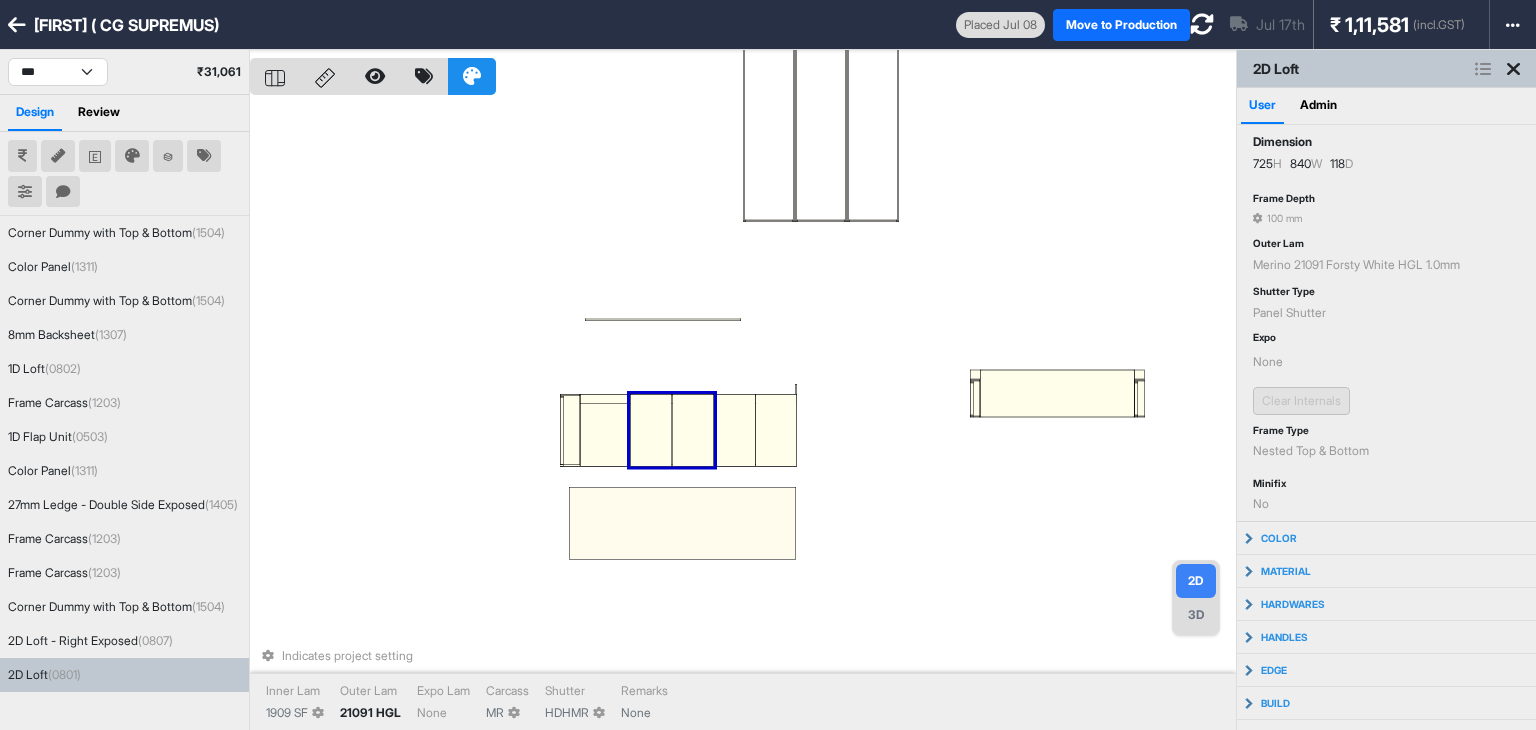click at bounding box center [651, 430] 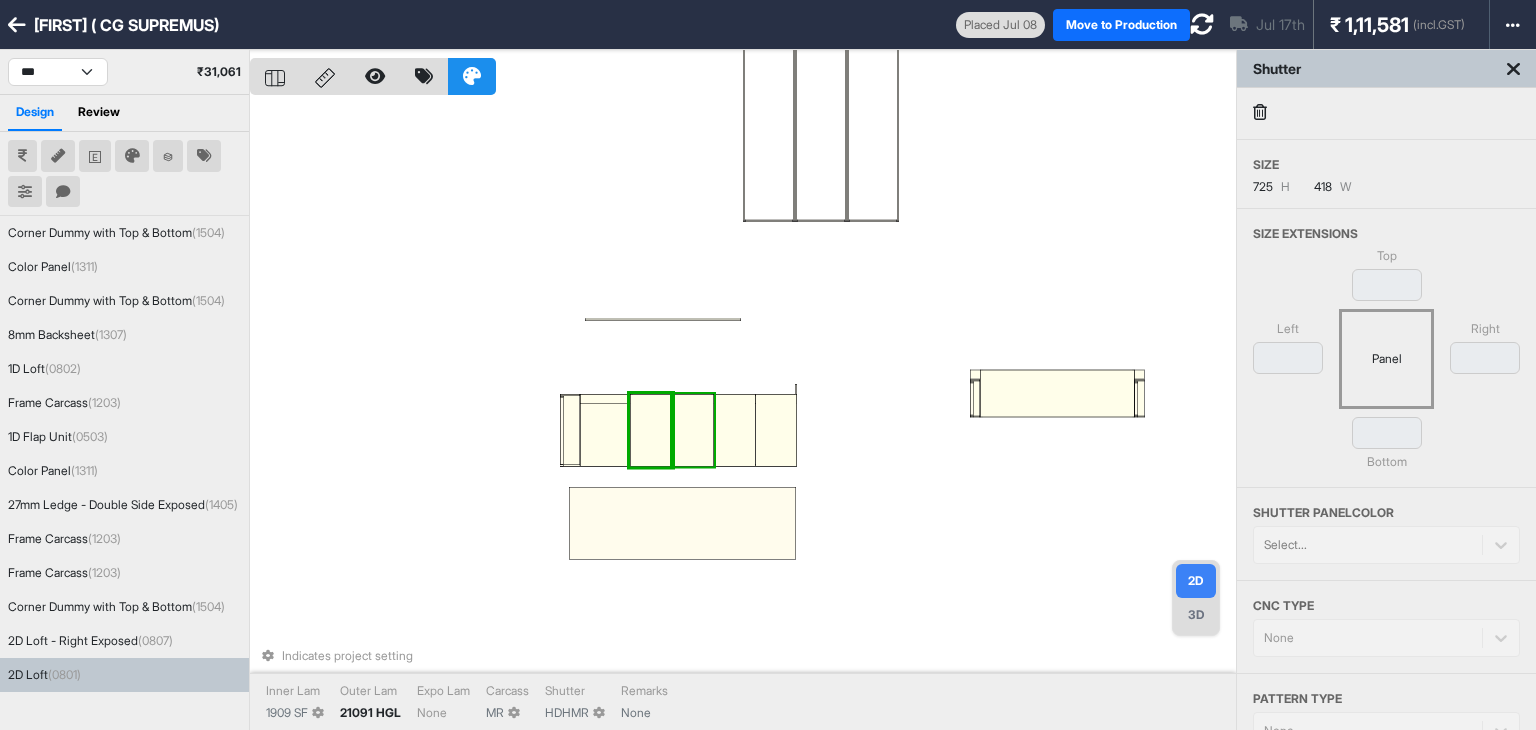click at bounding box center [693, 430] 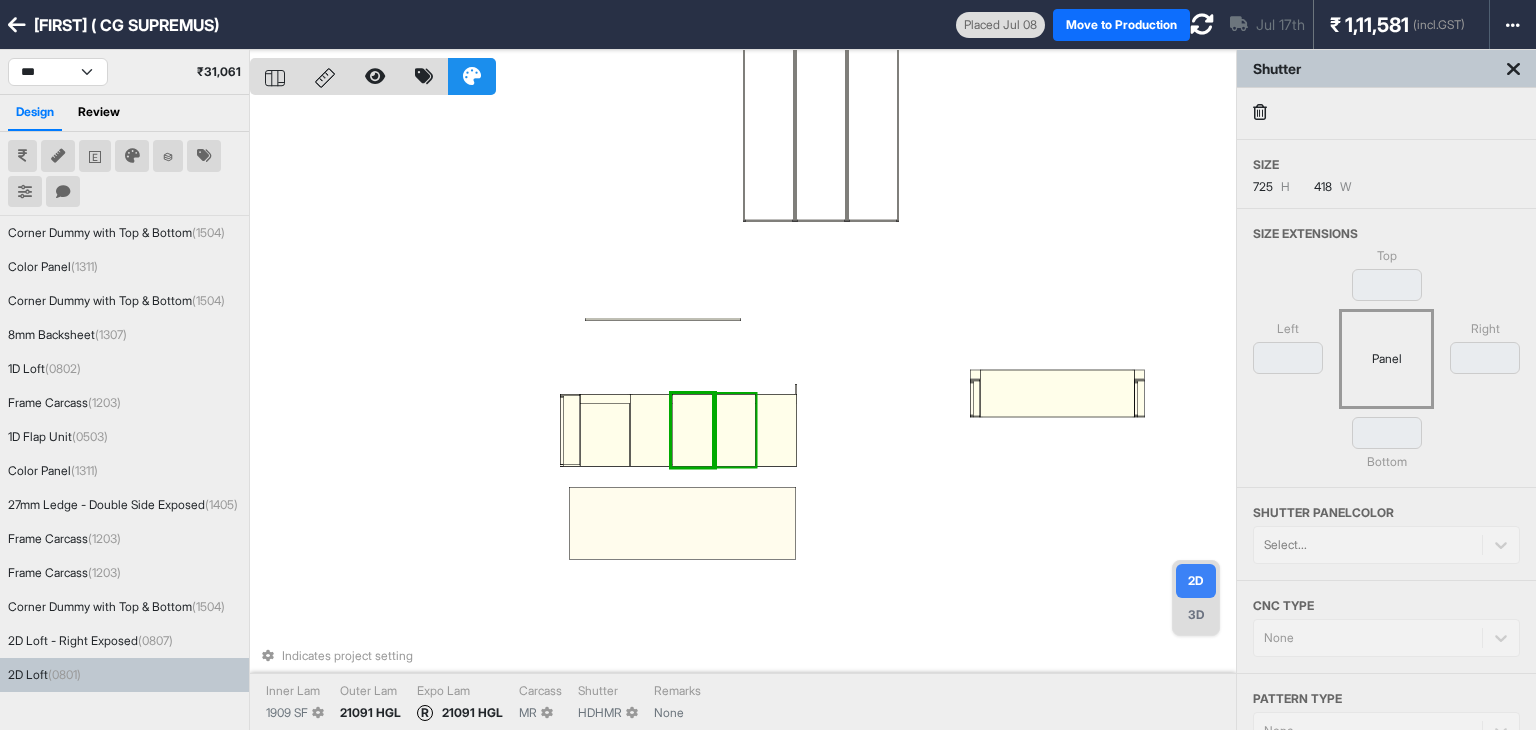click at bounding box center [734, 430] 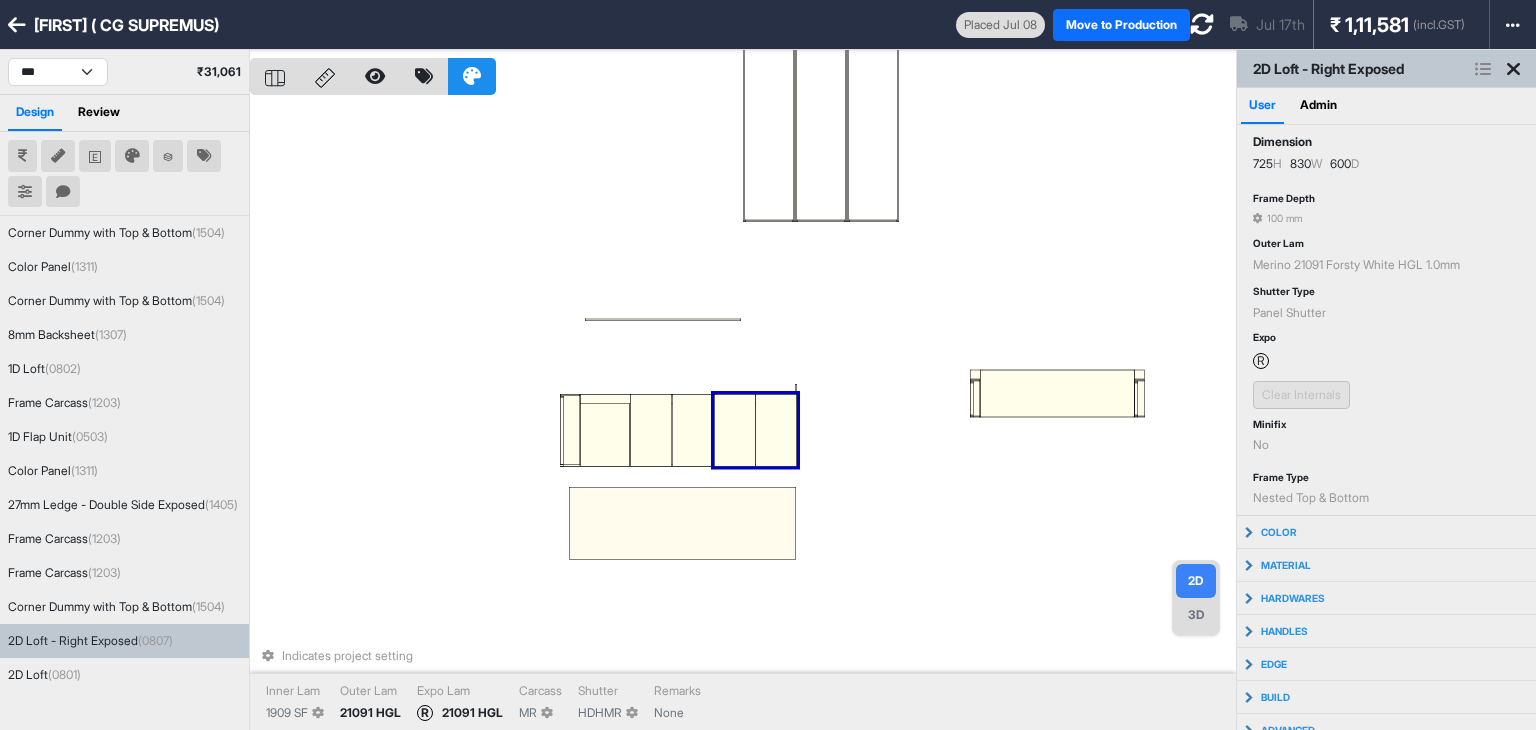 click at bounding box center (776, 430) 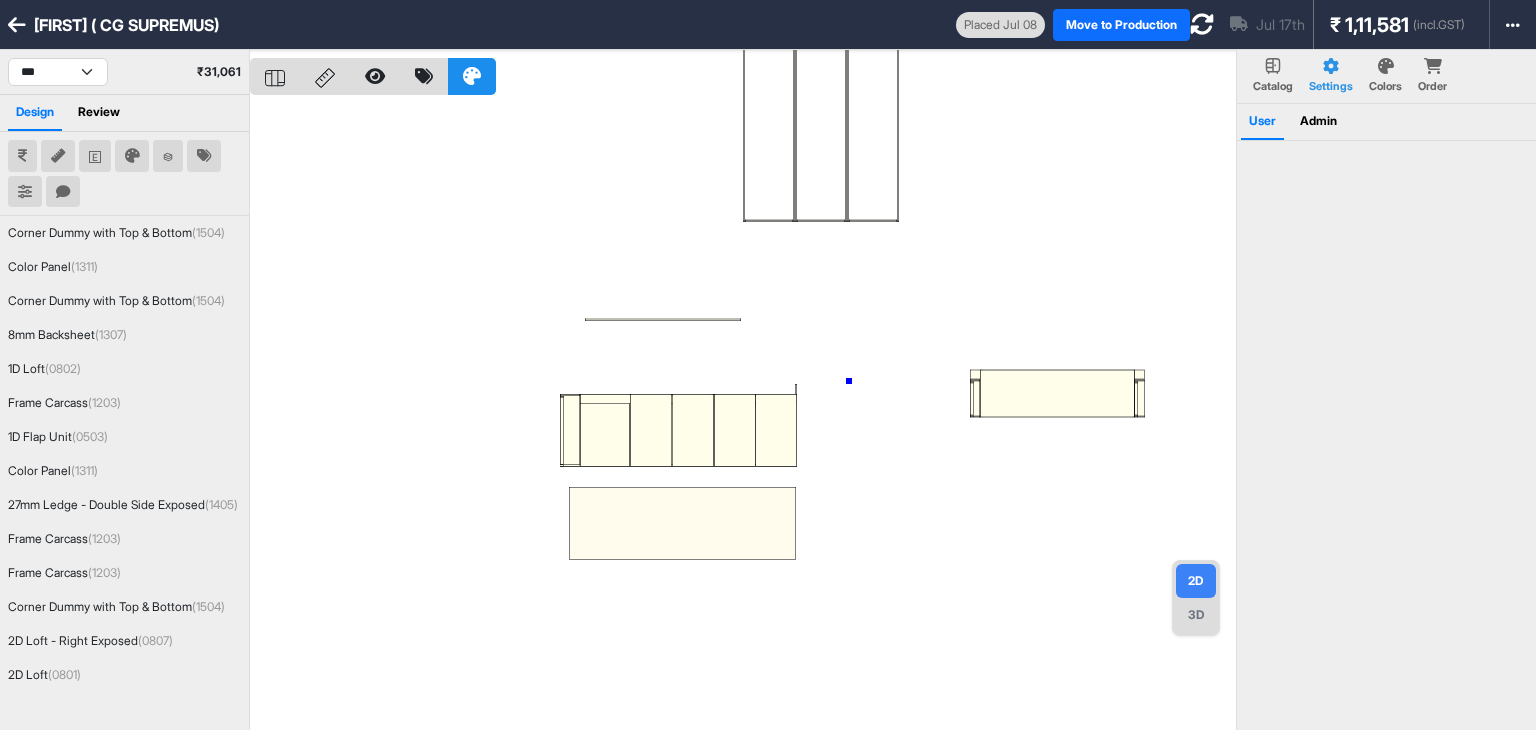 click at bounding box center (743, 415) 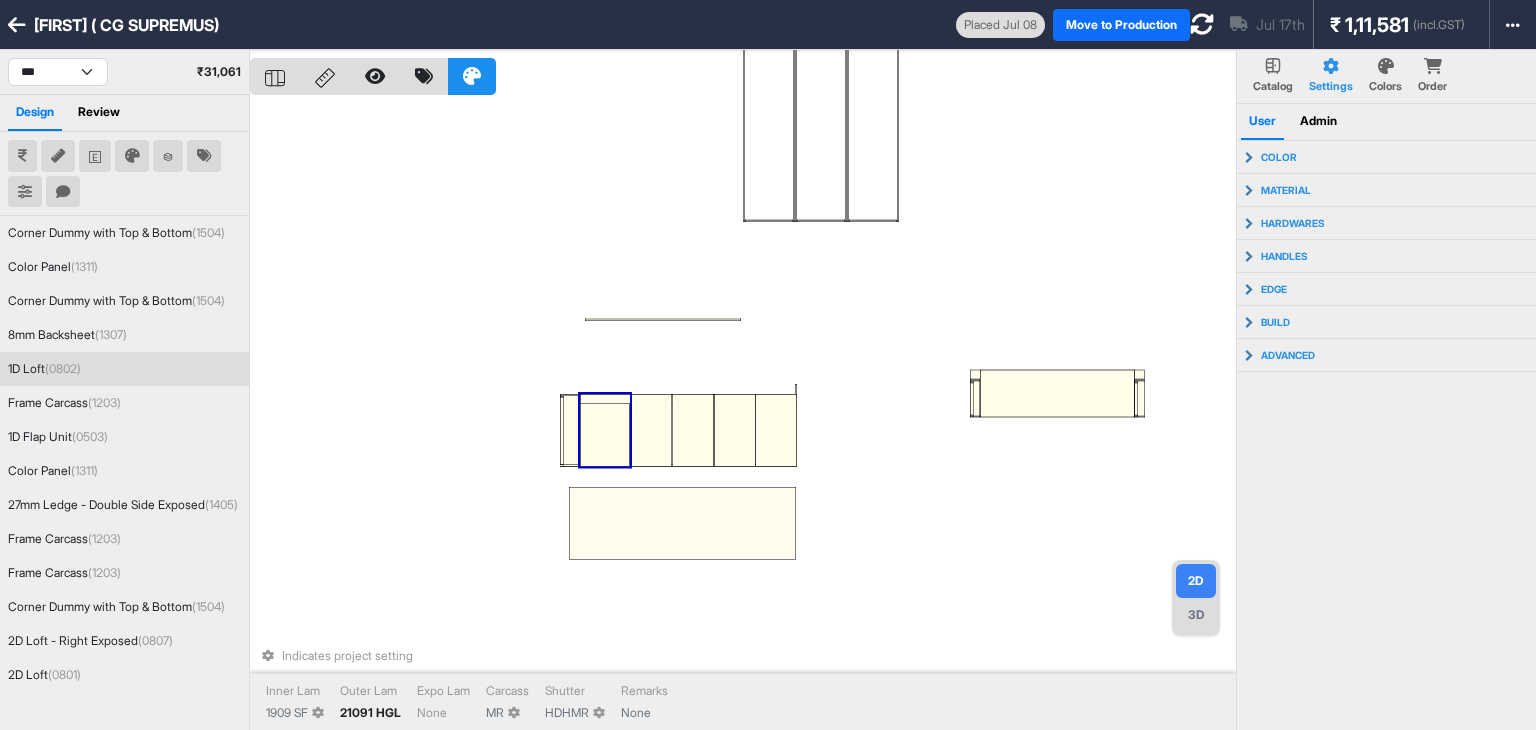 click at bounding box center [605, 430] 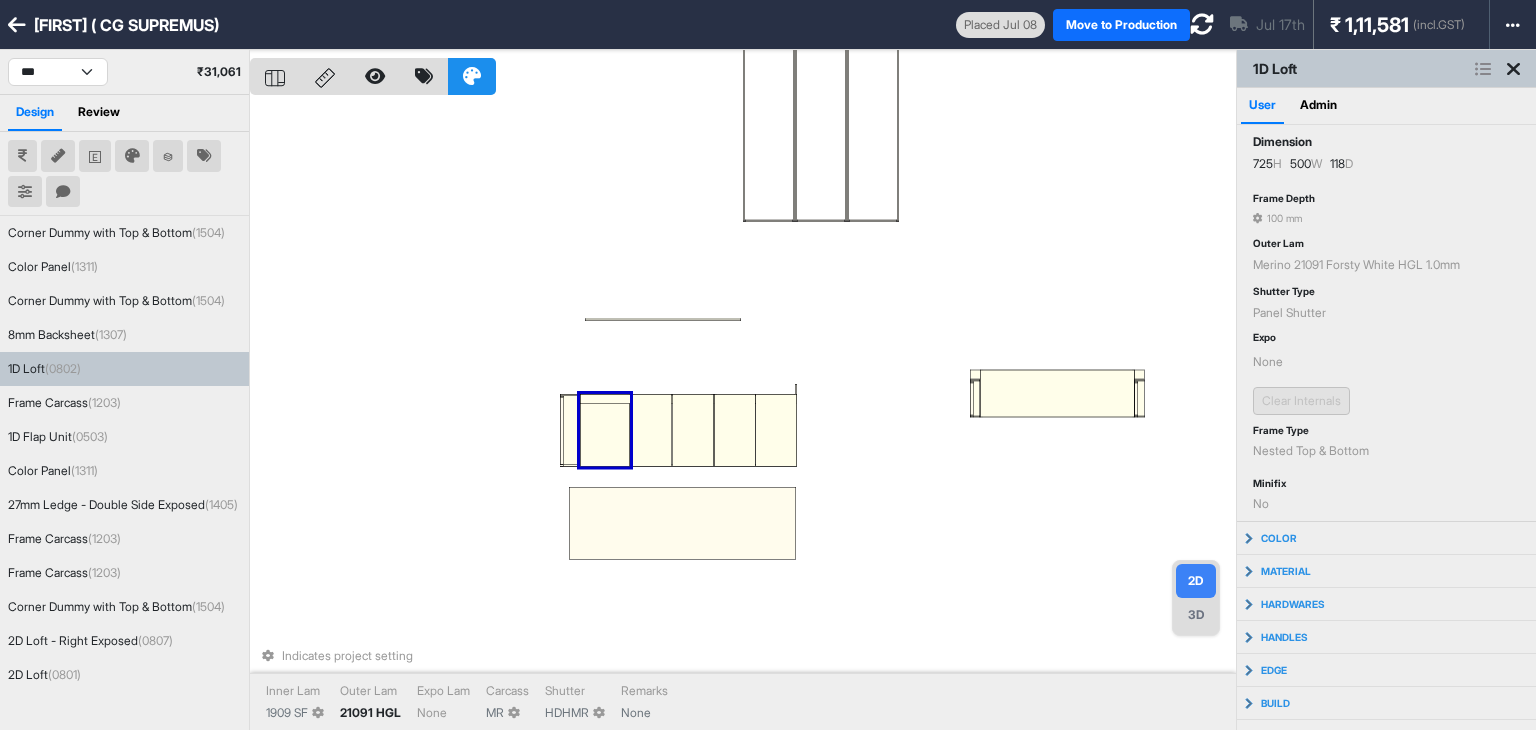 click at bounding box center [605, 430] 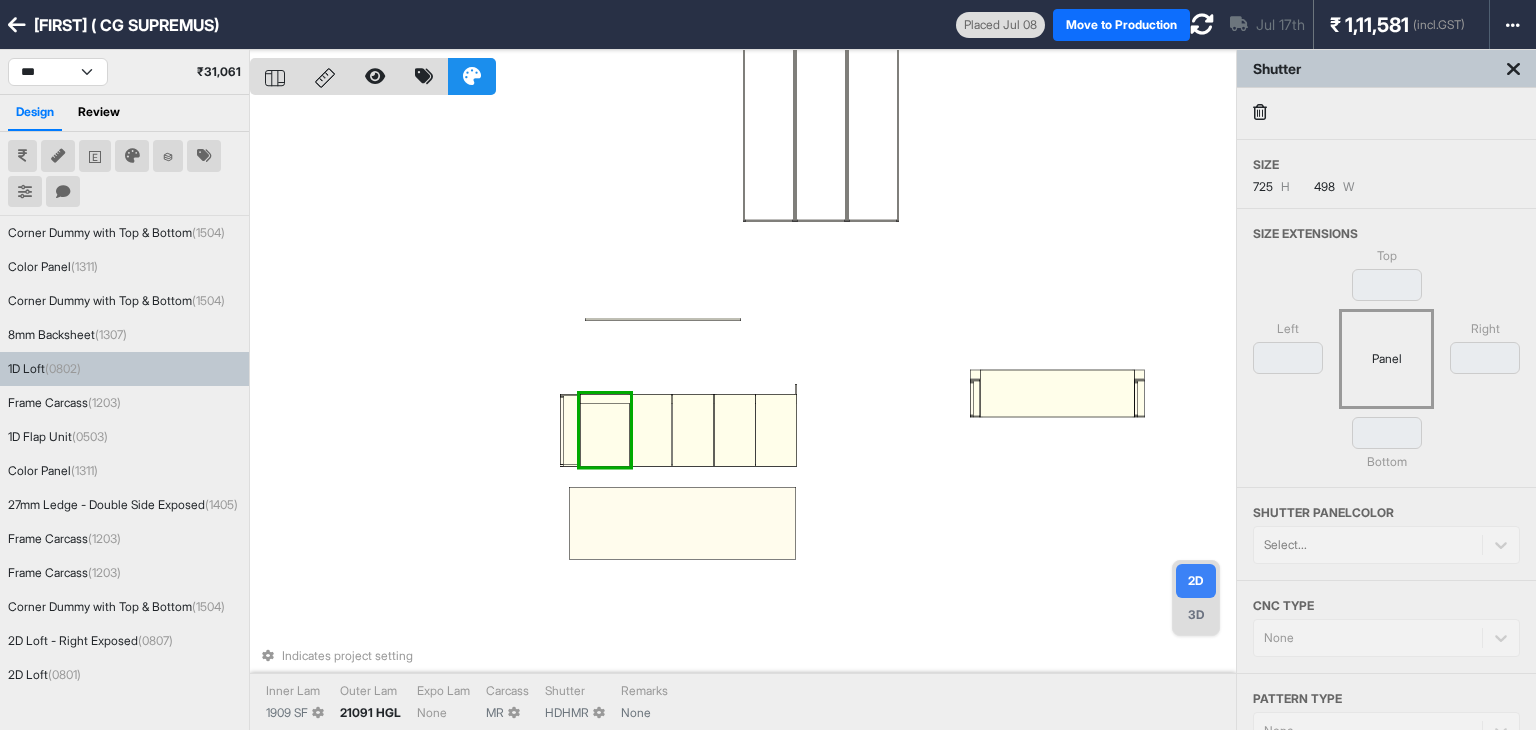 click at bounding box center [605, 430] 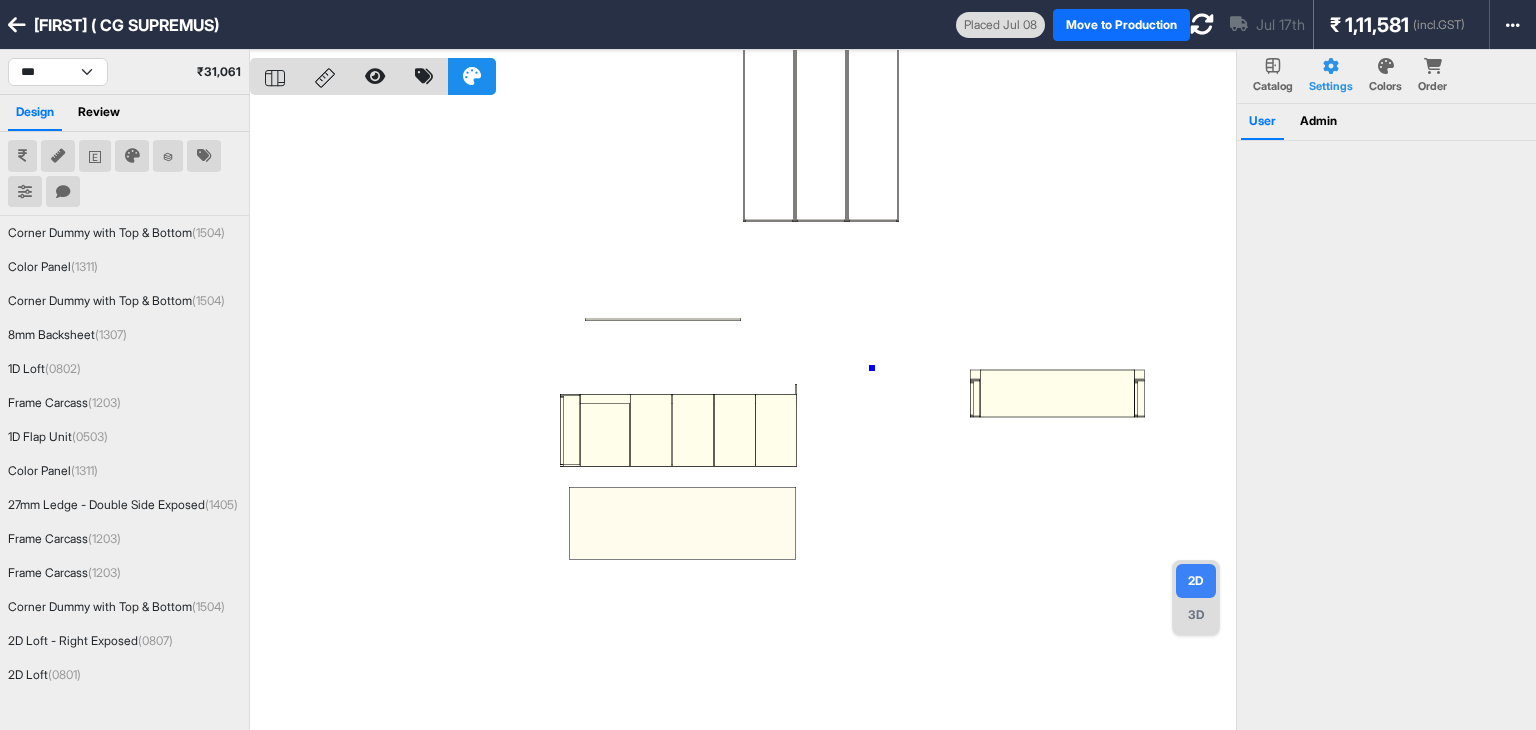 click at bounding box center (743, 415) 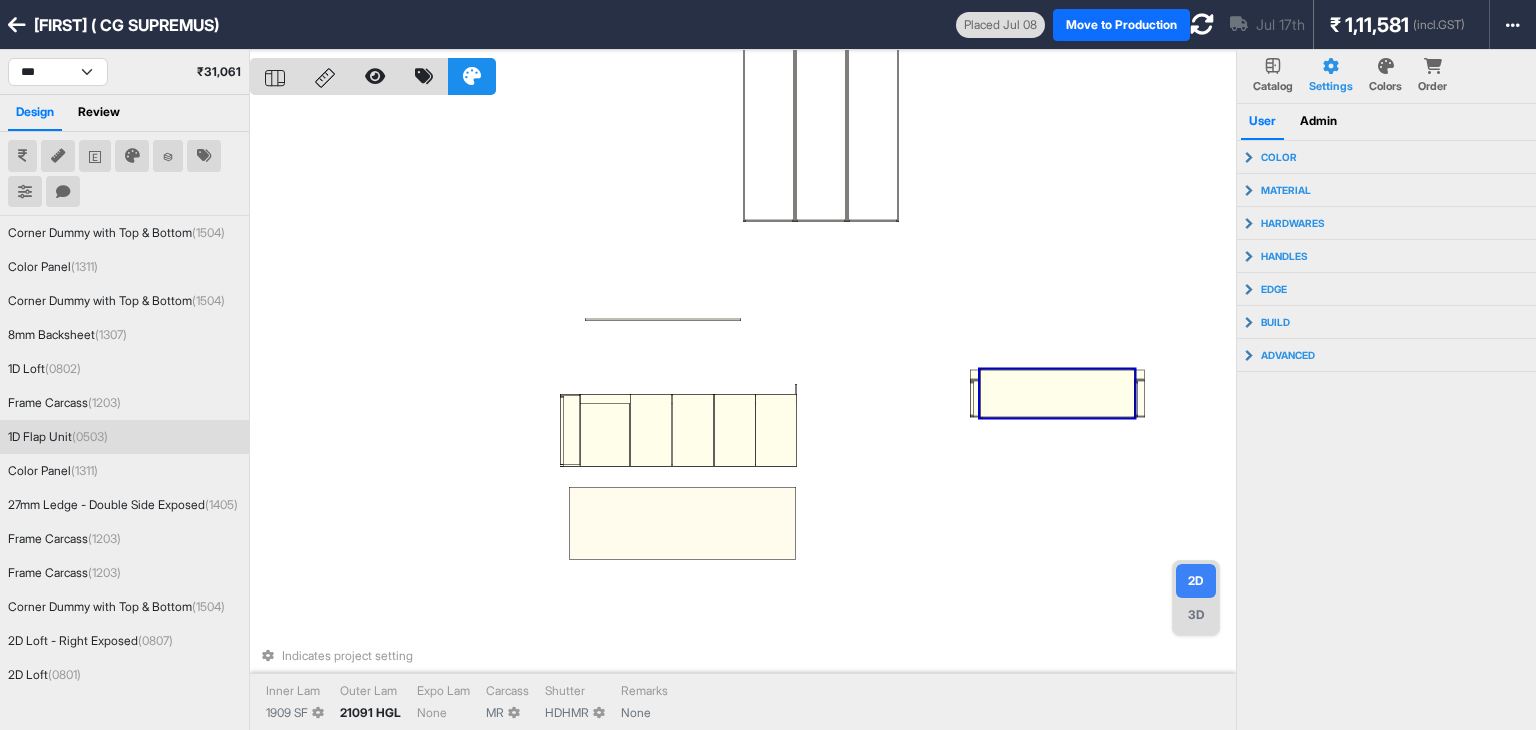 click at bounding box center [1057, 394] 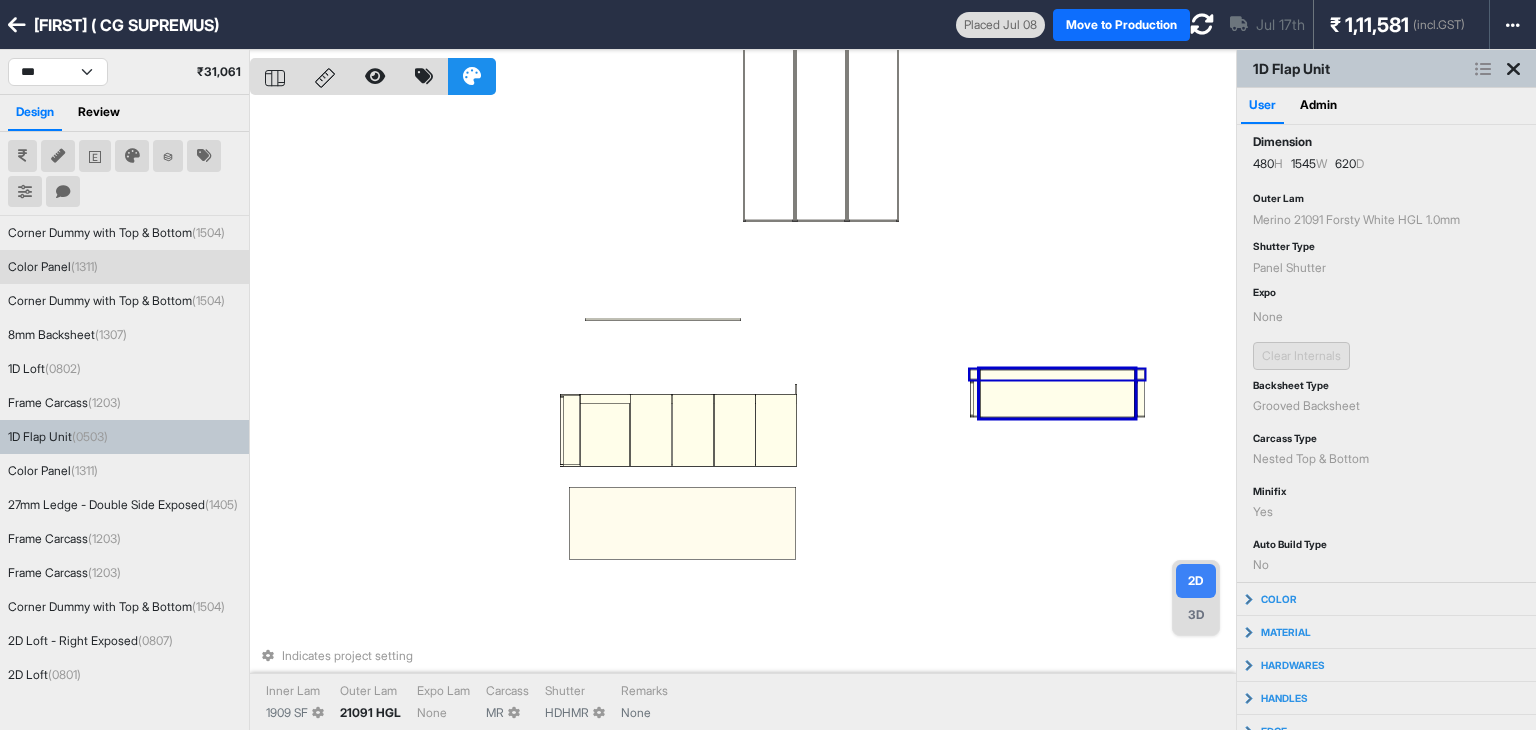 click at bounding box center [1057, 375] 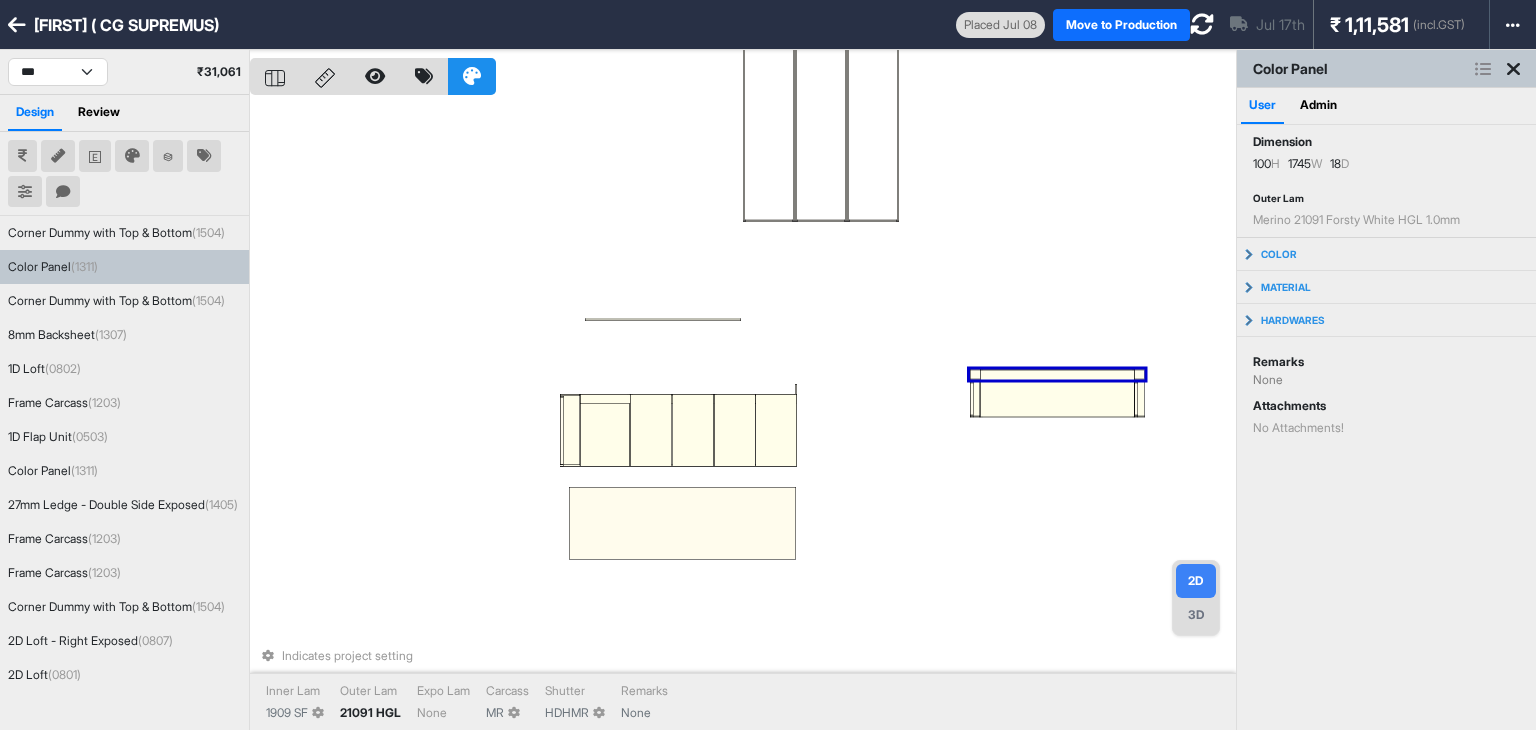click on "Indicates project setting Inner Lam 1909 SF Outer Lam 21091 HGL Expo Lam None Carcass MR Shutter HDHMR Remarks None" at bounding box center [743, 415] 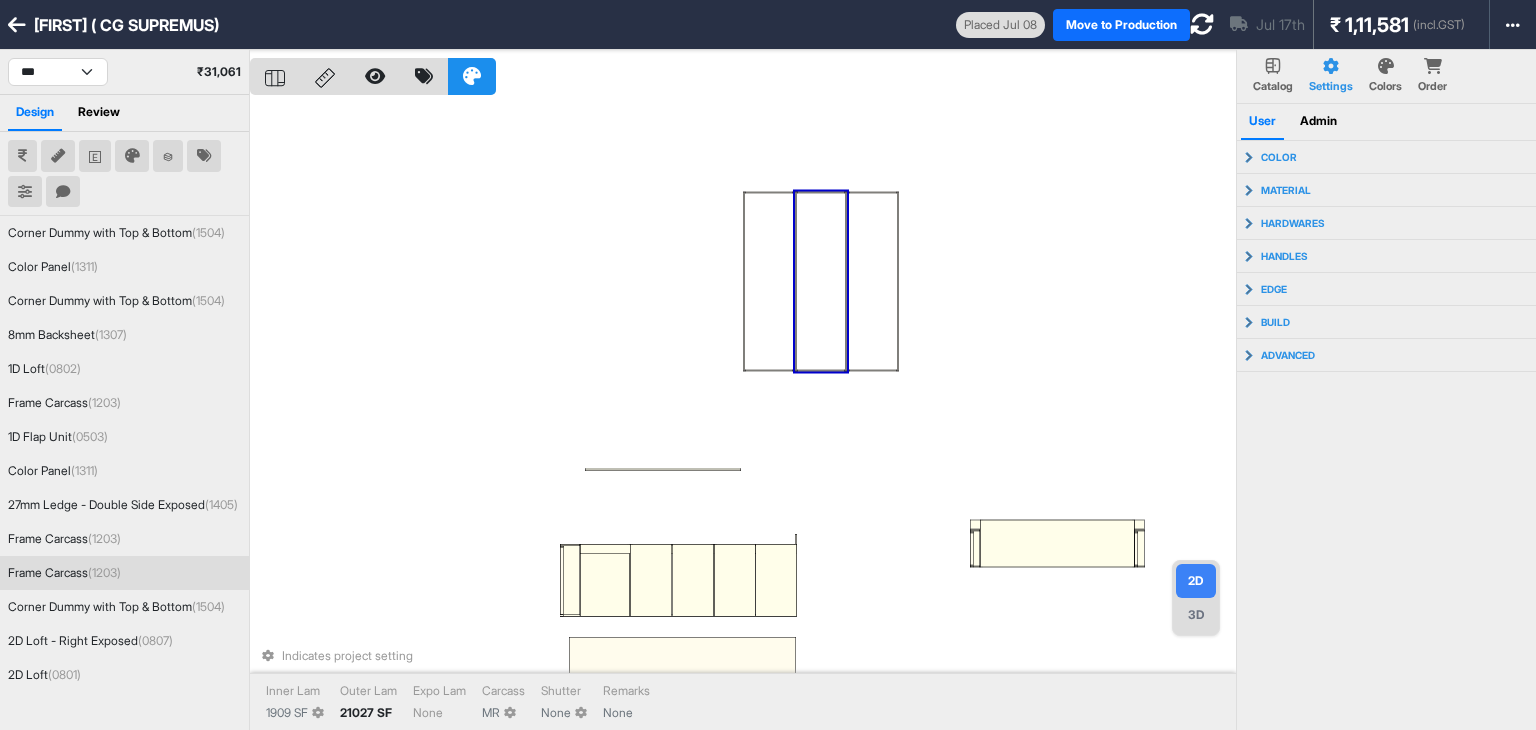 click at bounding box center [821, 282] 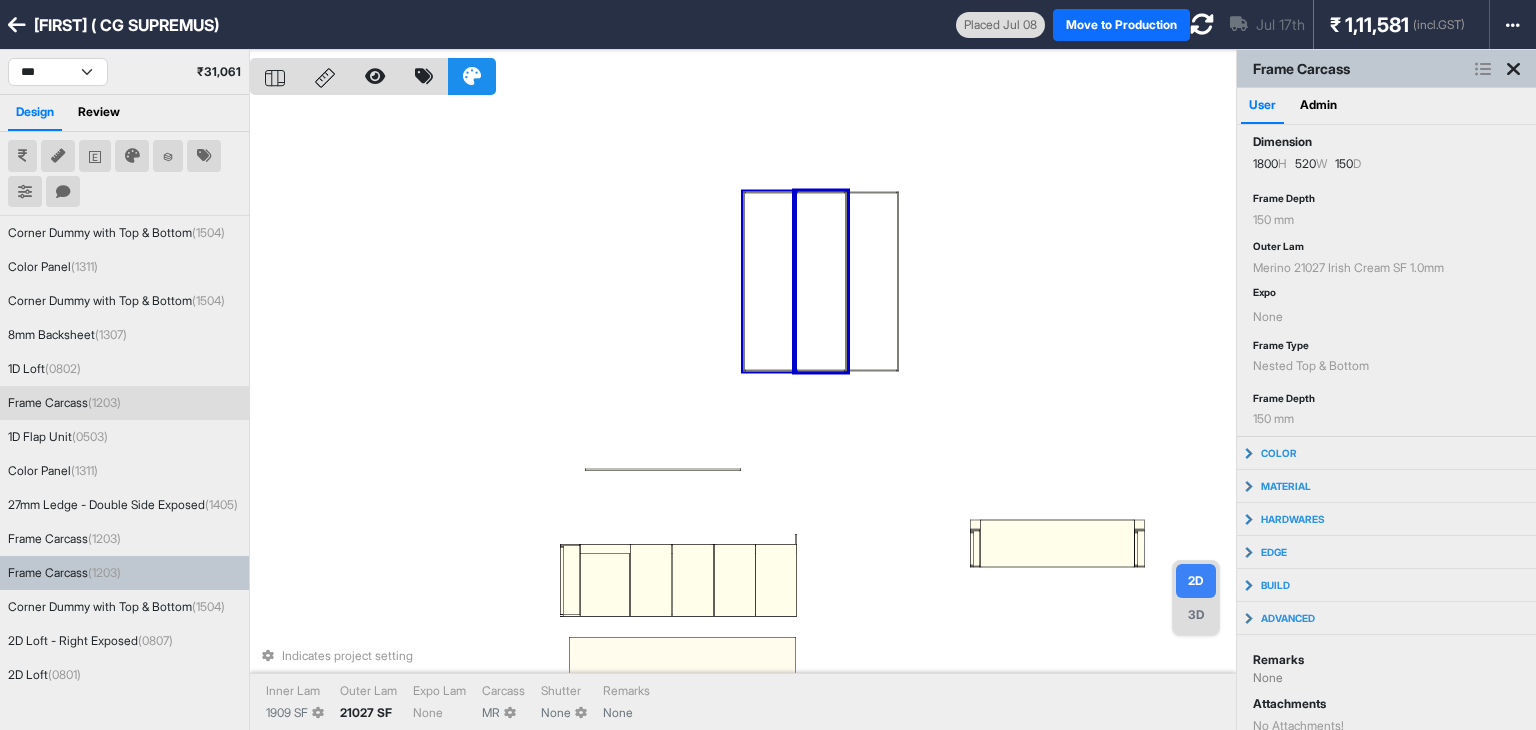 click at bounding box center [769, 282] 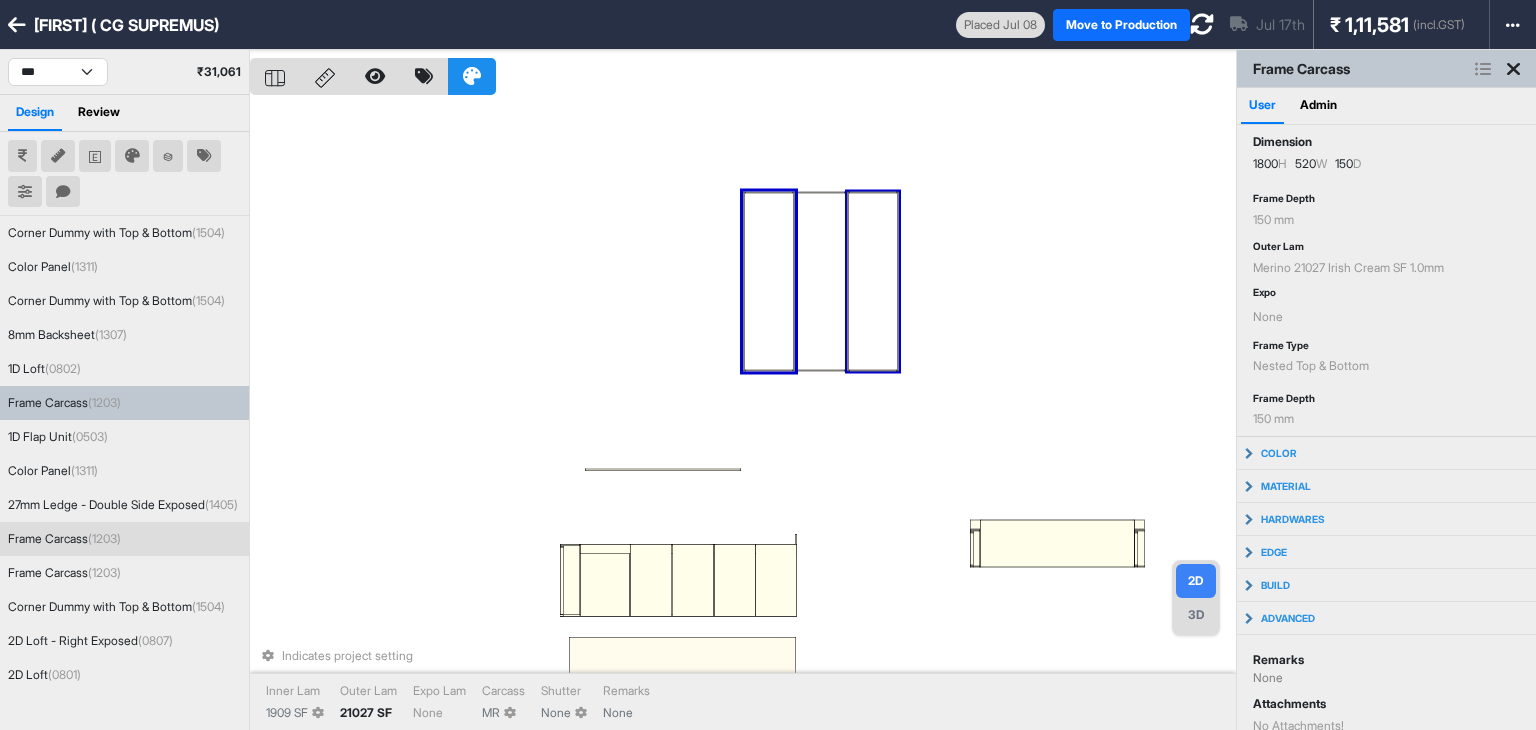 click at bounding box center [848, 282] 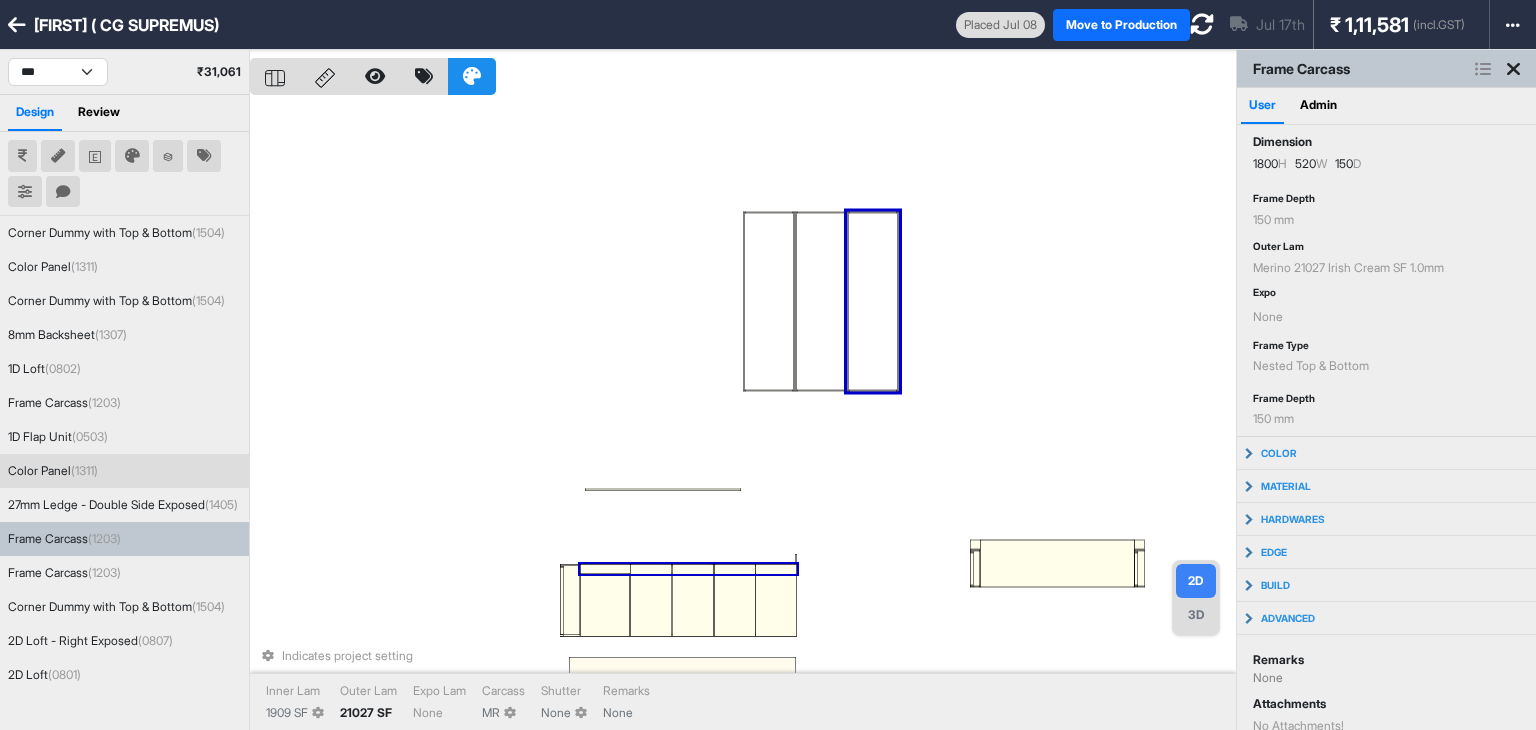 click on "Indicates project setting Inner Lam 1909 SF Outer Lam 21027 SF Expo Lam None Carcass MR Shutter None Remarks None" at bounding box center (743, 415) 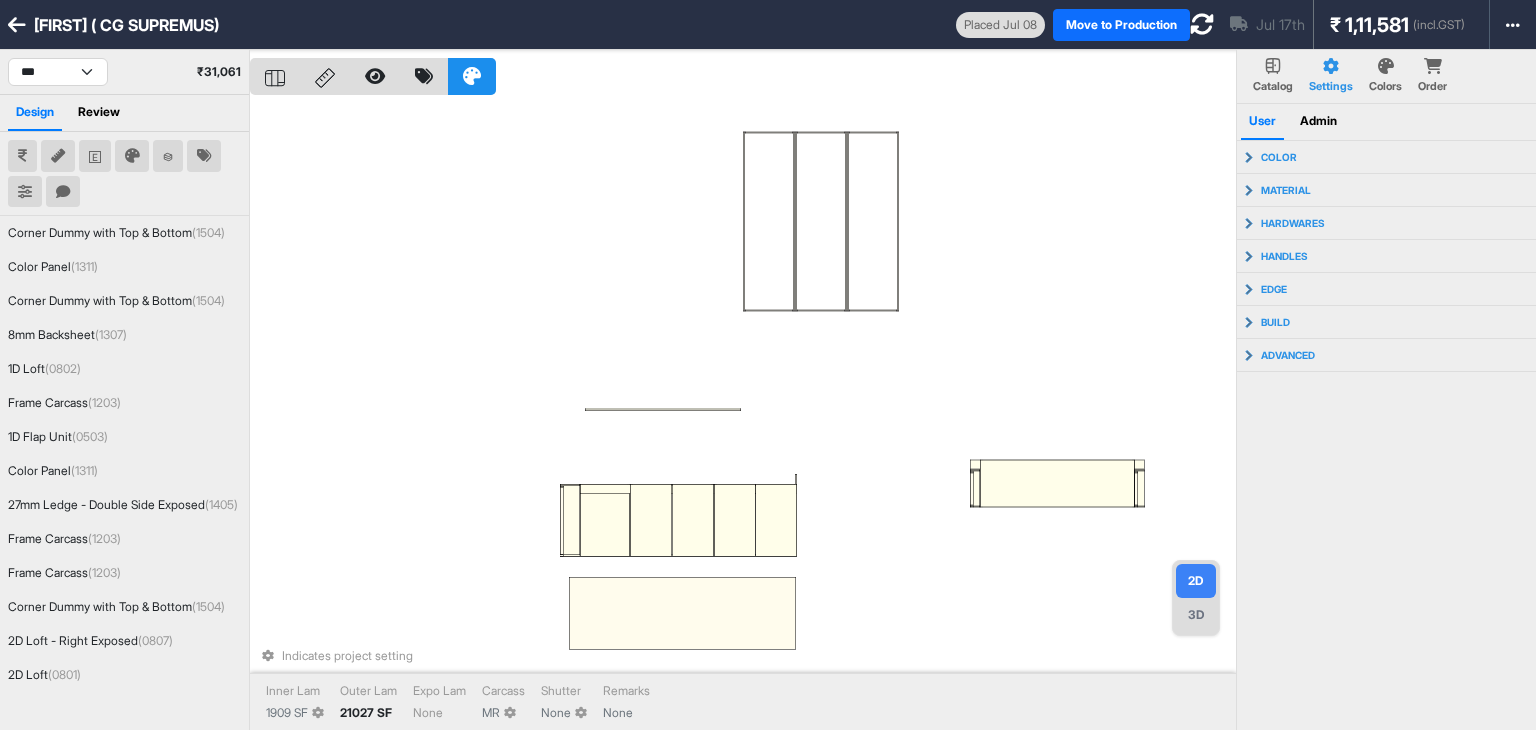 click on "Indicates project setting Inner Lam 1909 SF Outer Lam 21027 SF Expo Lam None Carcass MR Shutter None Remarks None" at bounding box center (743, 415) 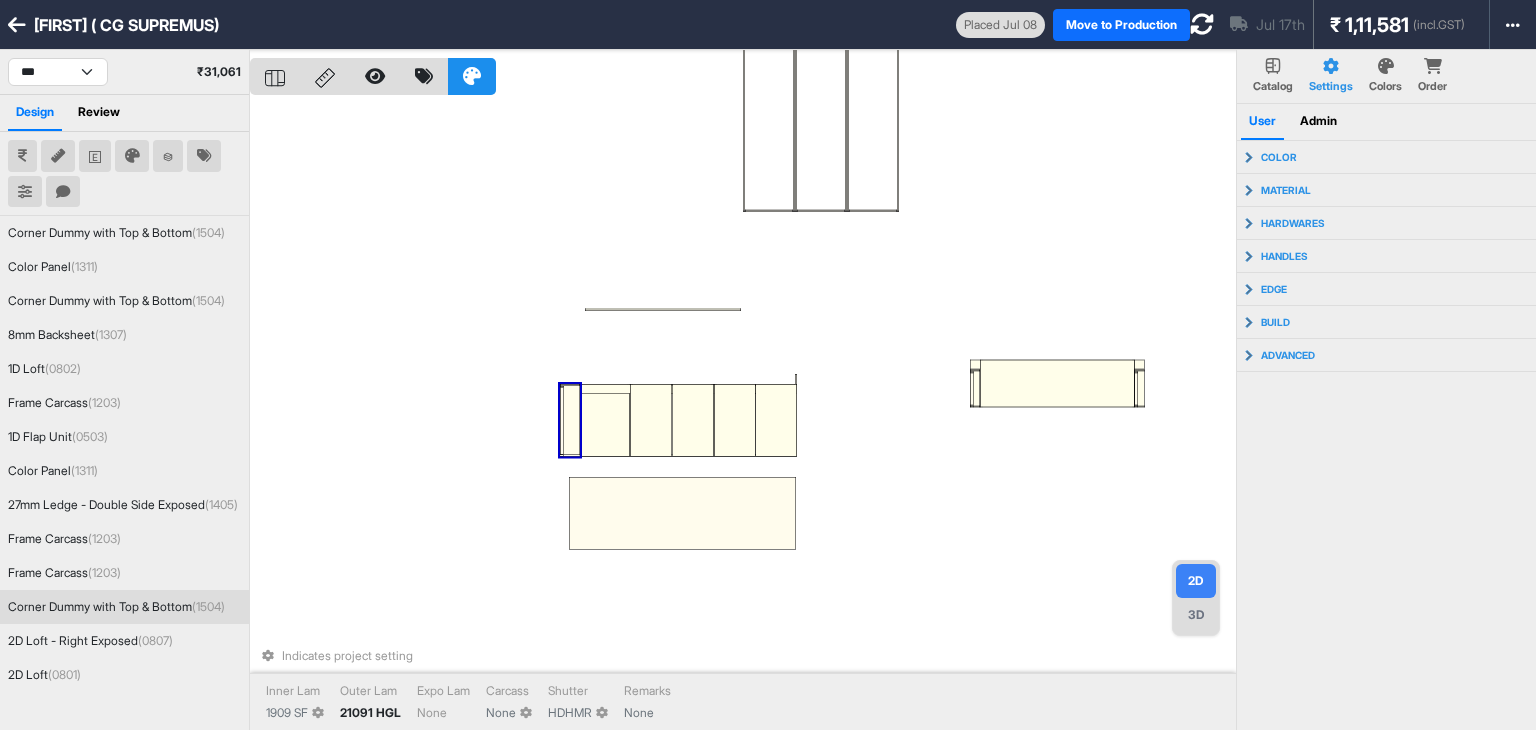 click at bounding box center (570, 420) 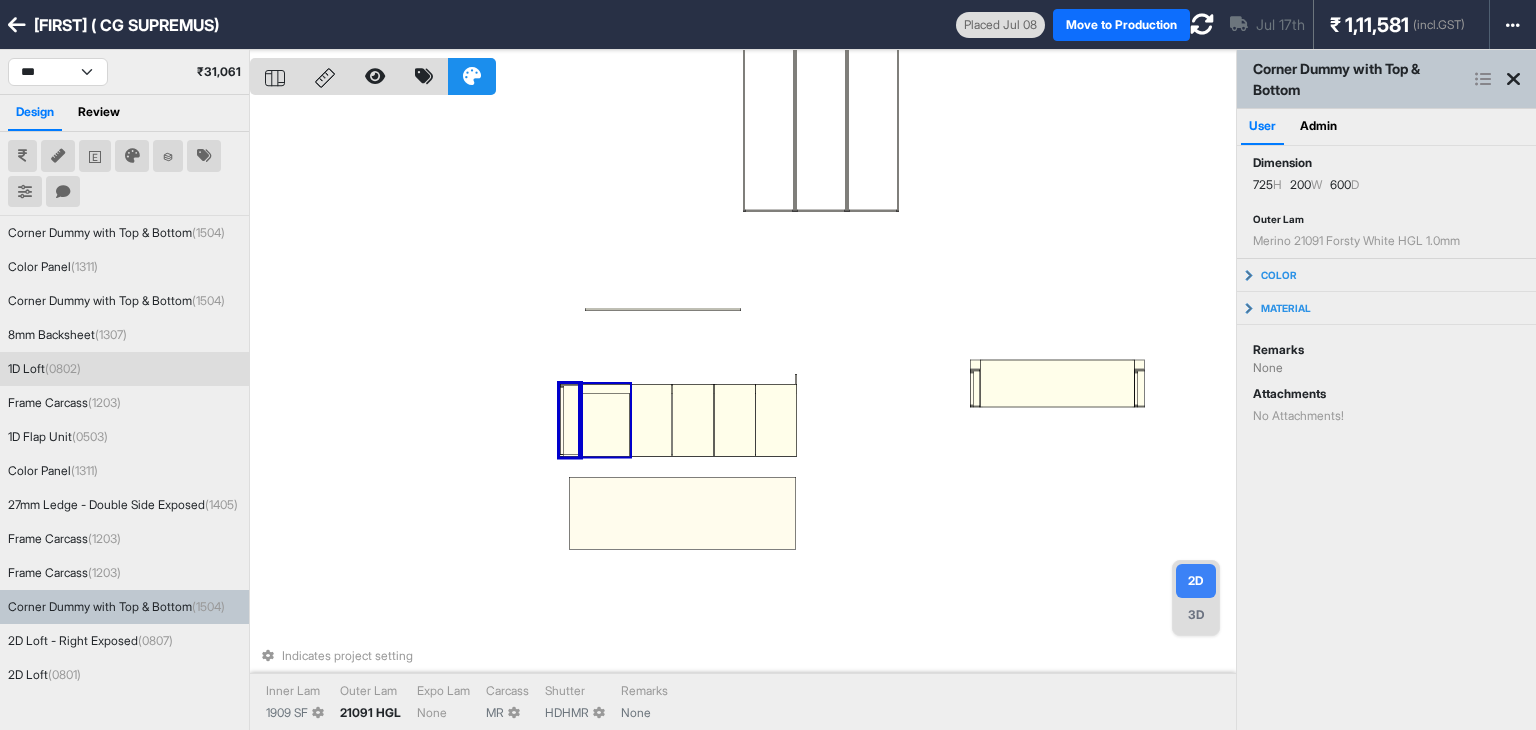 click at bounding box center (605, 420) 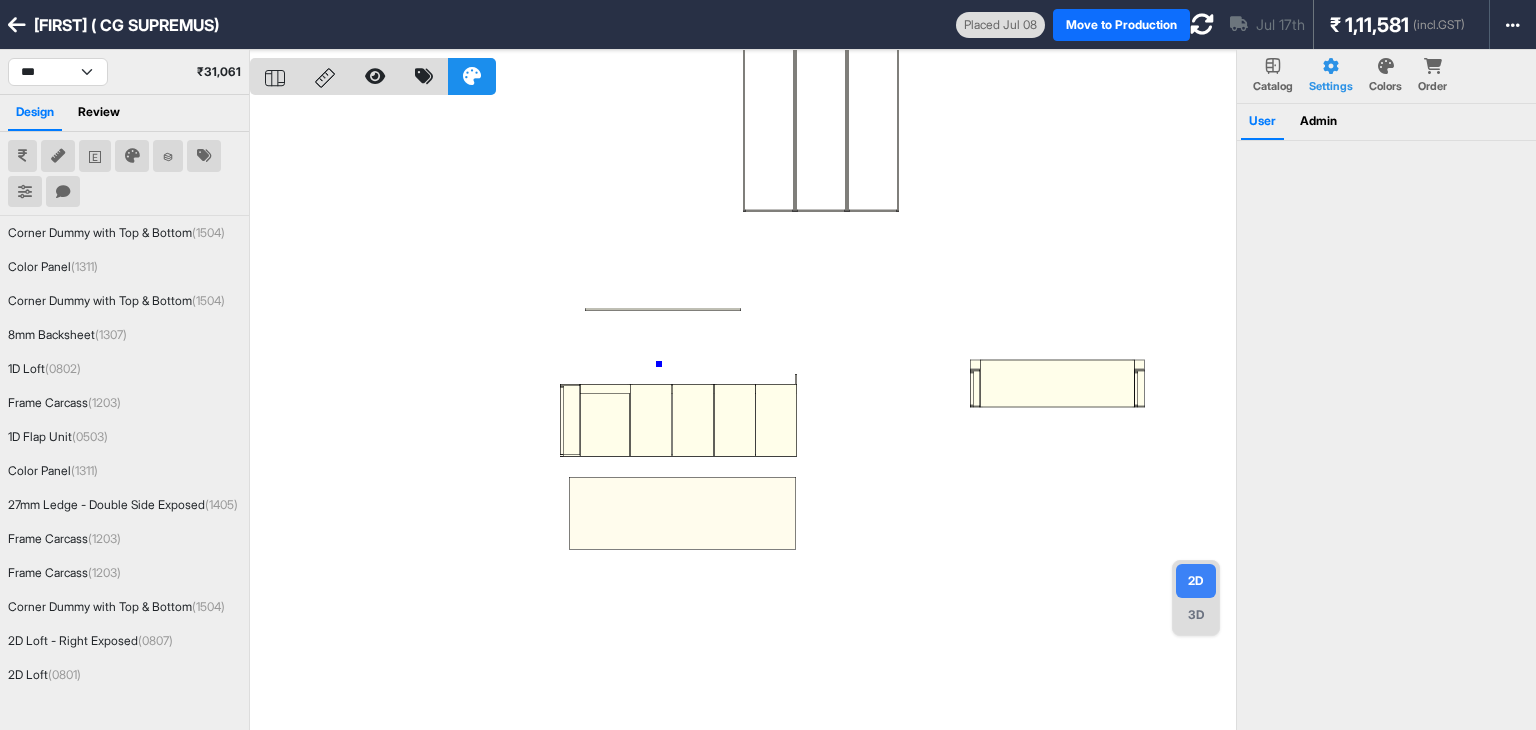 click at bounding box center [743, 415] 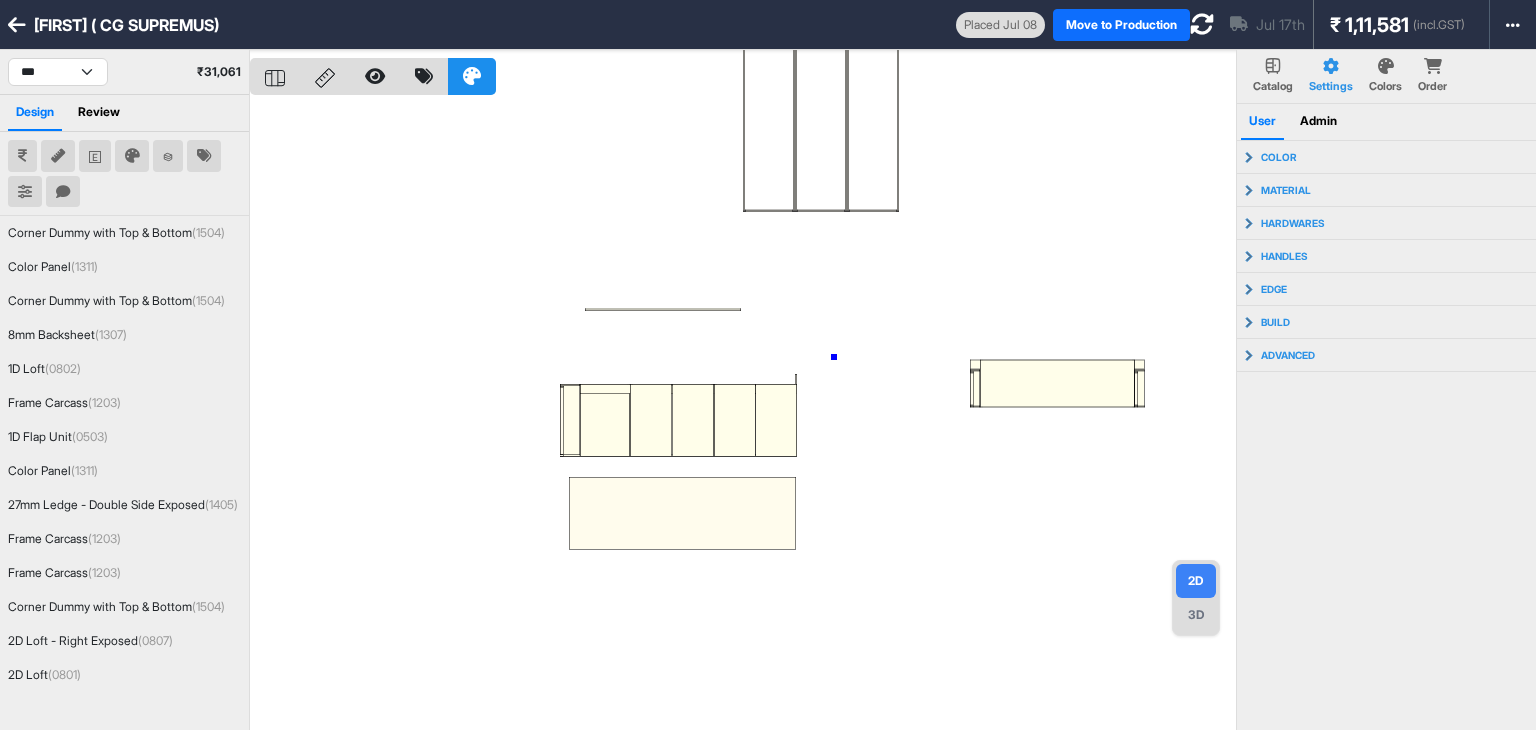 click at bounding box center [743, 415] 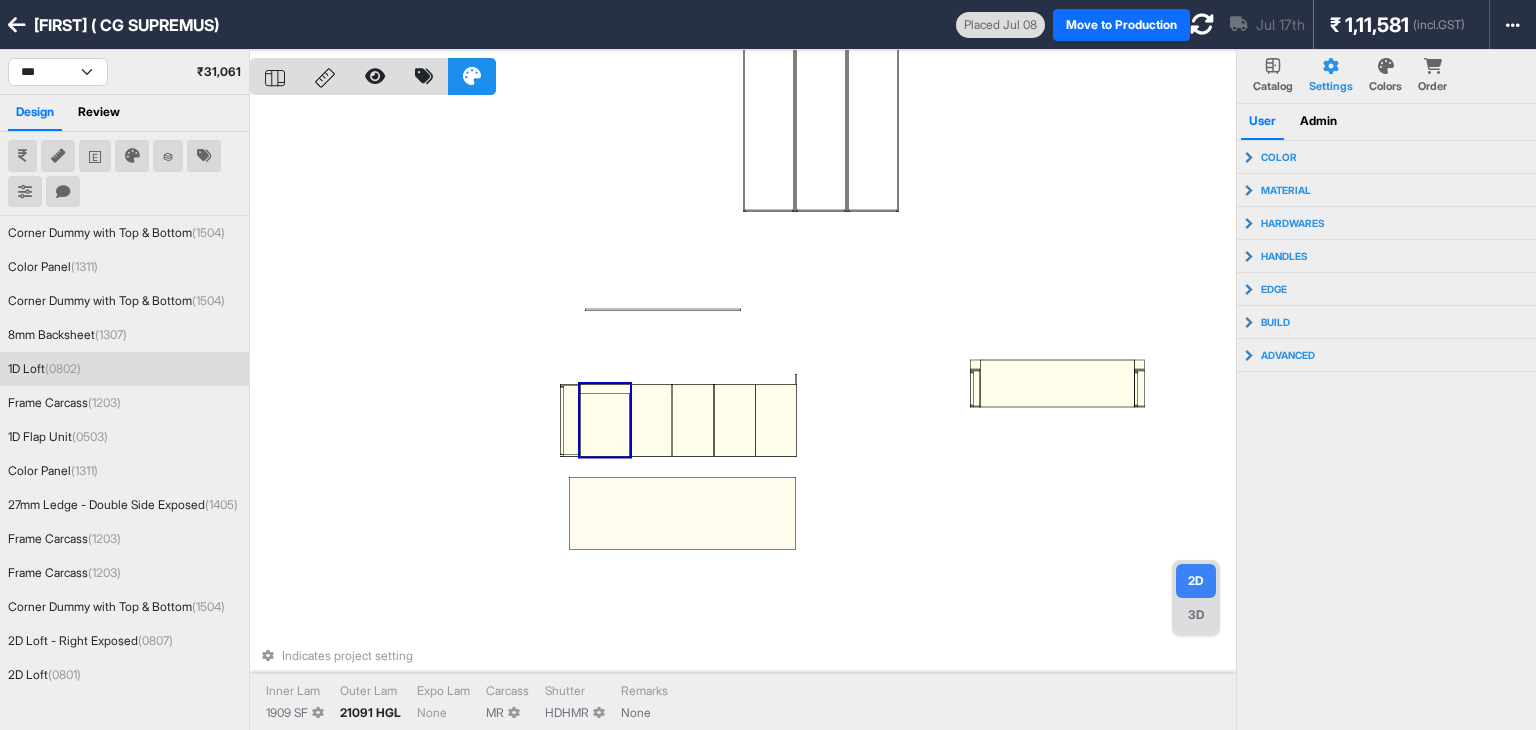 click at bounding box center [605, 420] 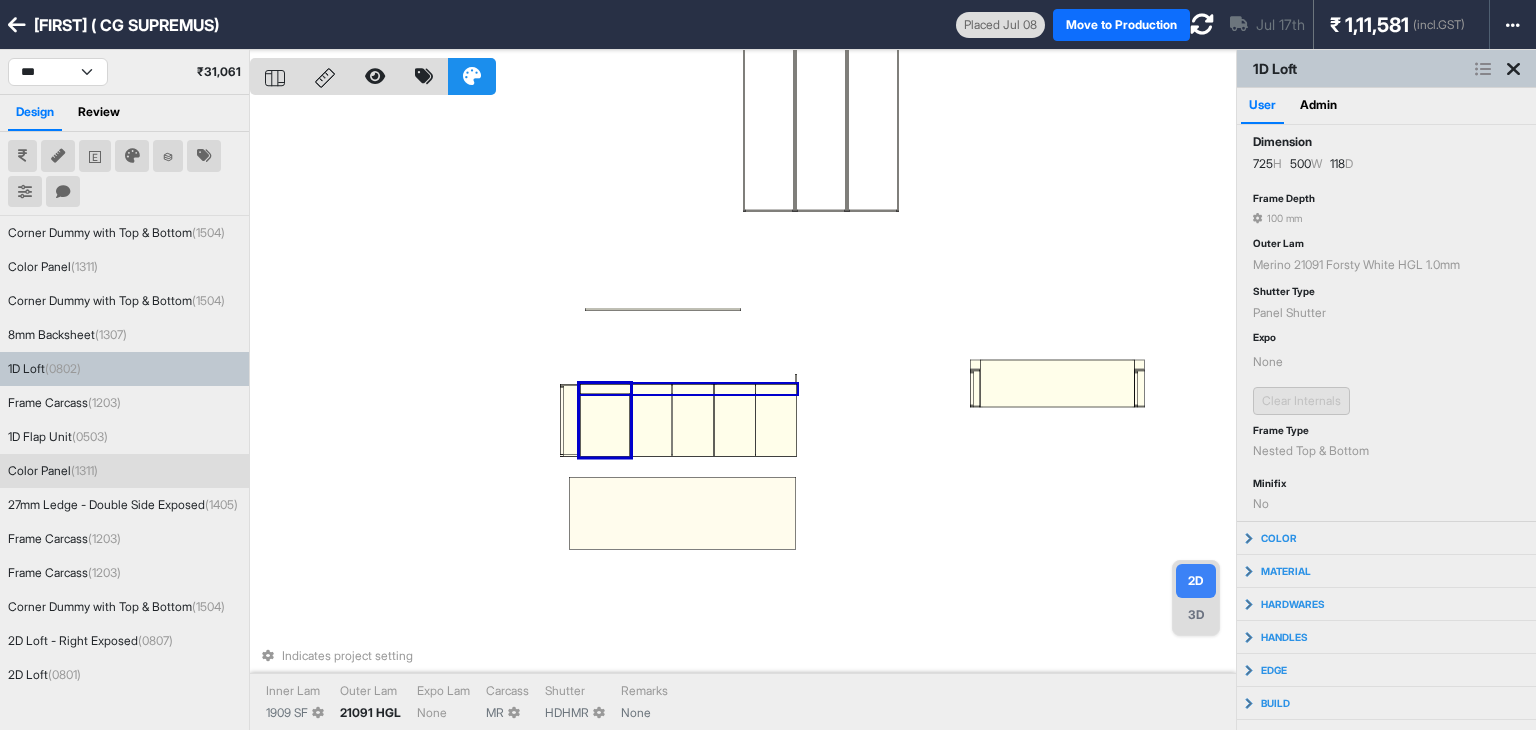 click at bounding box center (688, 389) 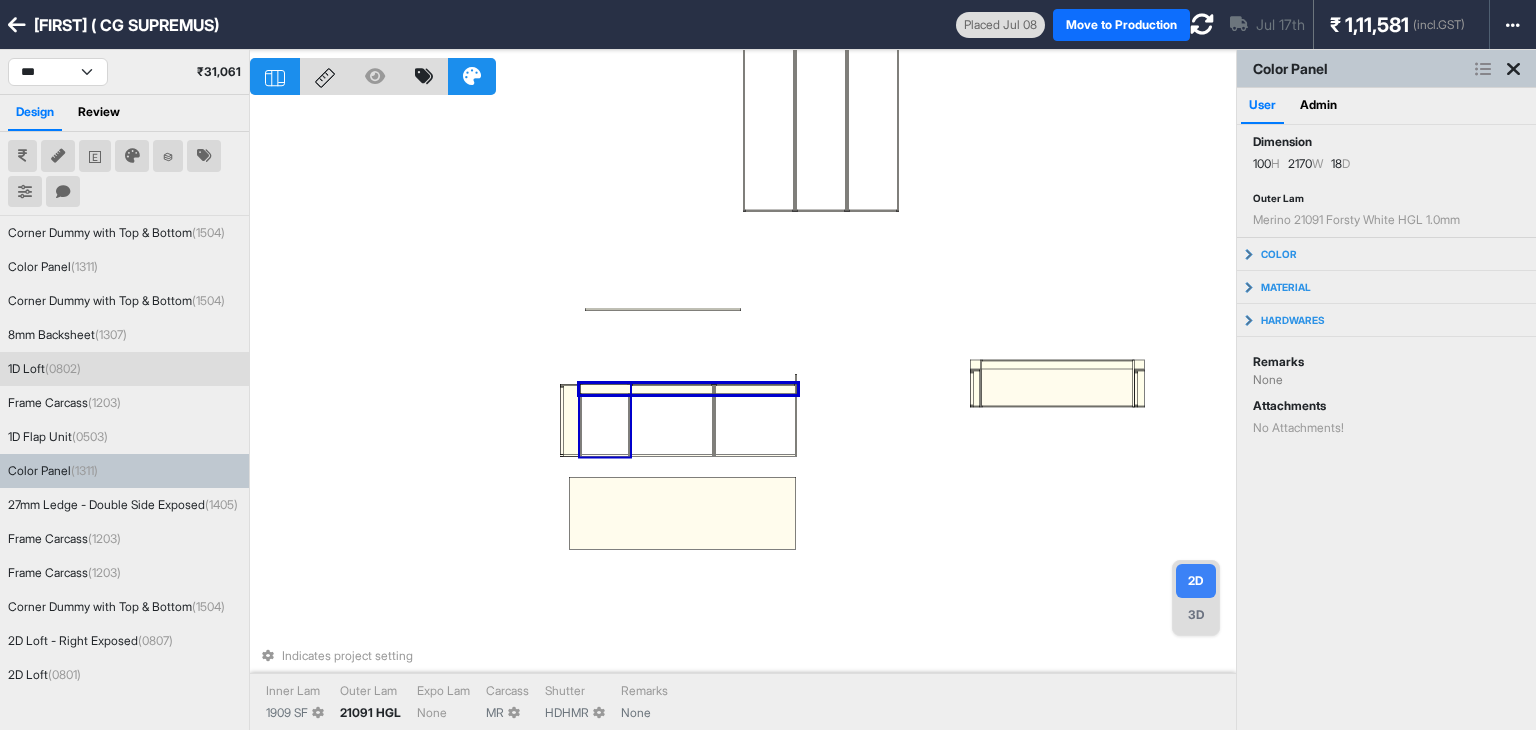 click at bounding box center [605, 420] 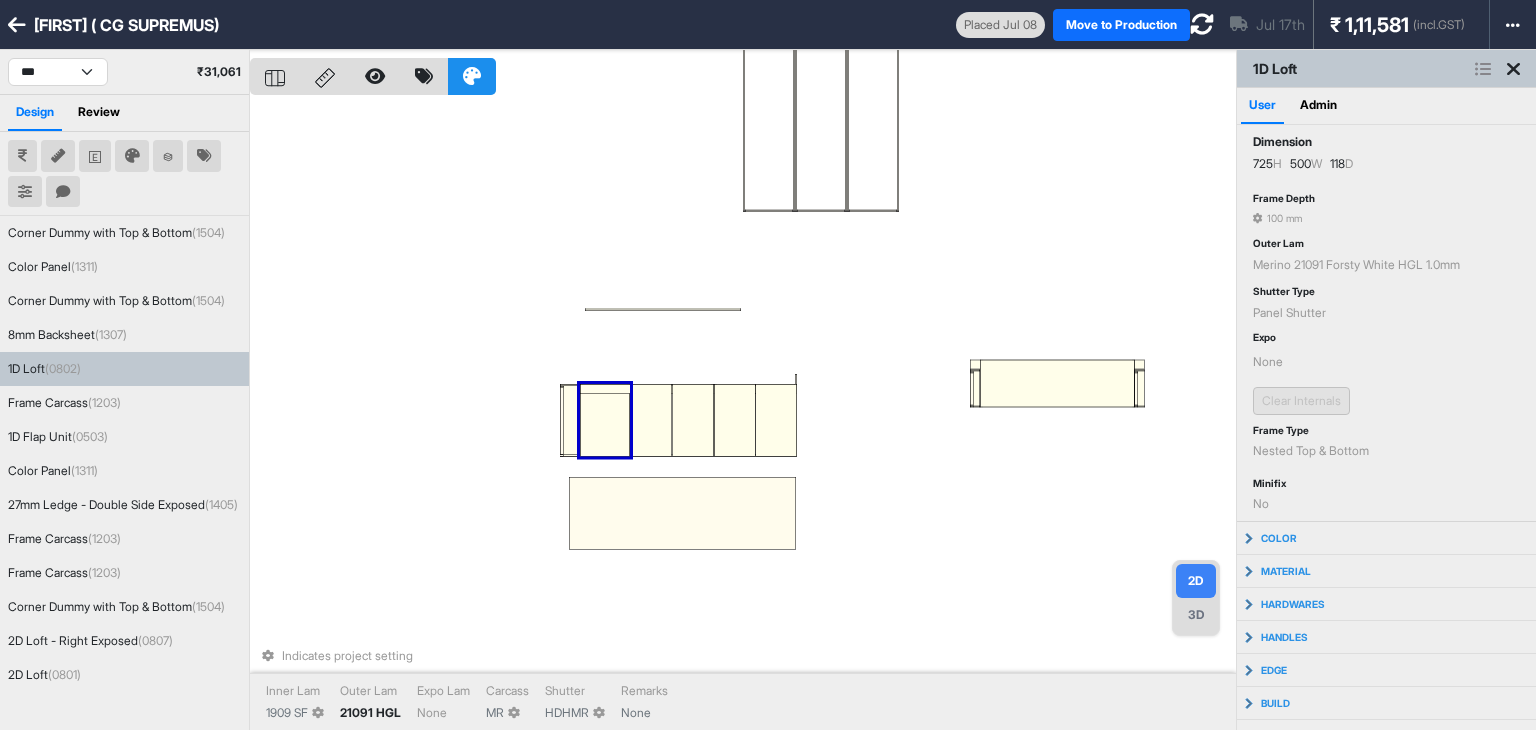 click at bounding box center [605, 420] 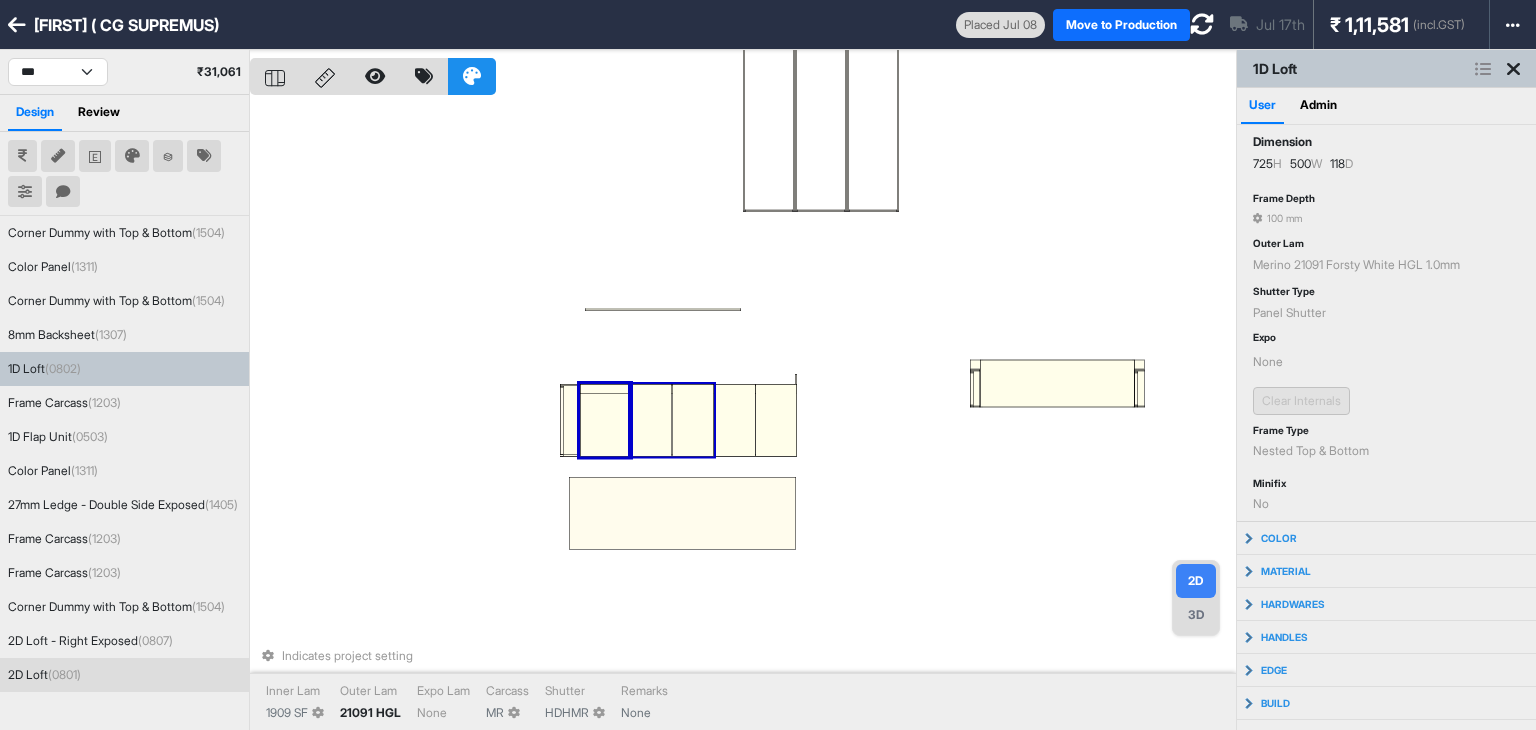 click at bounding box center [693, 420] 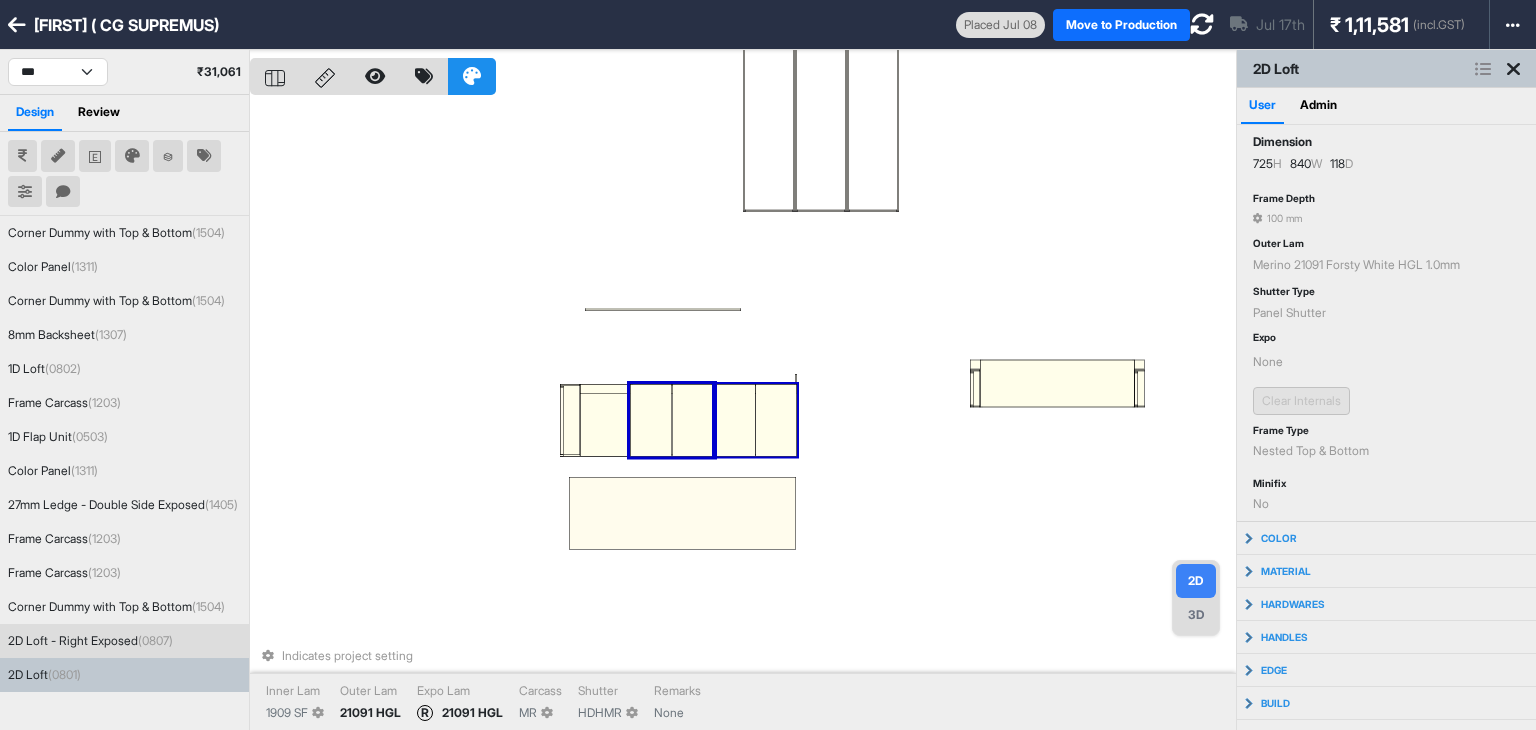 click at bounding box center (776, 420) 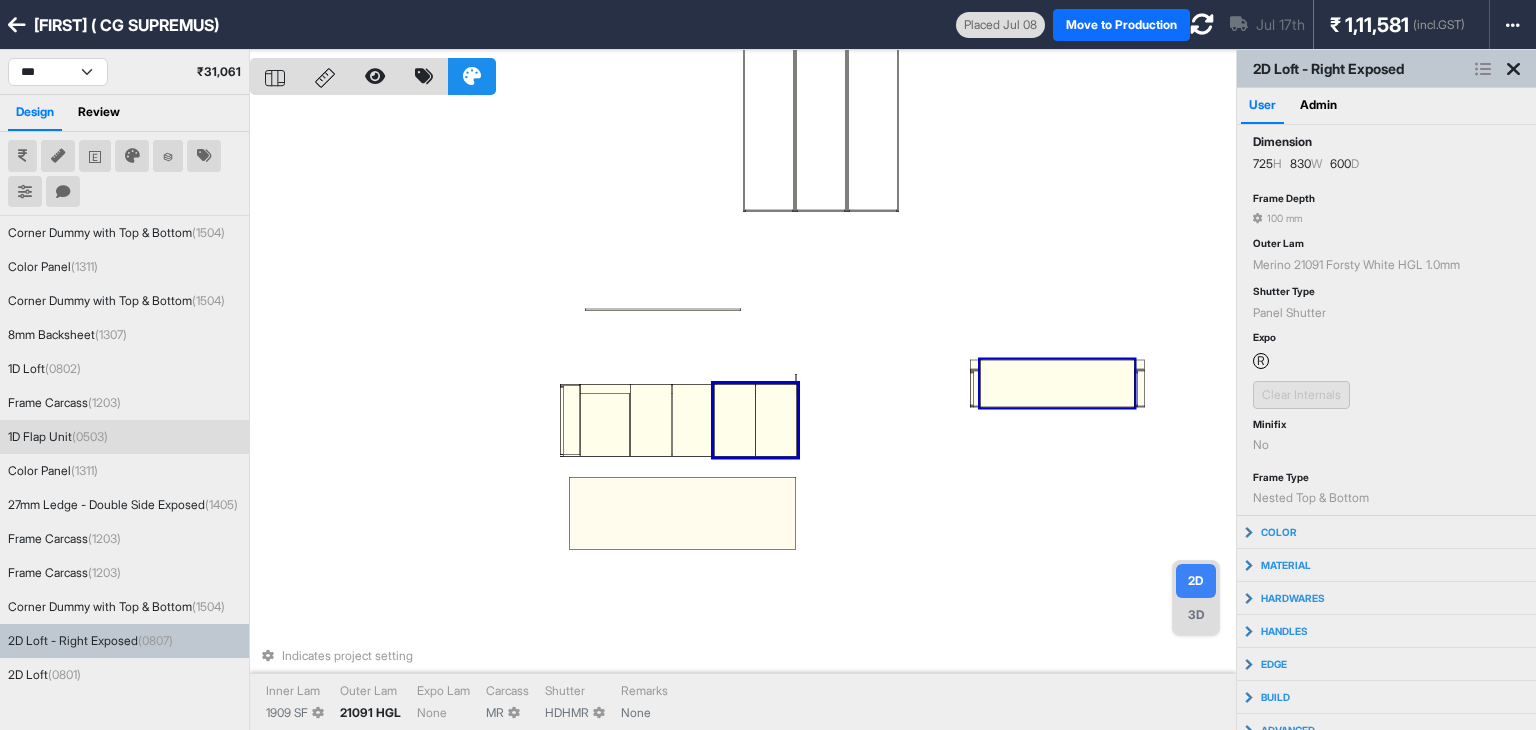 click at bounding box center (1057, 384) 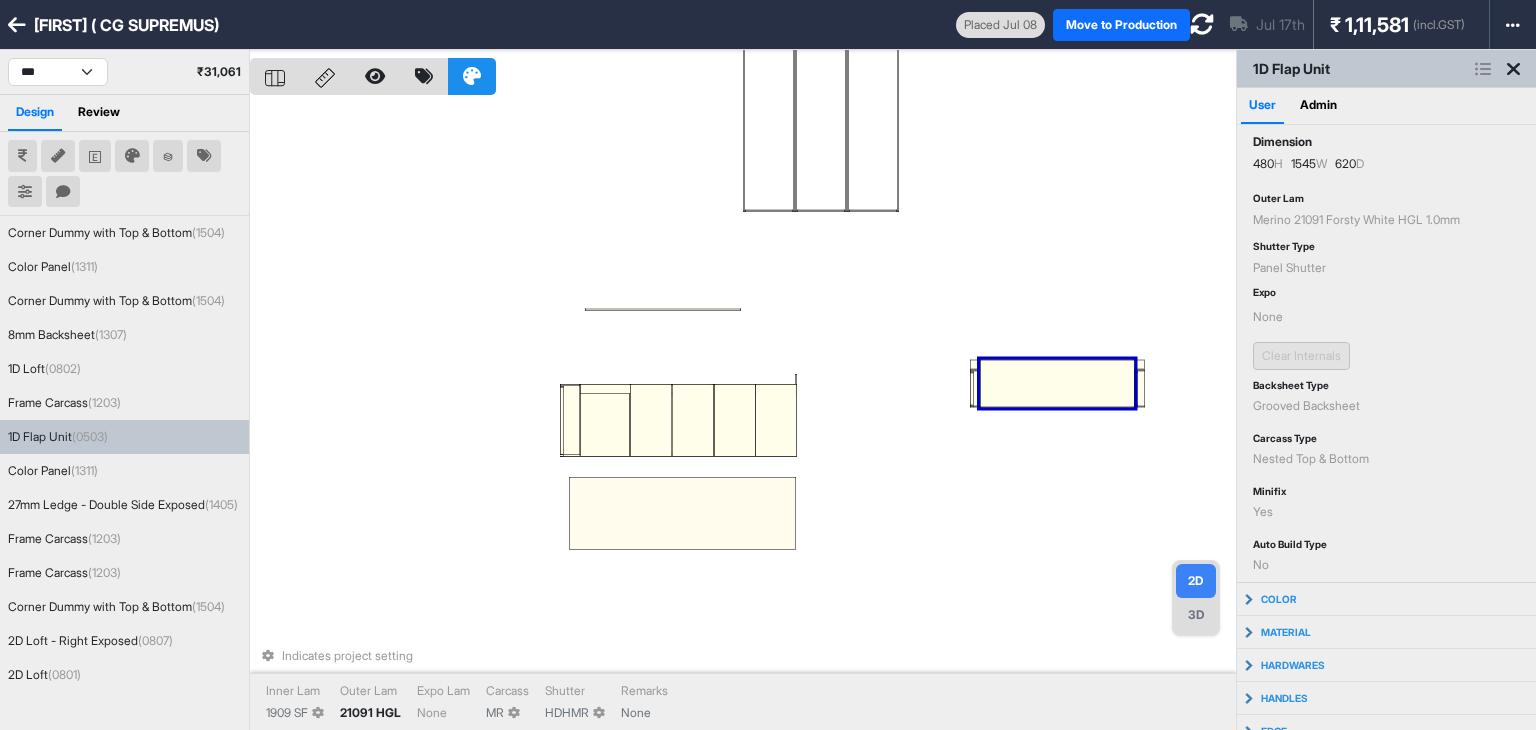 click on "Indicates project setting Inner Lam 1909 SF Outer Lam 21091 HGL Expo Lam None Carcass MR Shutter HDHMR Remarks None" at bounding box center [743, 415] 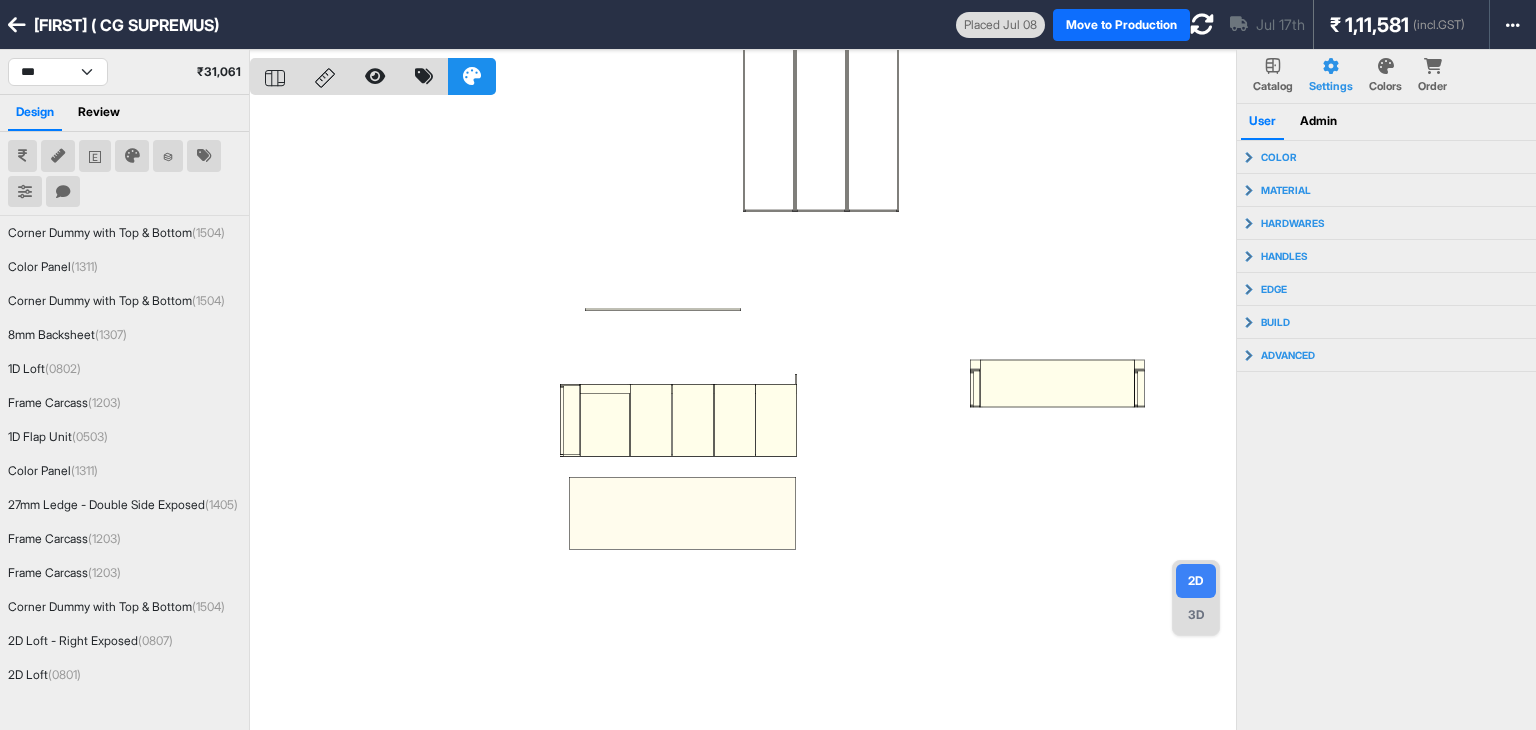click at bounding box center [743, 415] 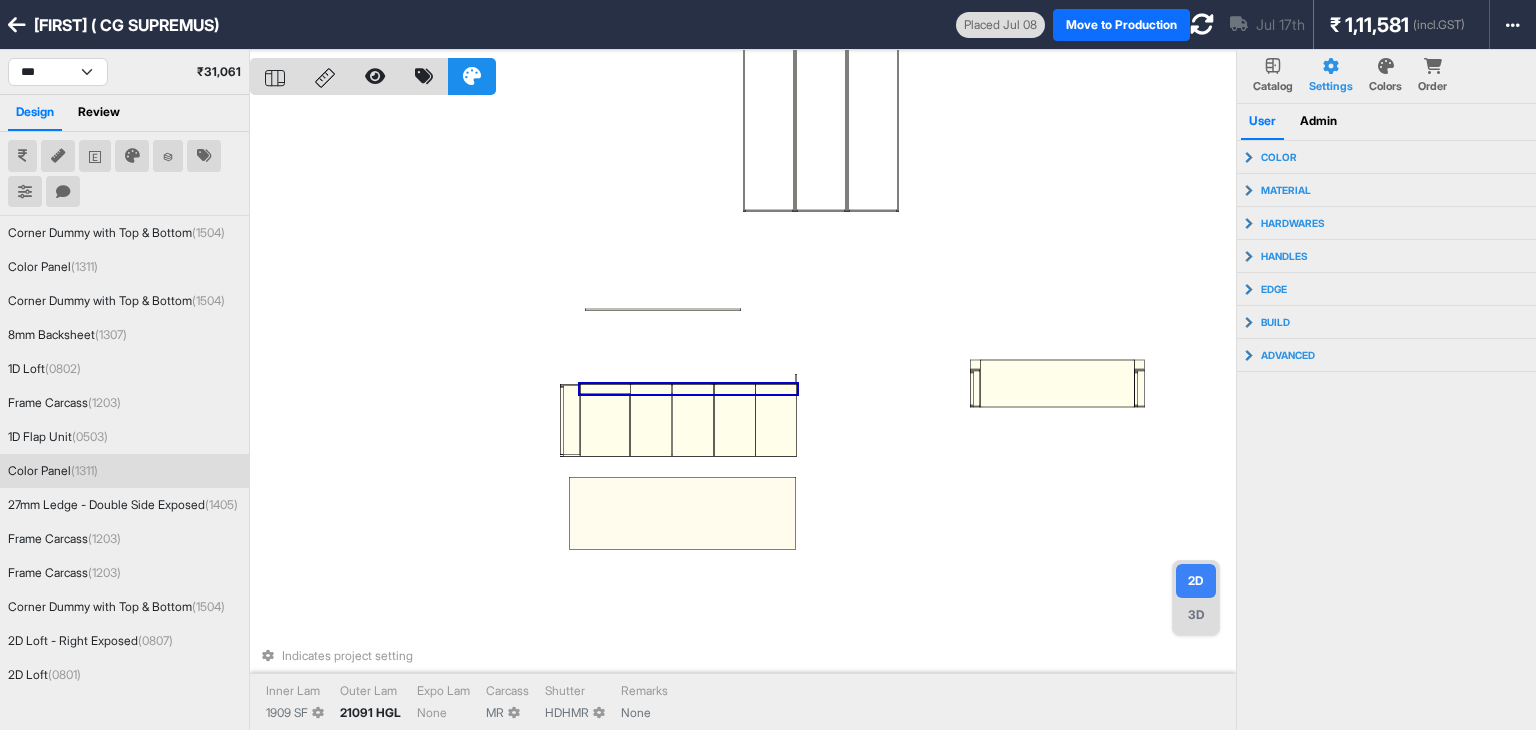 click at bounding box center (688, 389) 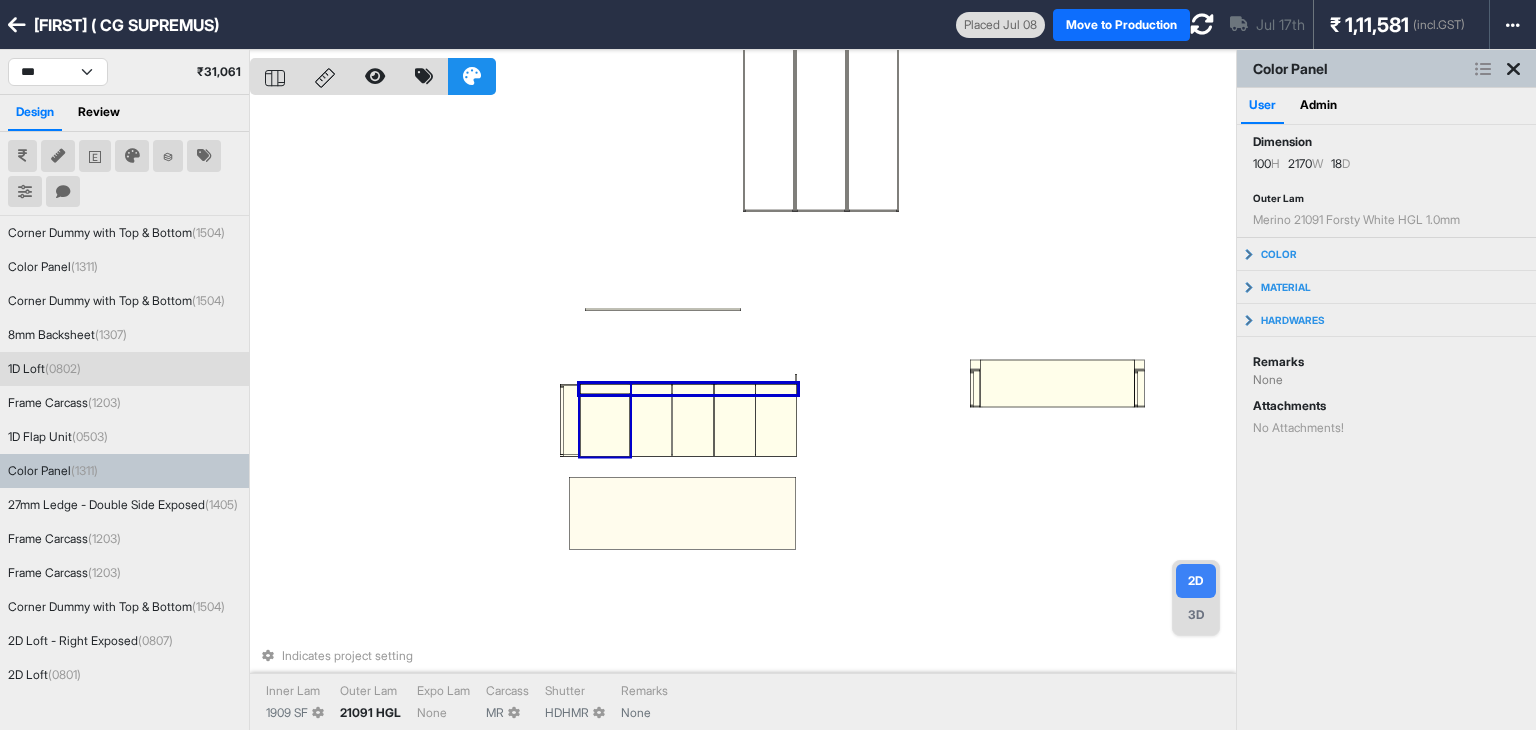 click at bounding box center (605, 420) 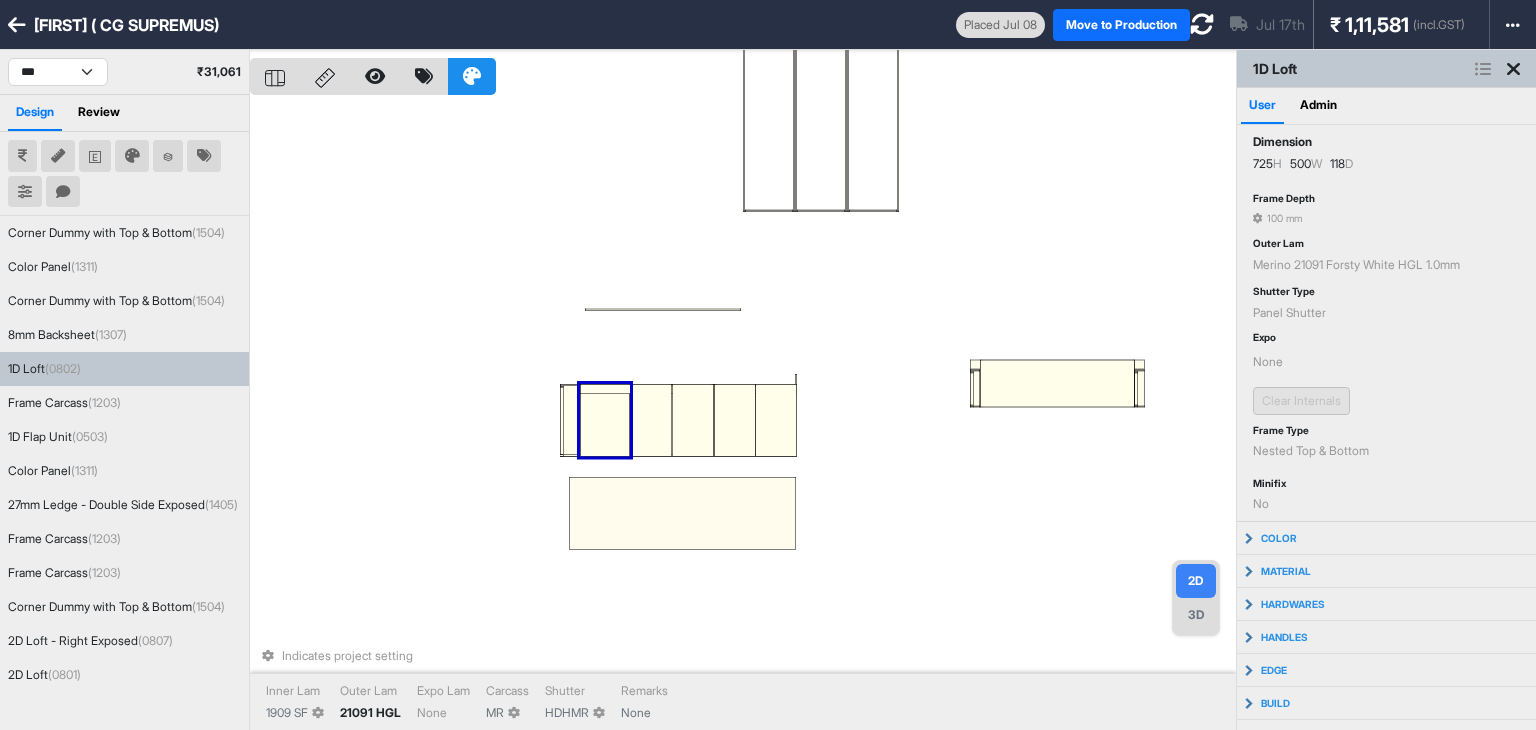 click at bounding box center [605, 420] 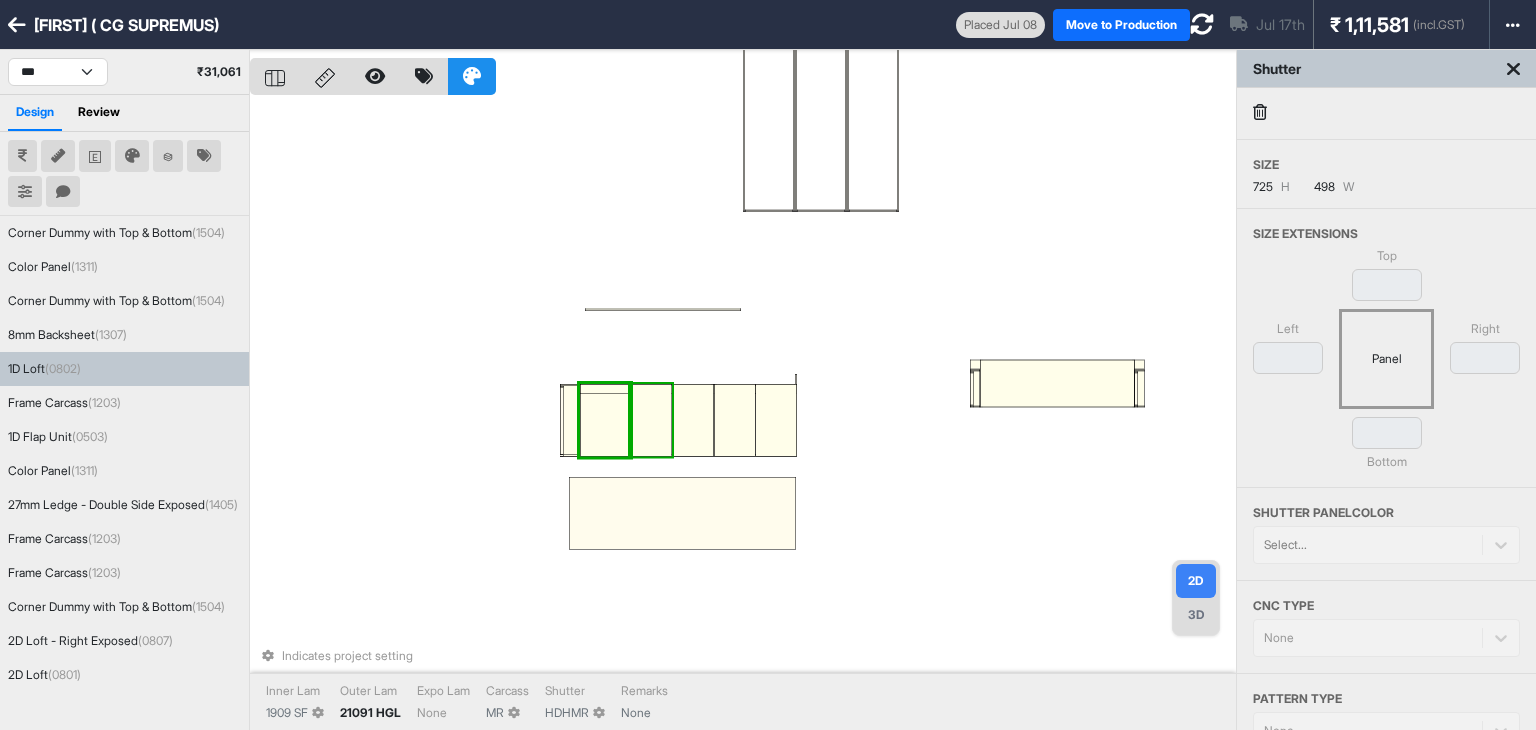 click at bounding box center [651, 420] 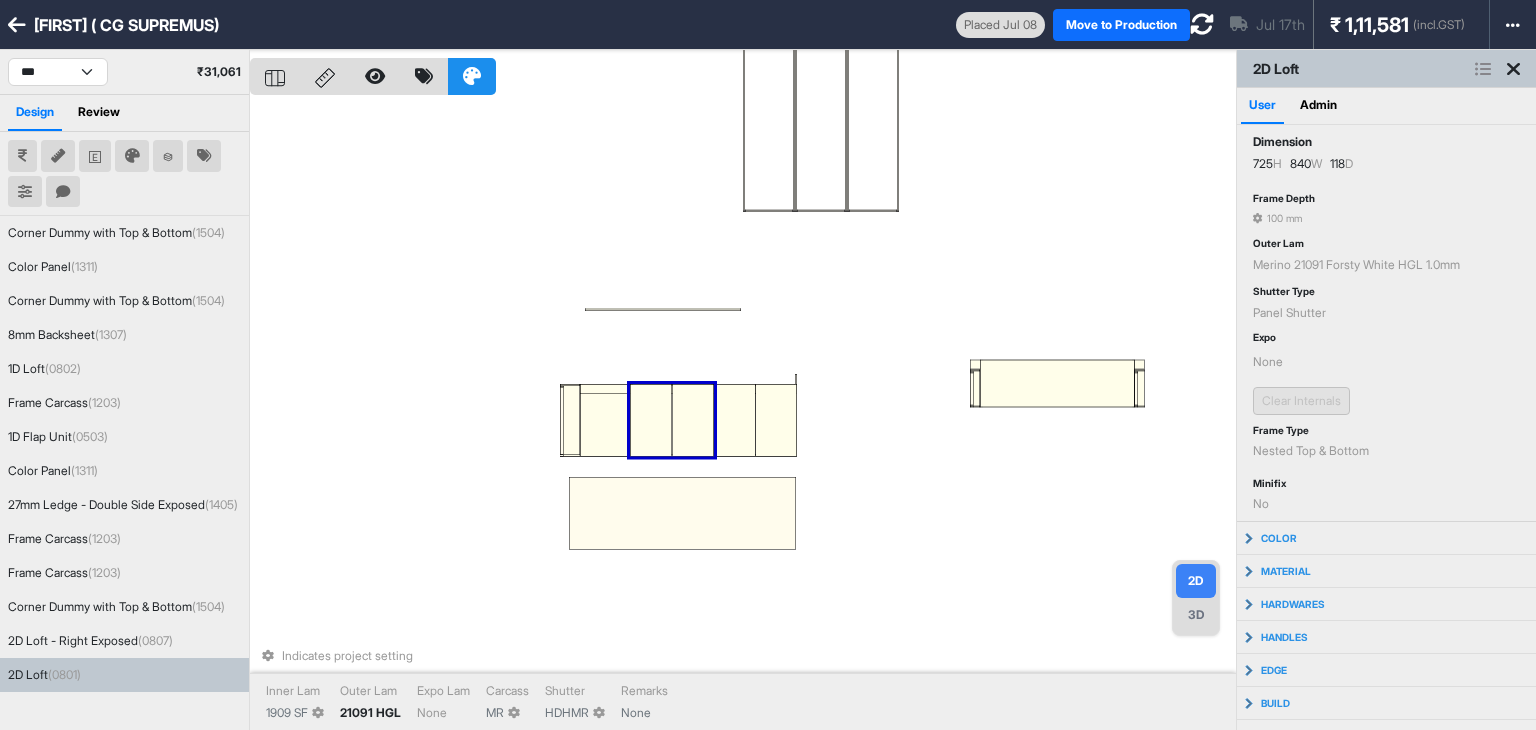 click at bounding box center (693, 420) 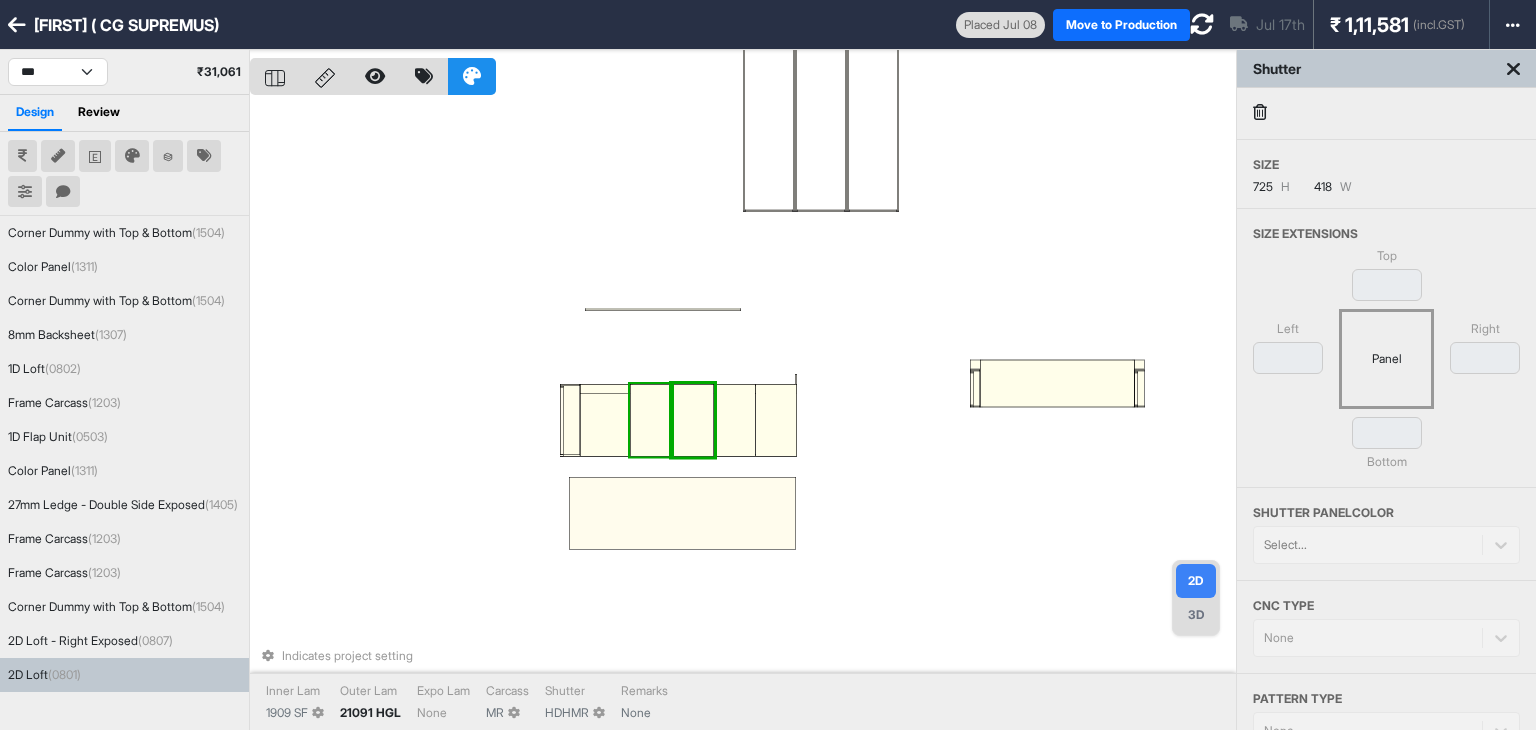 click at bounding box center (651, 420) 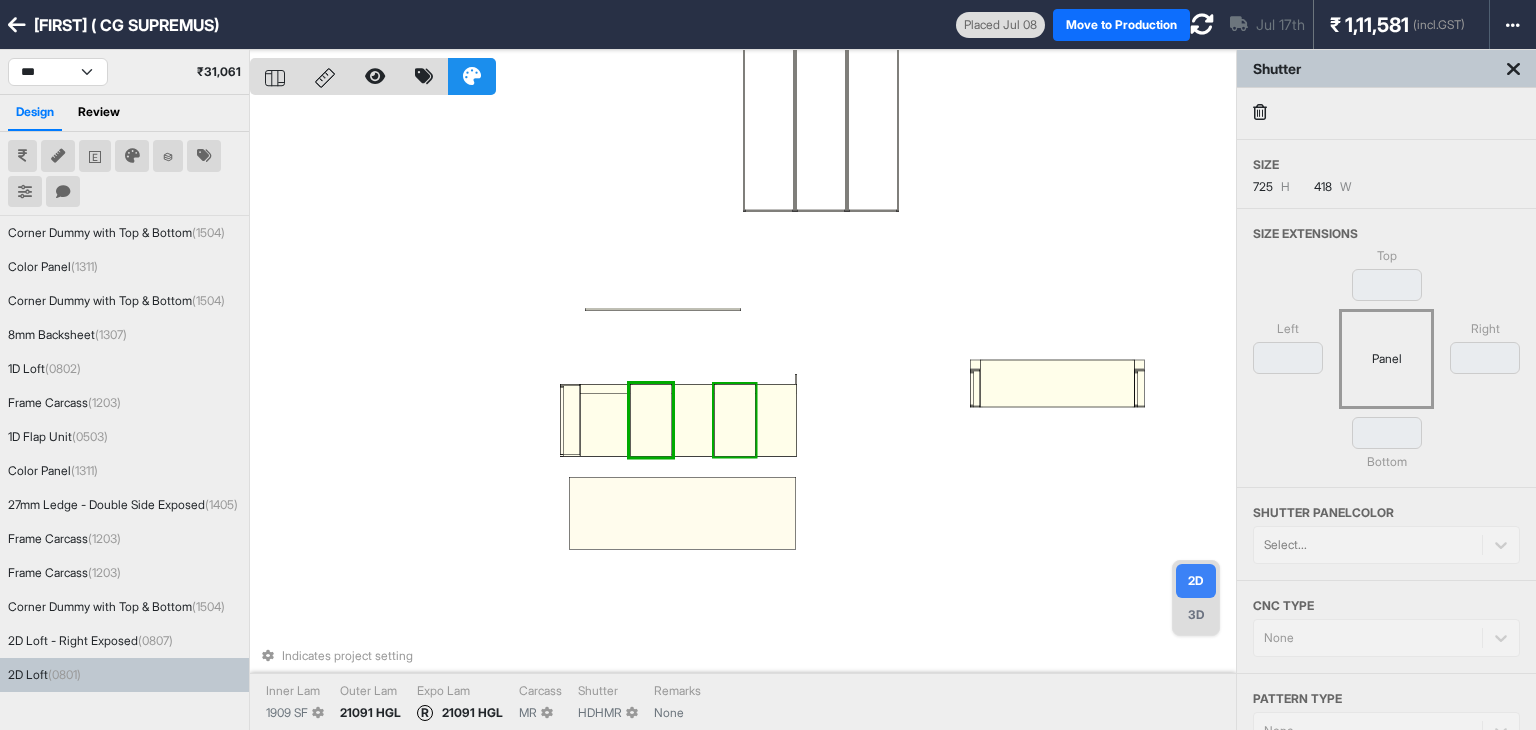 click at bounding box center (734, 420) 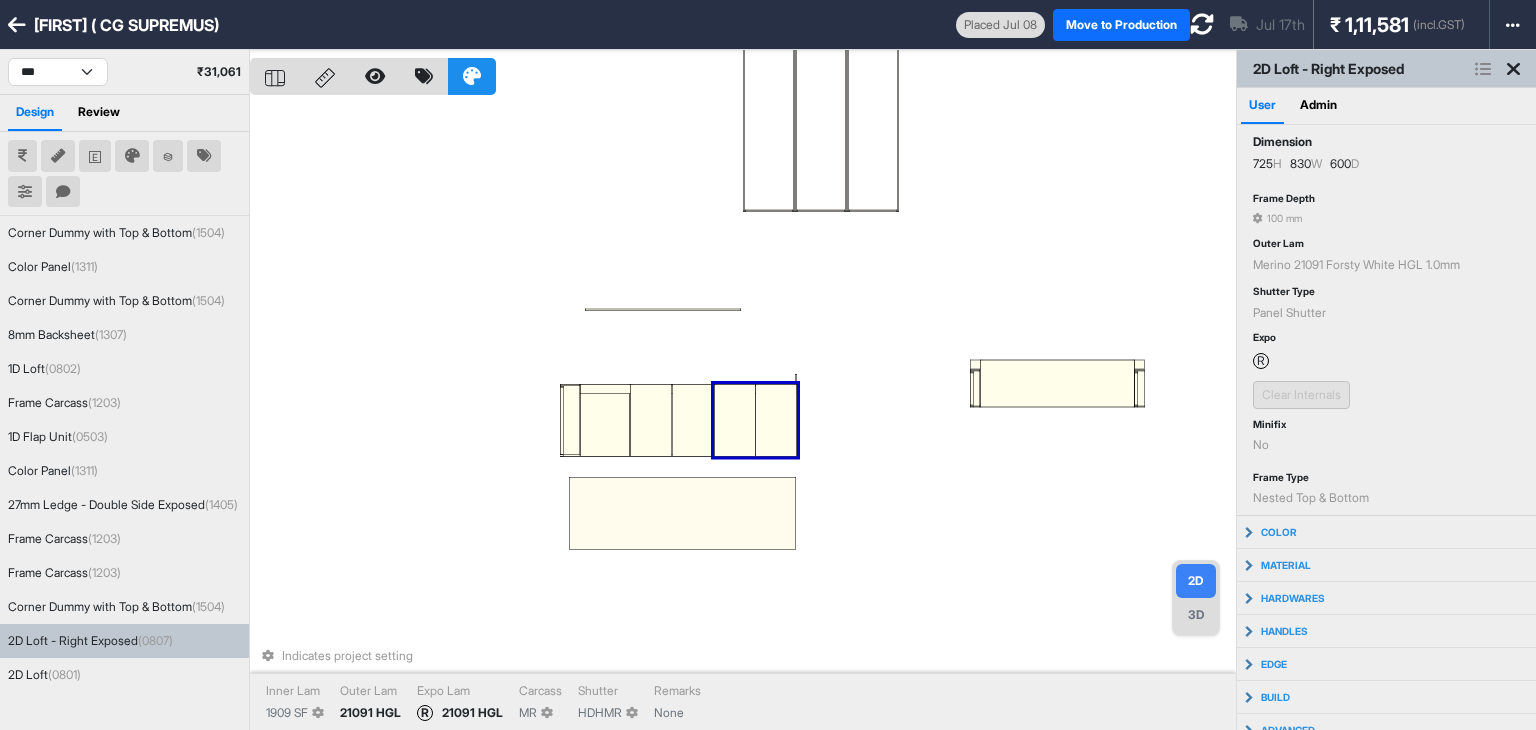 click at bounding box center (776, 420) 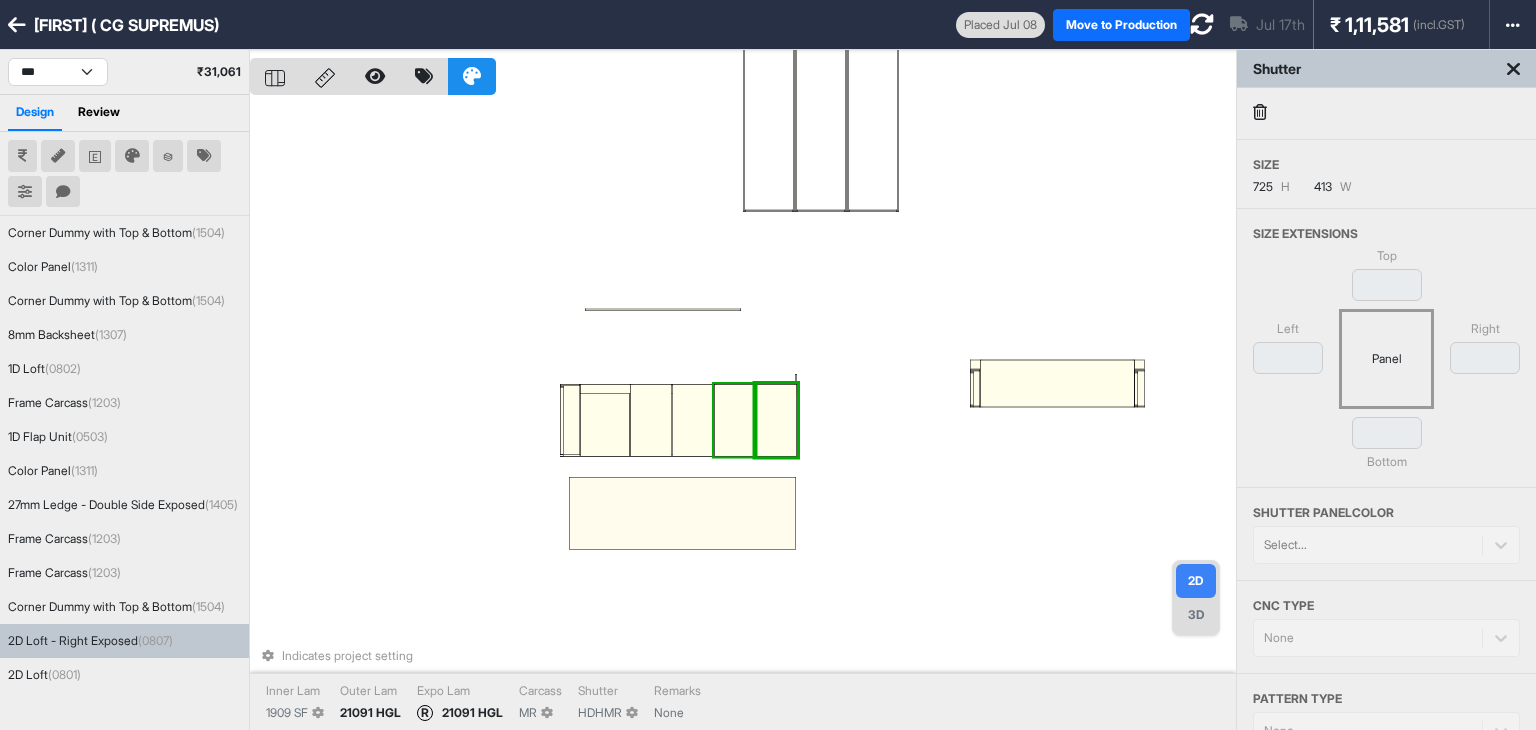 drag, startPoint x: 722, startPoint y: 404, endPoint x: 752, endPoint y: 412, distance: 31.04835 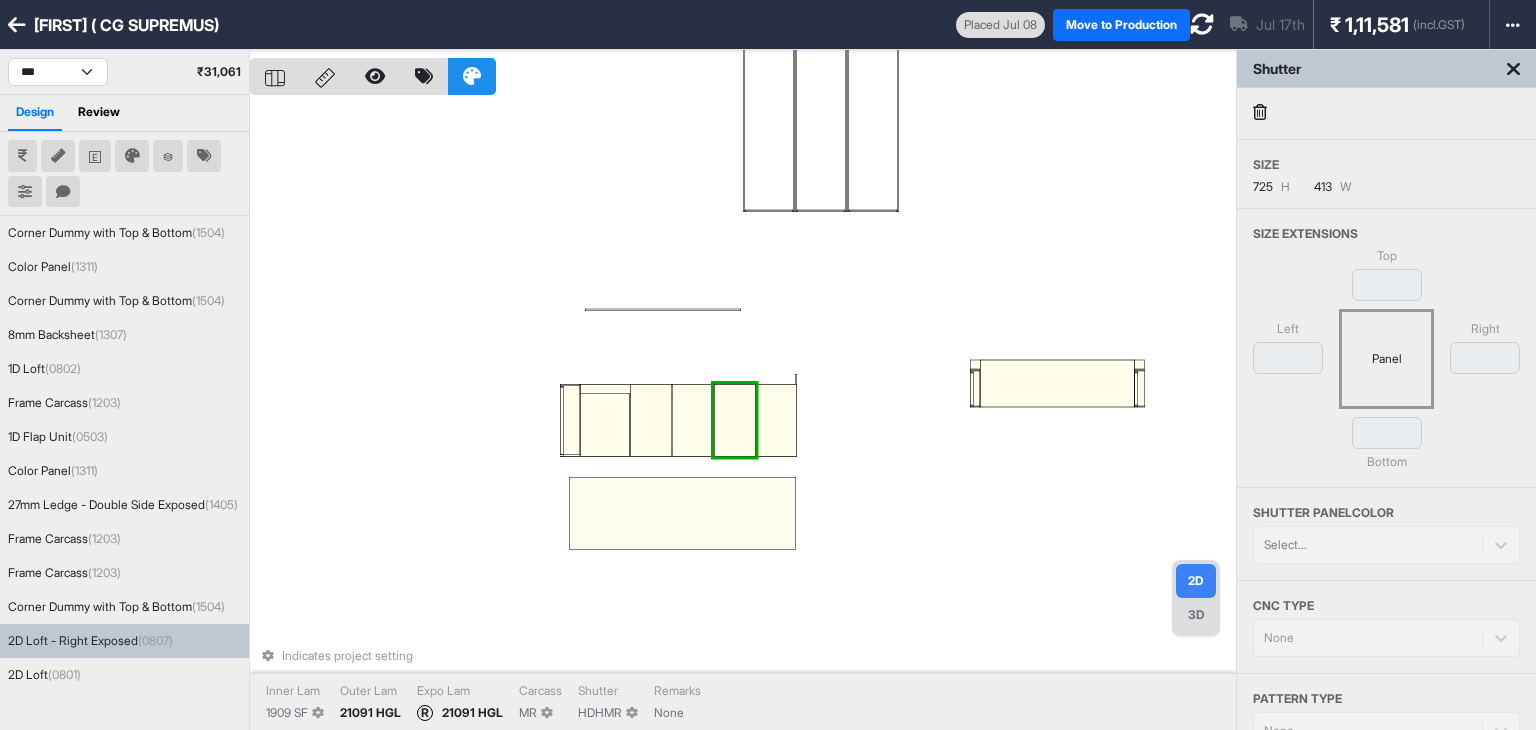 click on "Indicates project setting Inner Lam 1909 SF Outer Lam 21091 HGL Expo Lam R 21091 HGL Carcass MR Shutter HDHMR Remarks None" at bounding box center (743, 415) 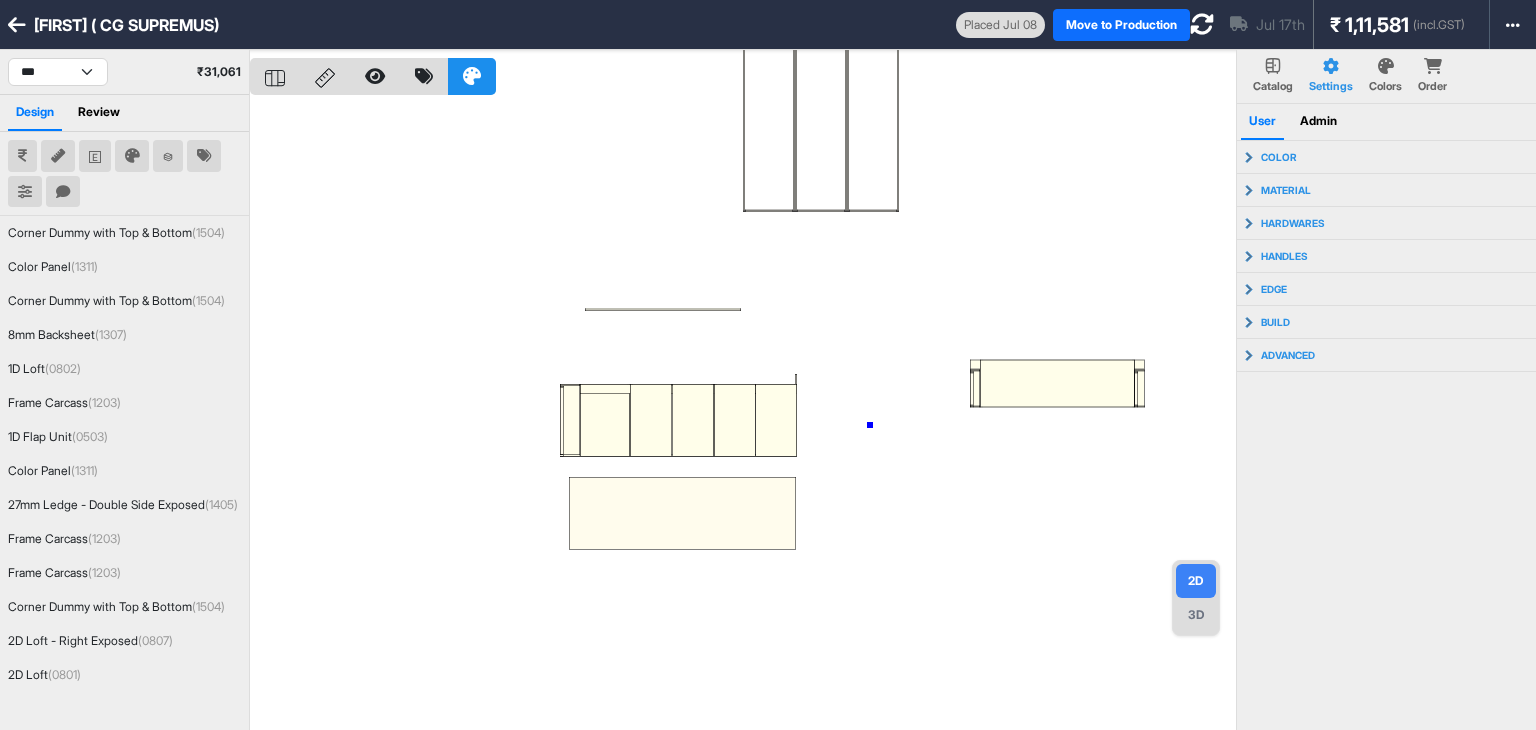 click at bounding box center [743, 415] 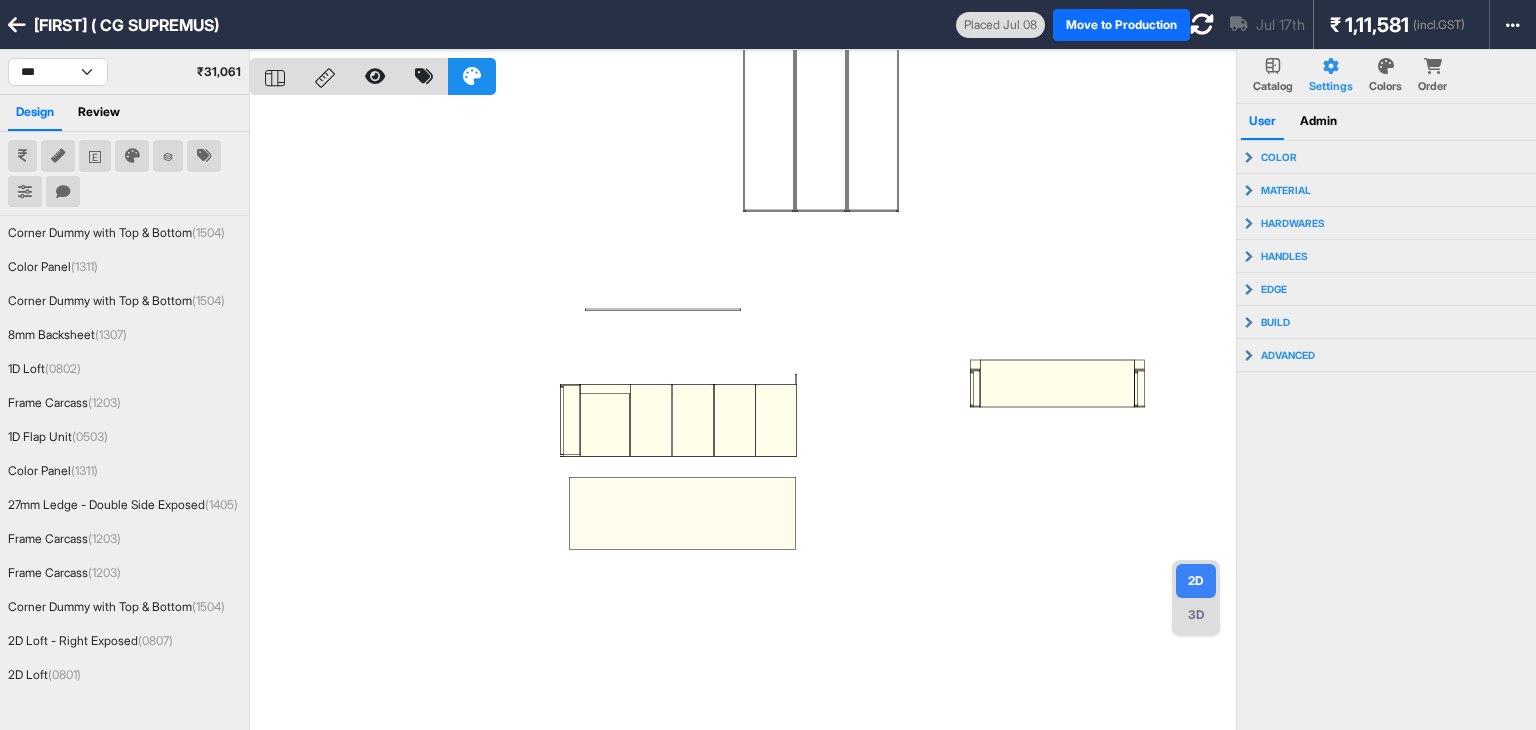 click on "3D" at bounding box center [1196, 615] 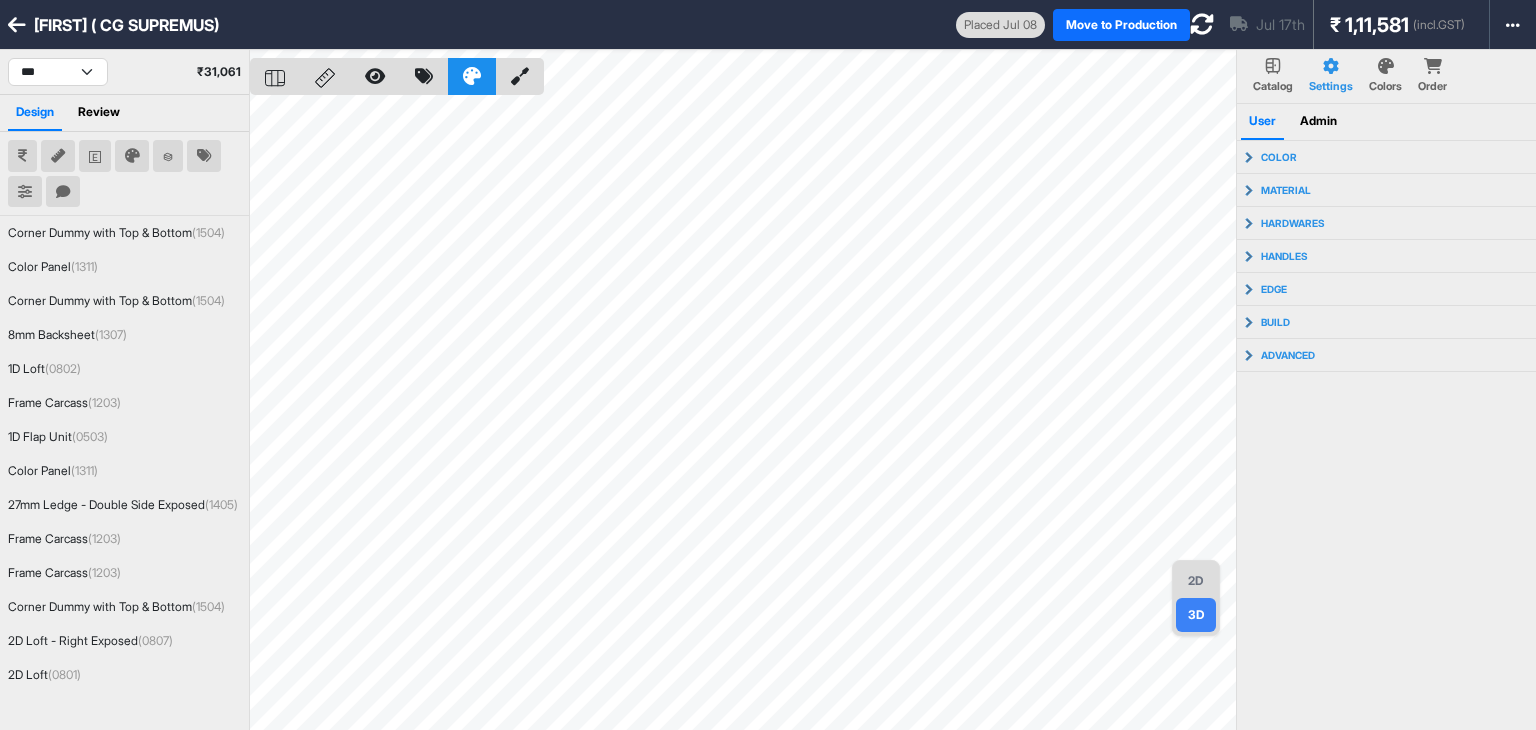 click on "2D 3D" at bounding box center [1196, 598] 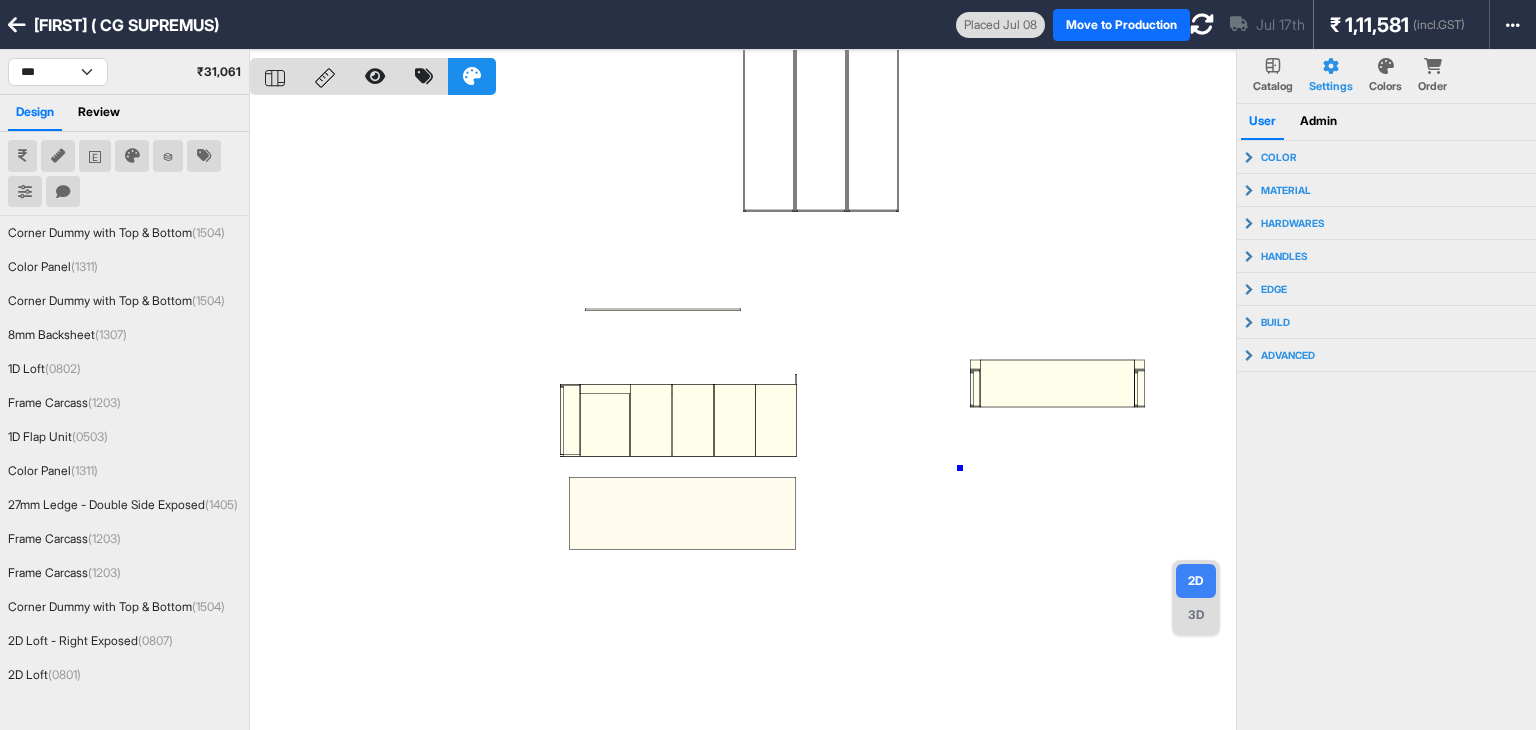 click at bounding box center (743, 415) 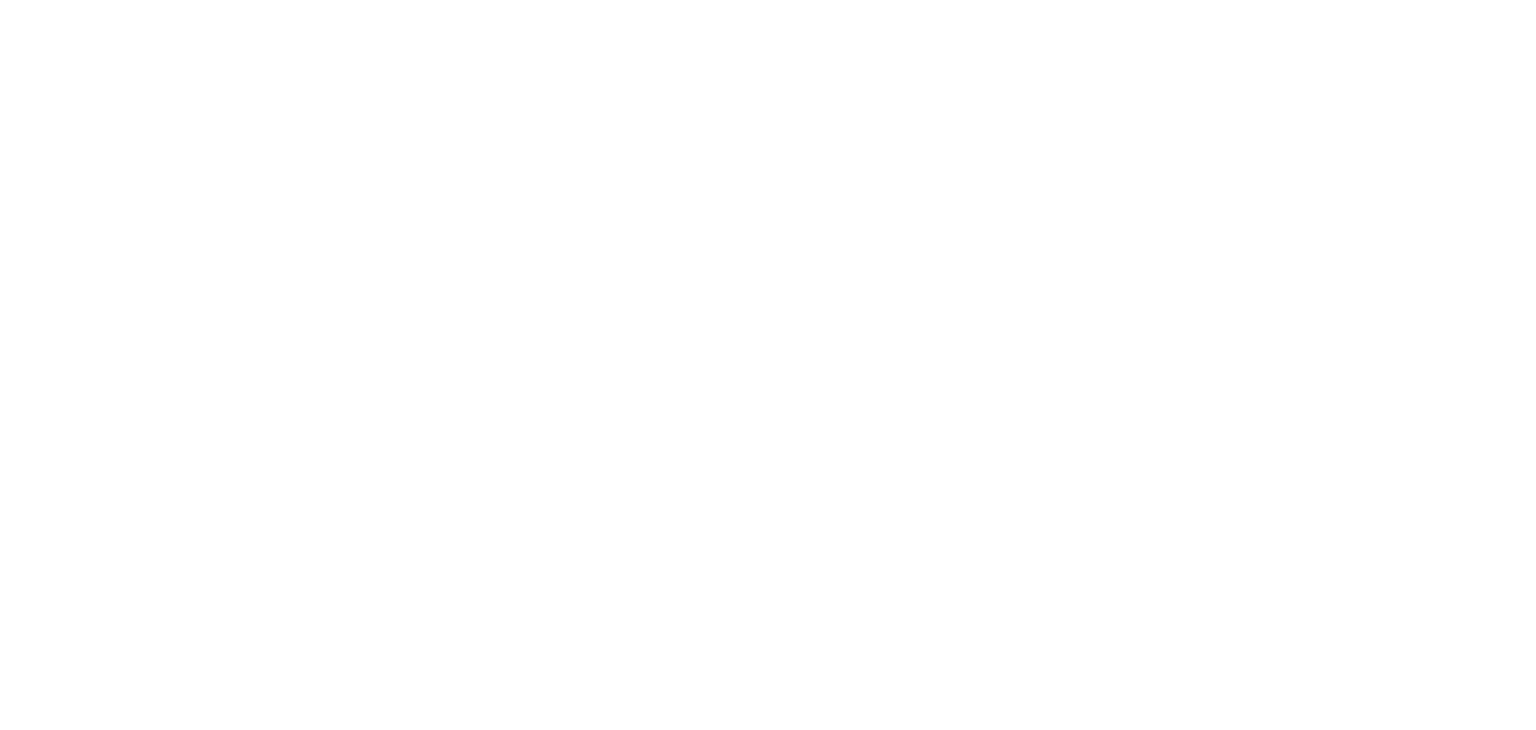 scroll, scrollTop: 0, scrollLeft: 0, axis: both 